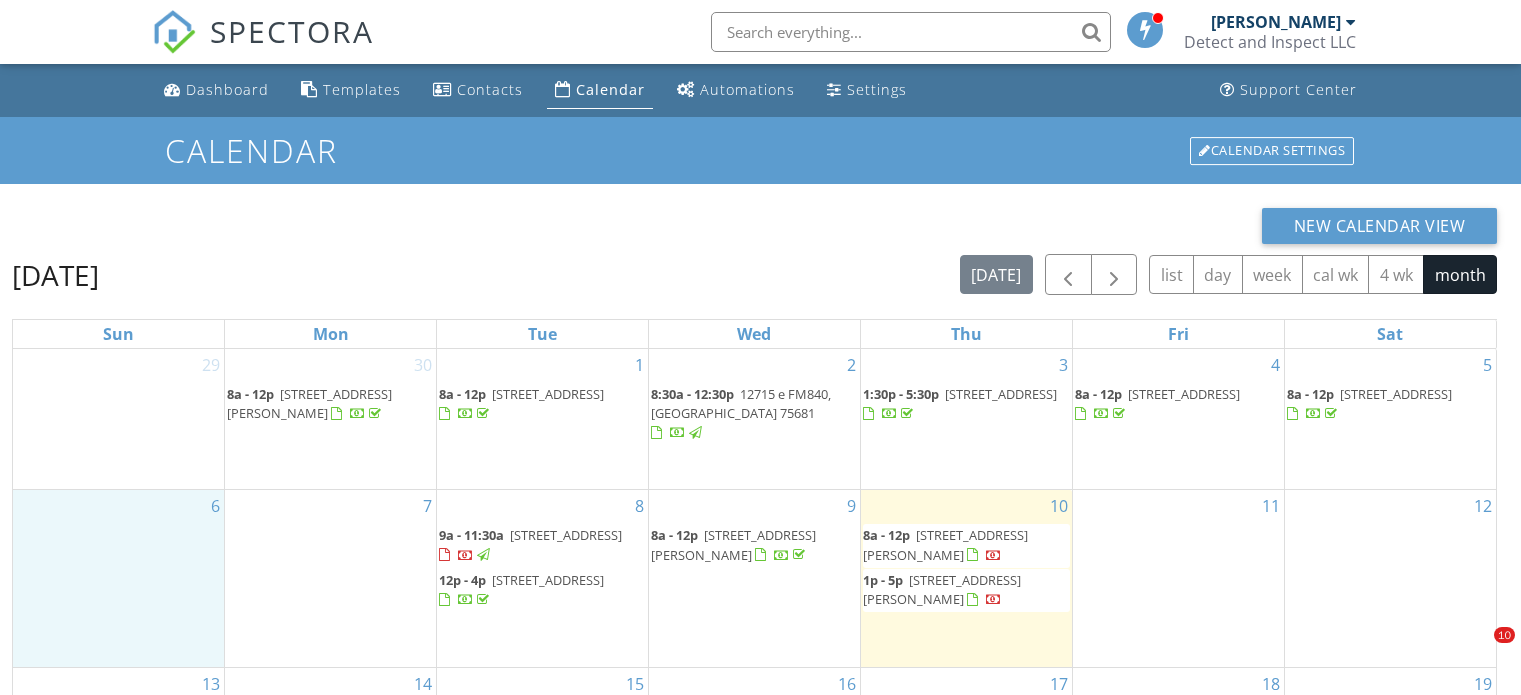 scroll, scrollTop: 179, scrollLeft: 0, axis: vertical 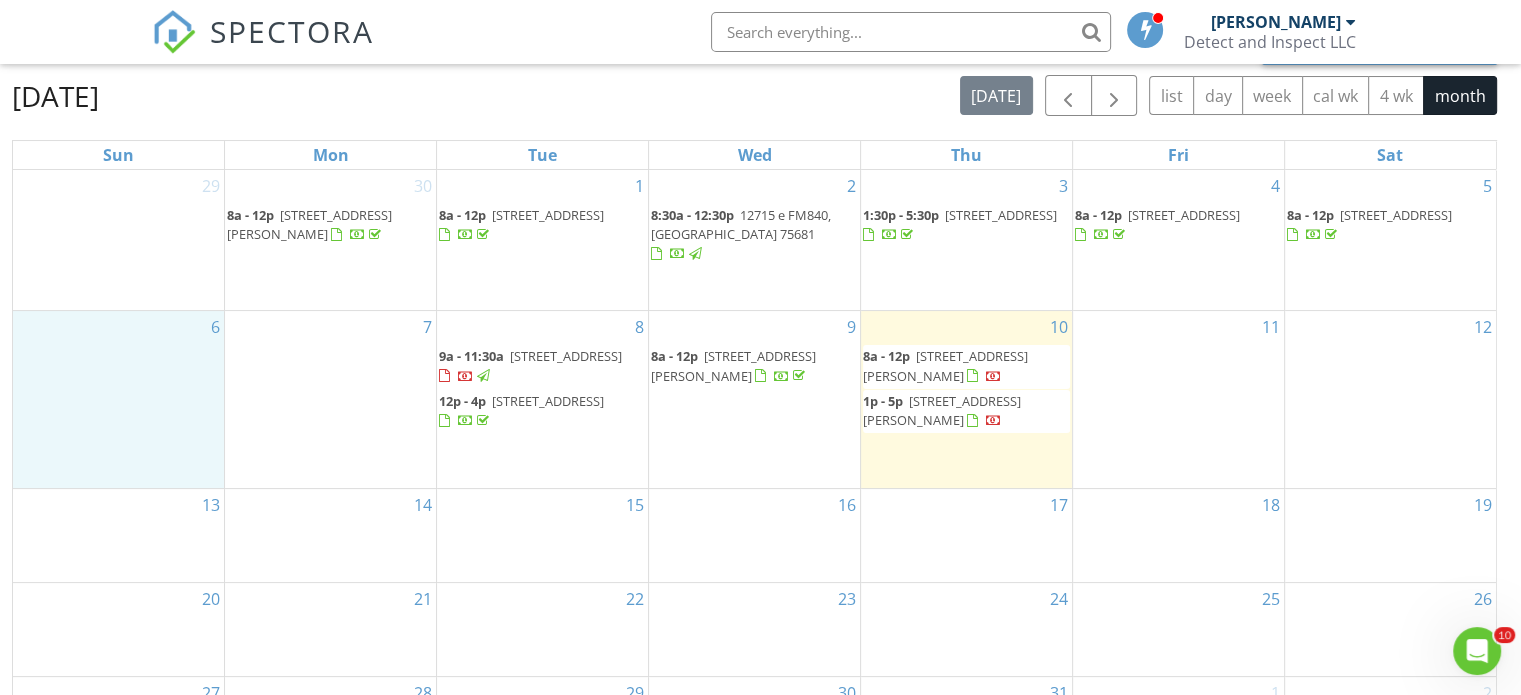 click on "11" at bounding box center [1178, 399] 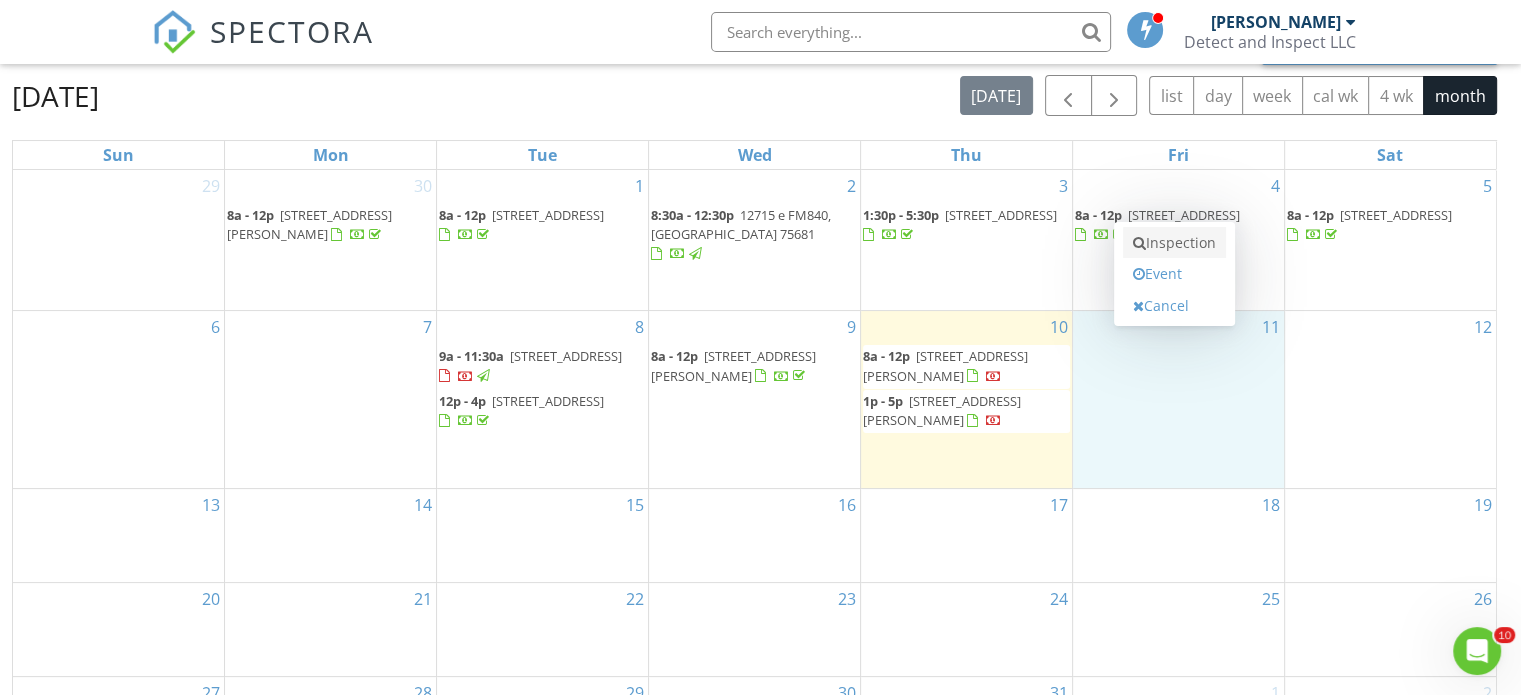 click on "Inspection" at bounding box center [1174, 243] 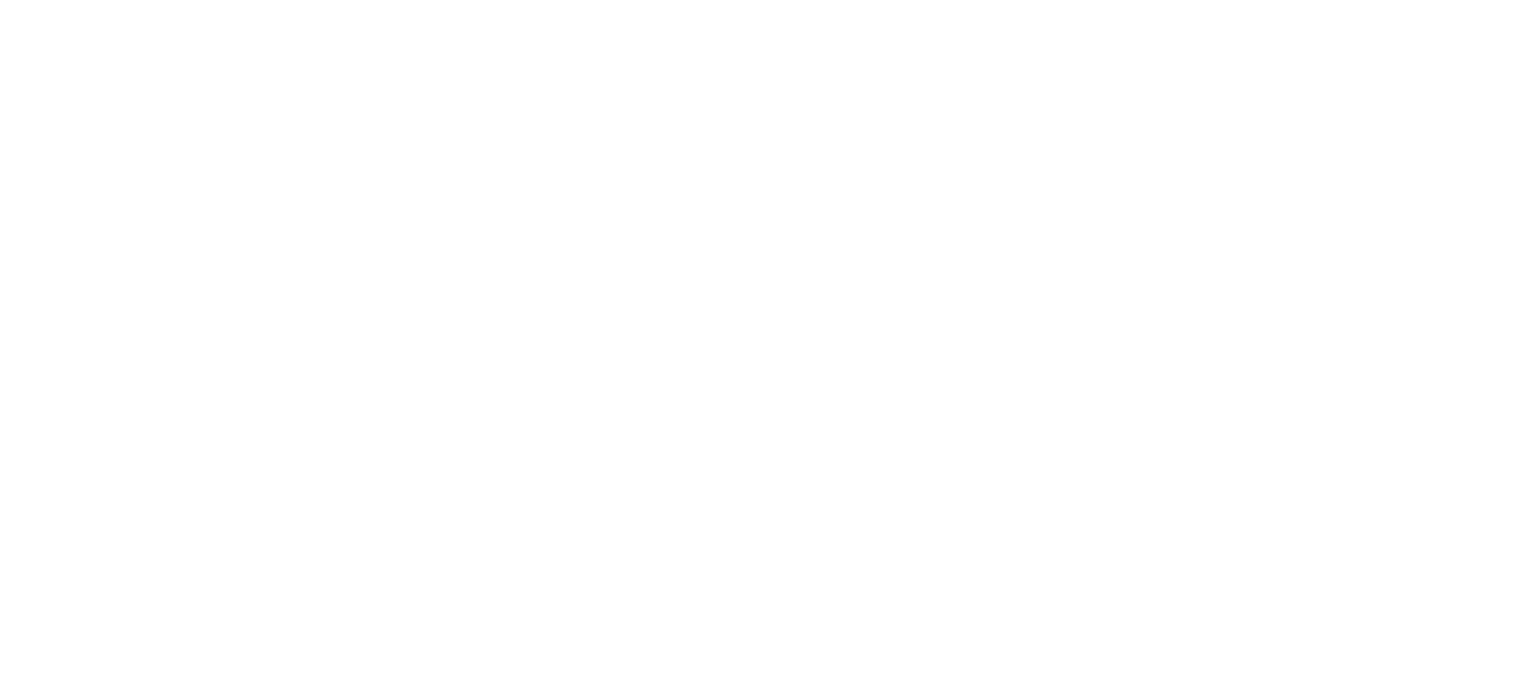 scroll, scrollTop: 0, scrollLeft: 0, axis: both 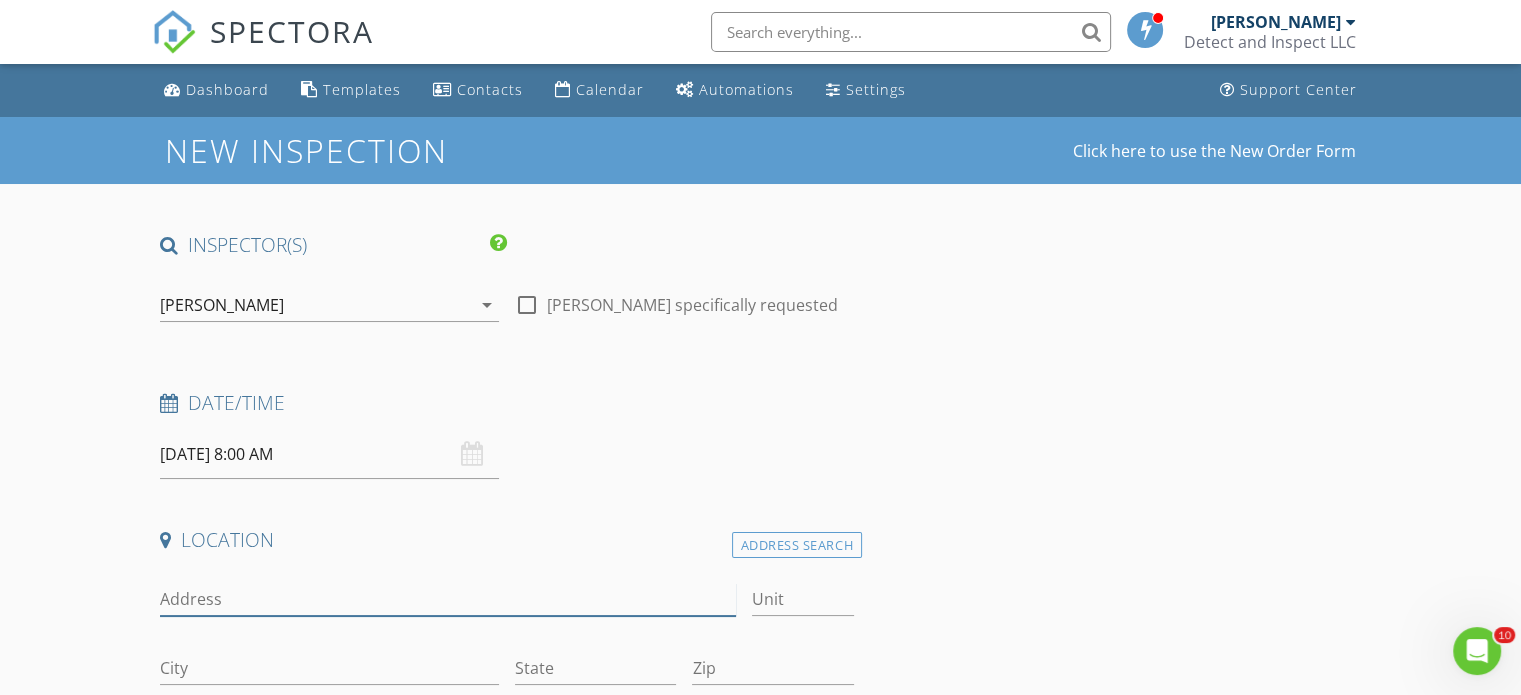 click on "Address" at bounding box center [447, 599] 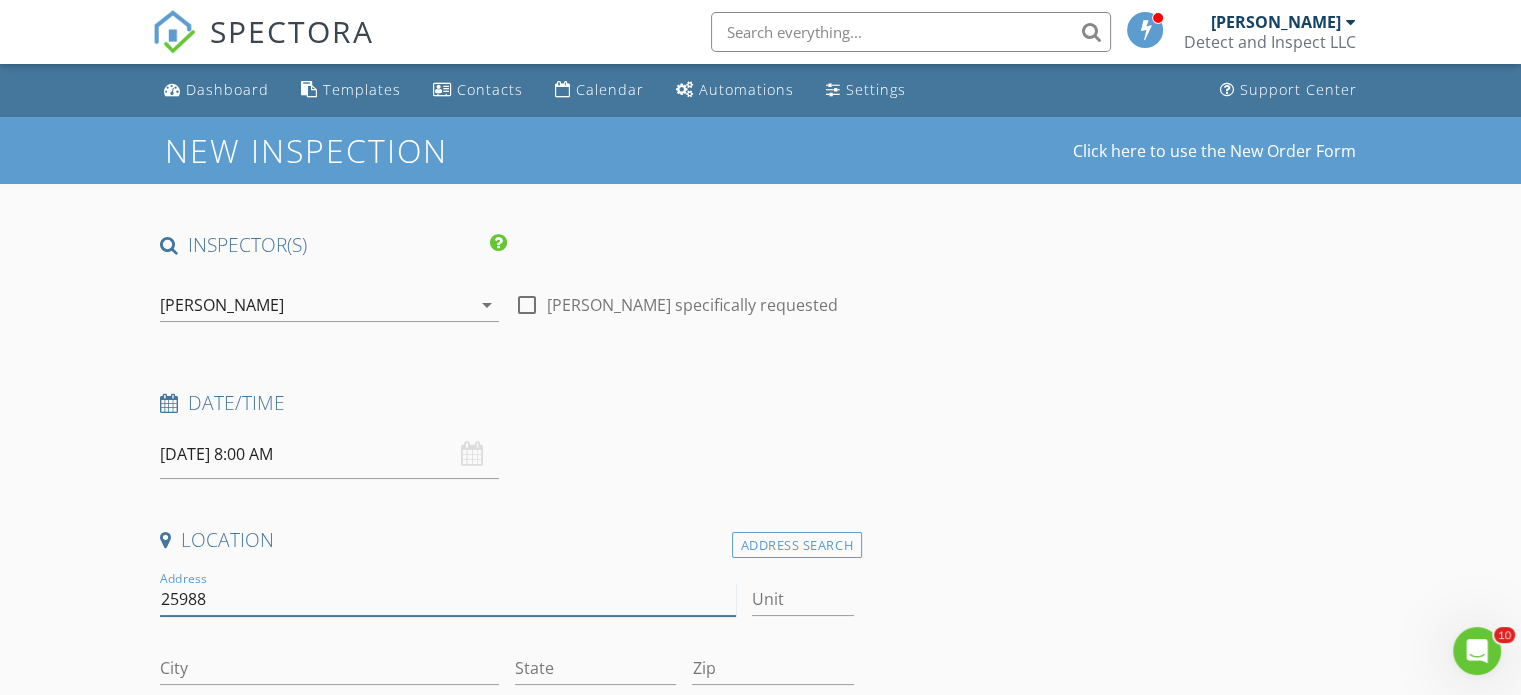 type on "[STREET_ADDRESS]" 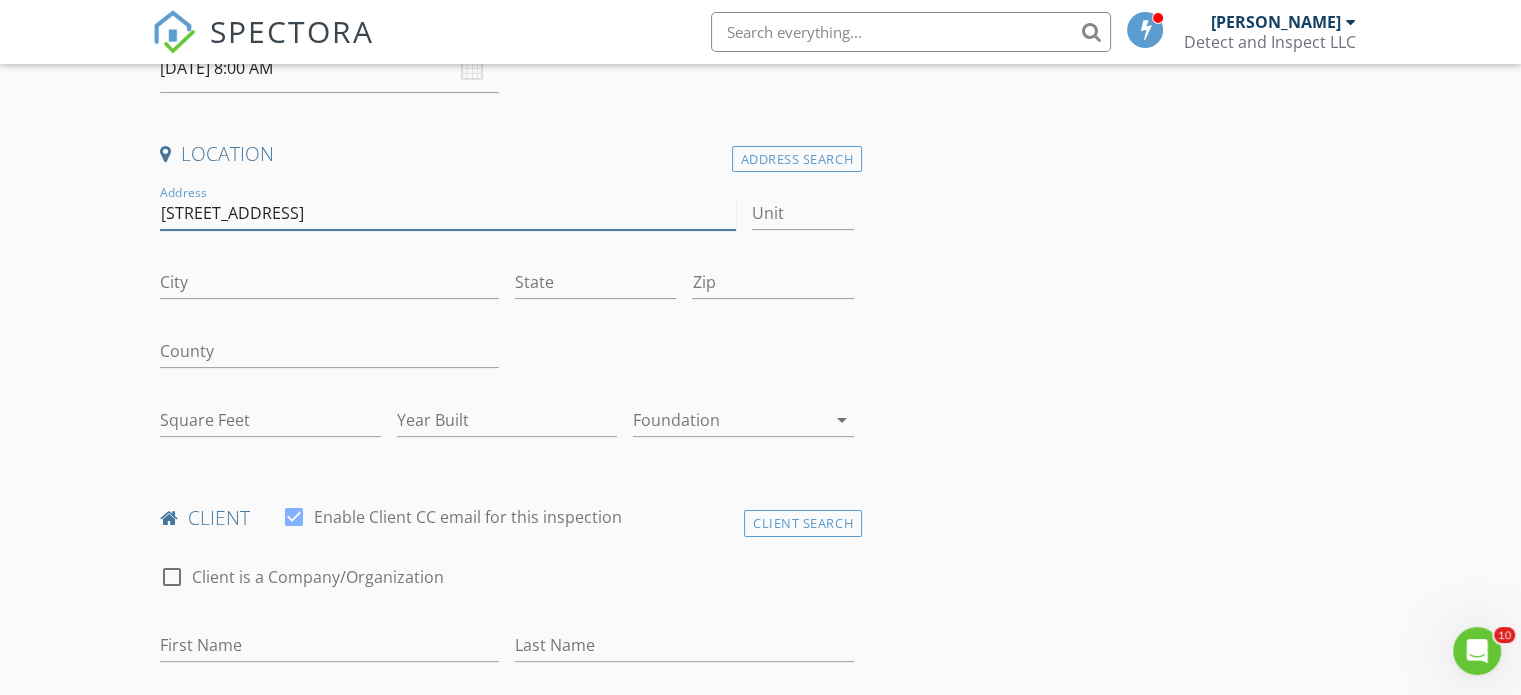 scroll, scrollTop: 435, scrollLeft: 0, axis: vertical 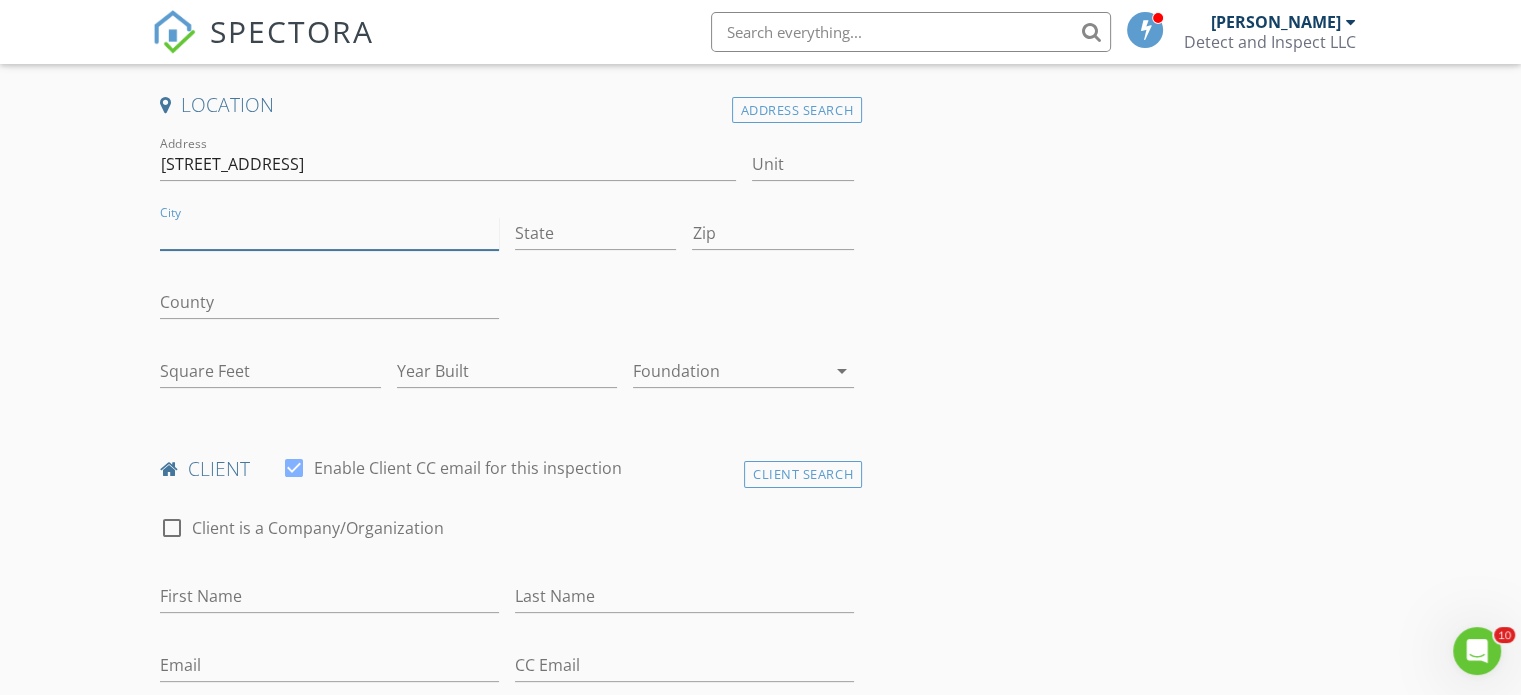 click on "City" at bounding box center [329, 233] 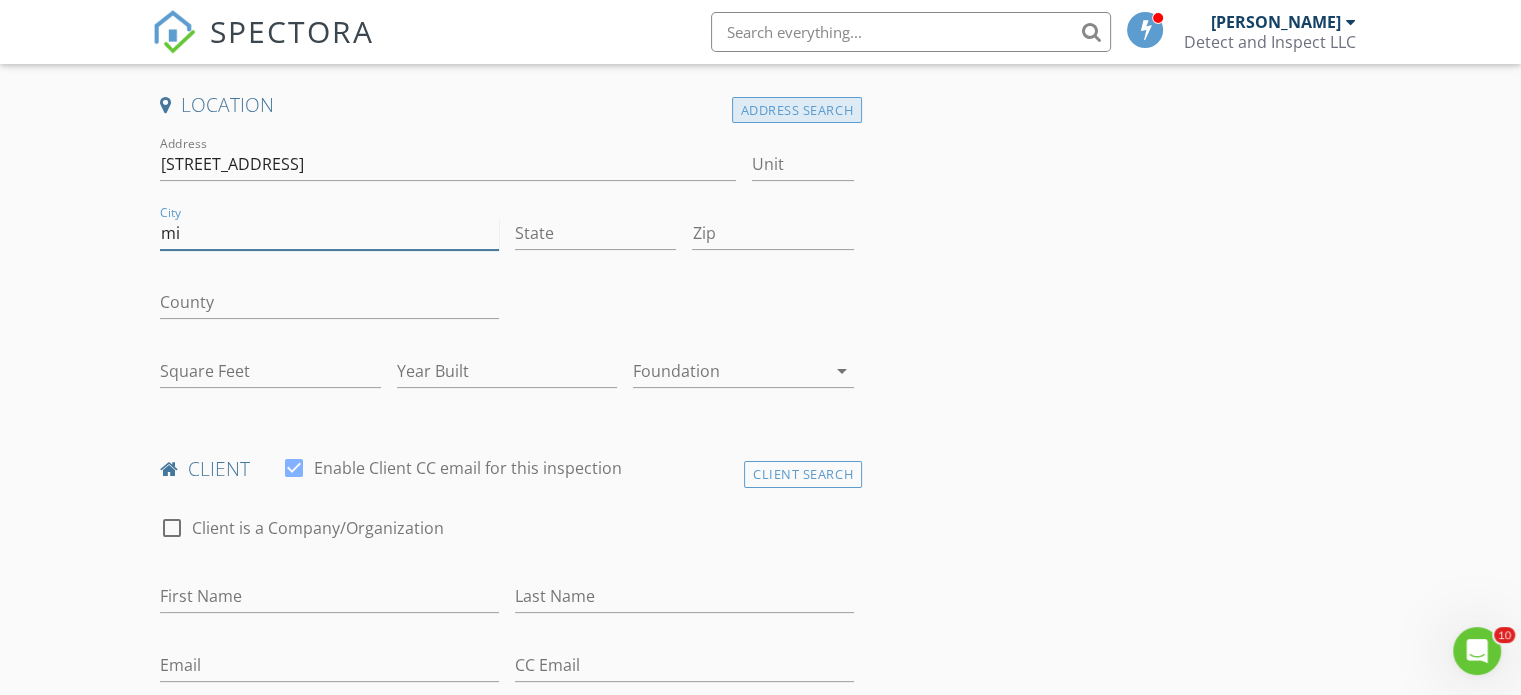 type on "mi" 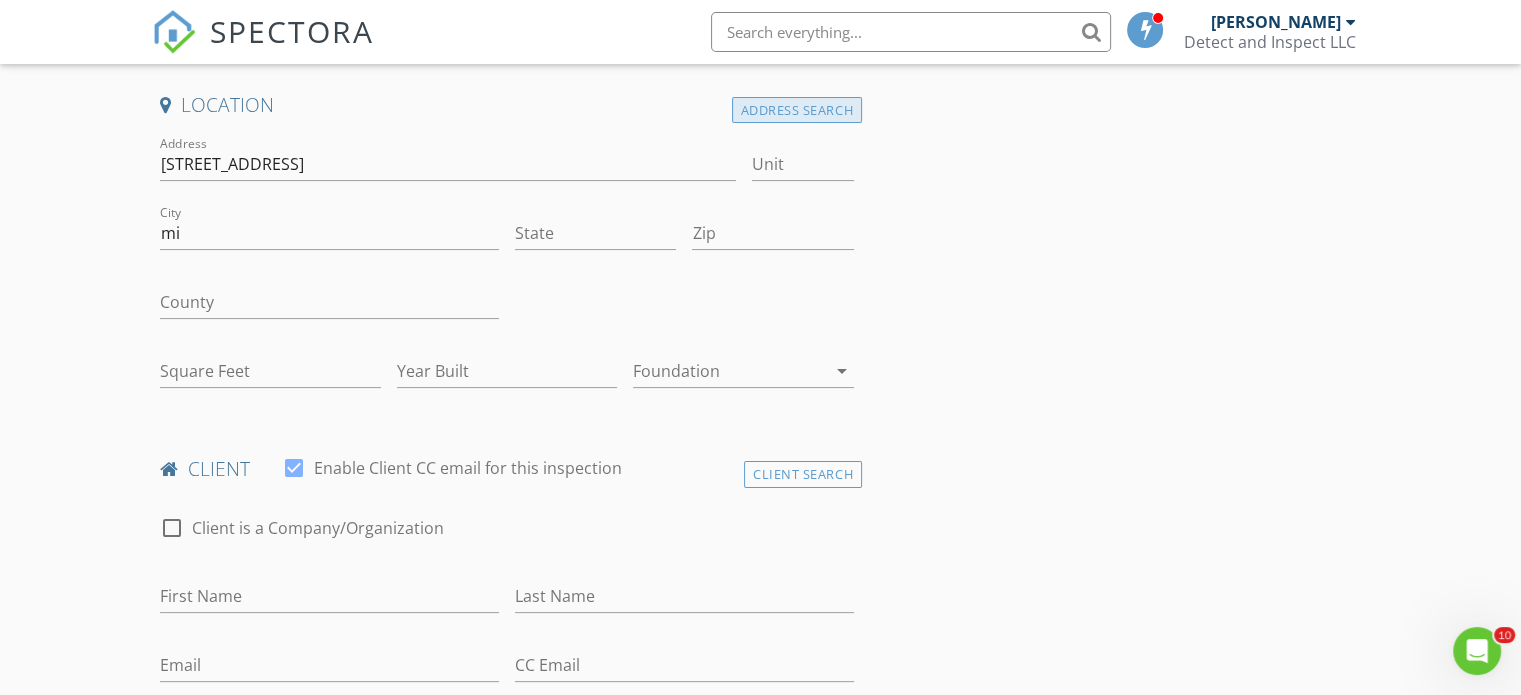 click on "Address Search" at bounding box center (797, 110) 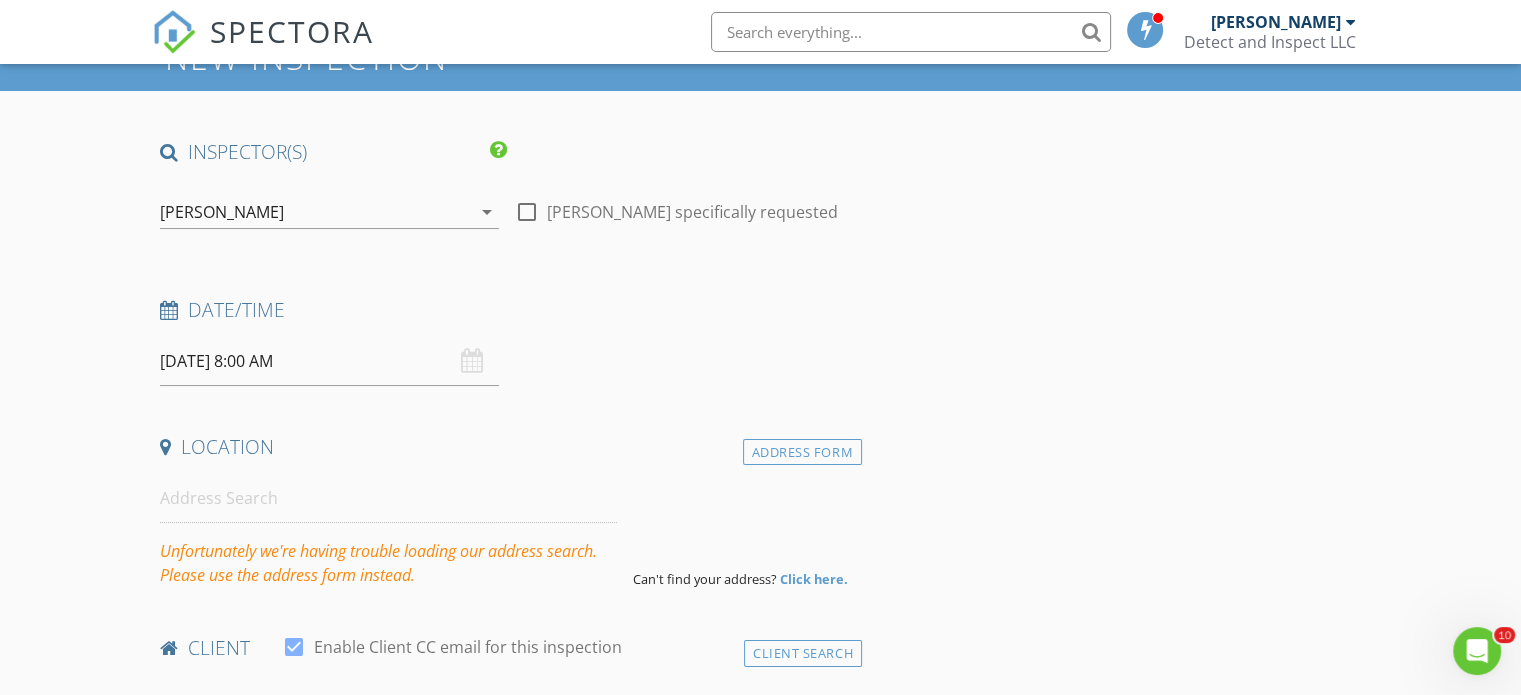 scroll, scrollTop: 81, scrollLeft: 0, axis: vertical 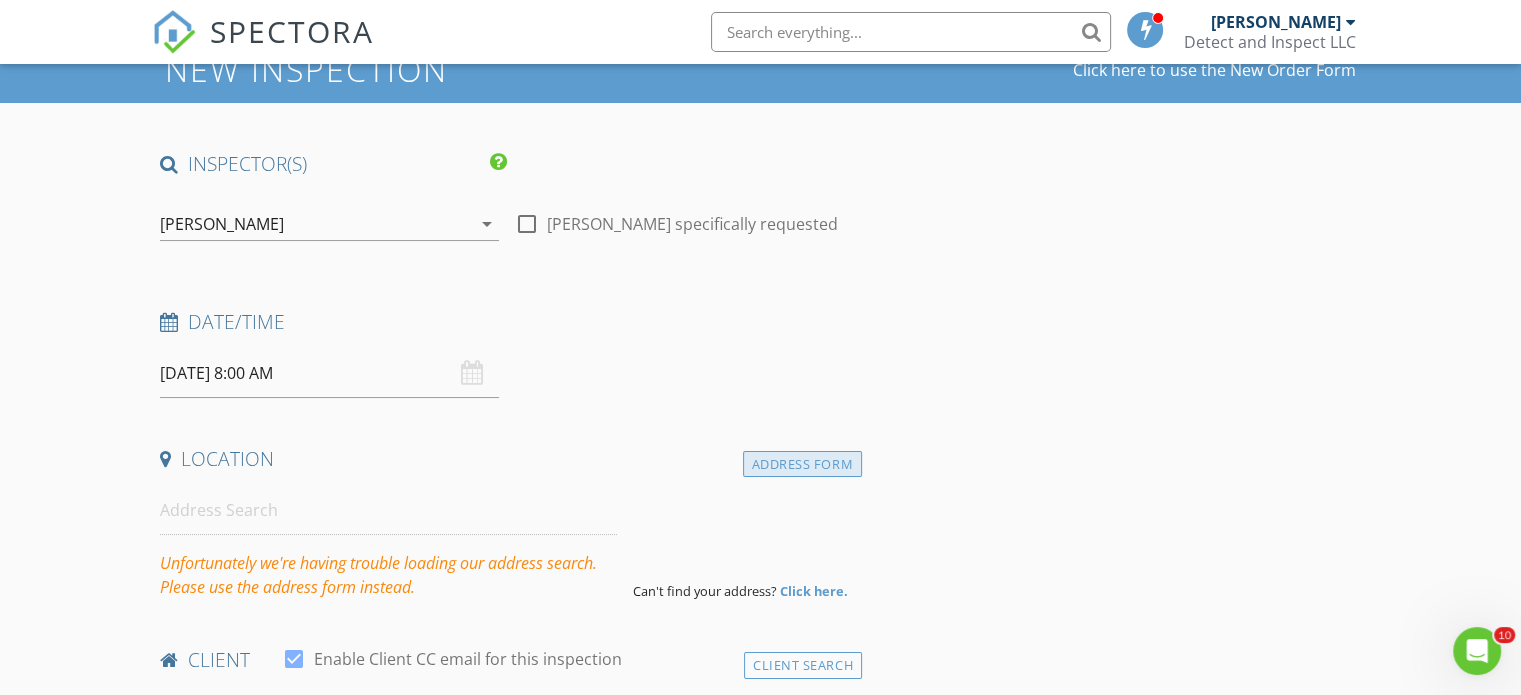 click on "Address Form" at bounding box center [802, 464] 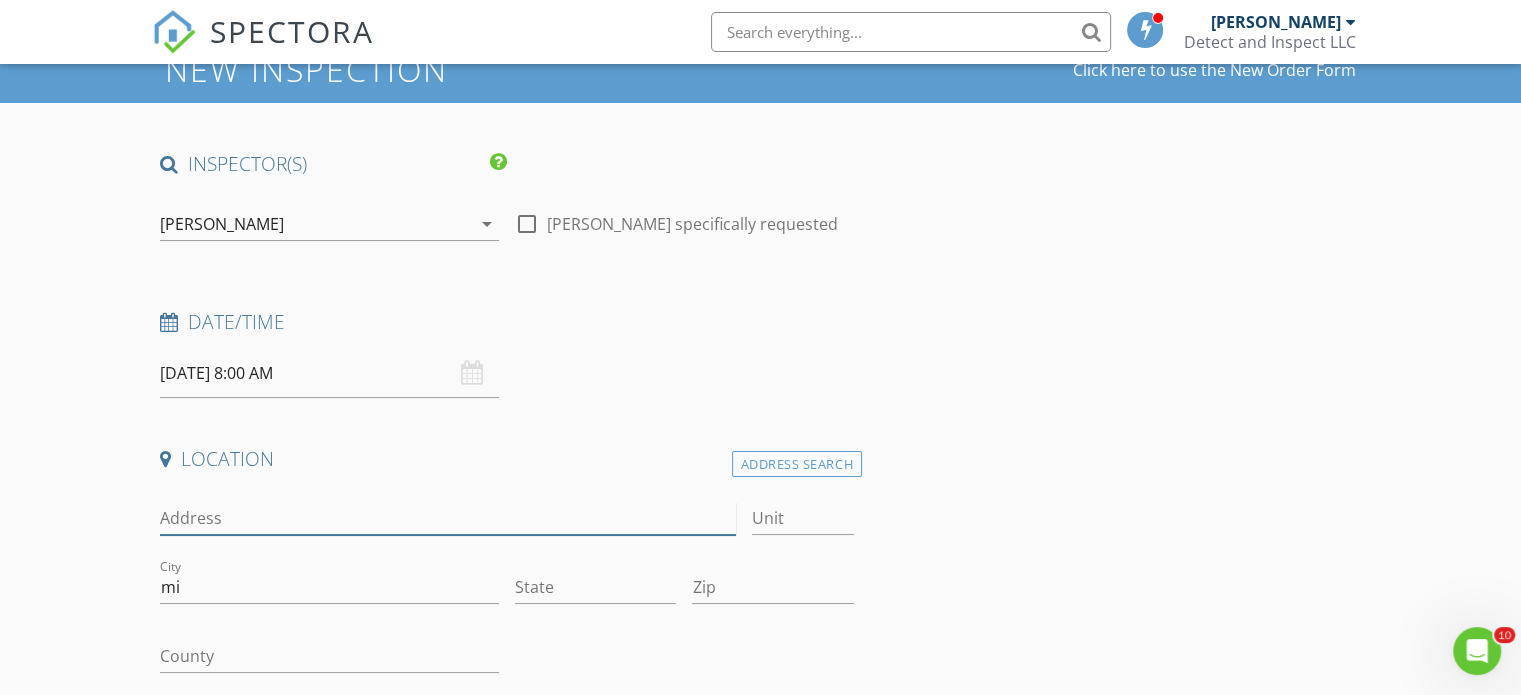 click on "Address" at bounding box center [447, 518] 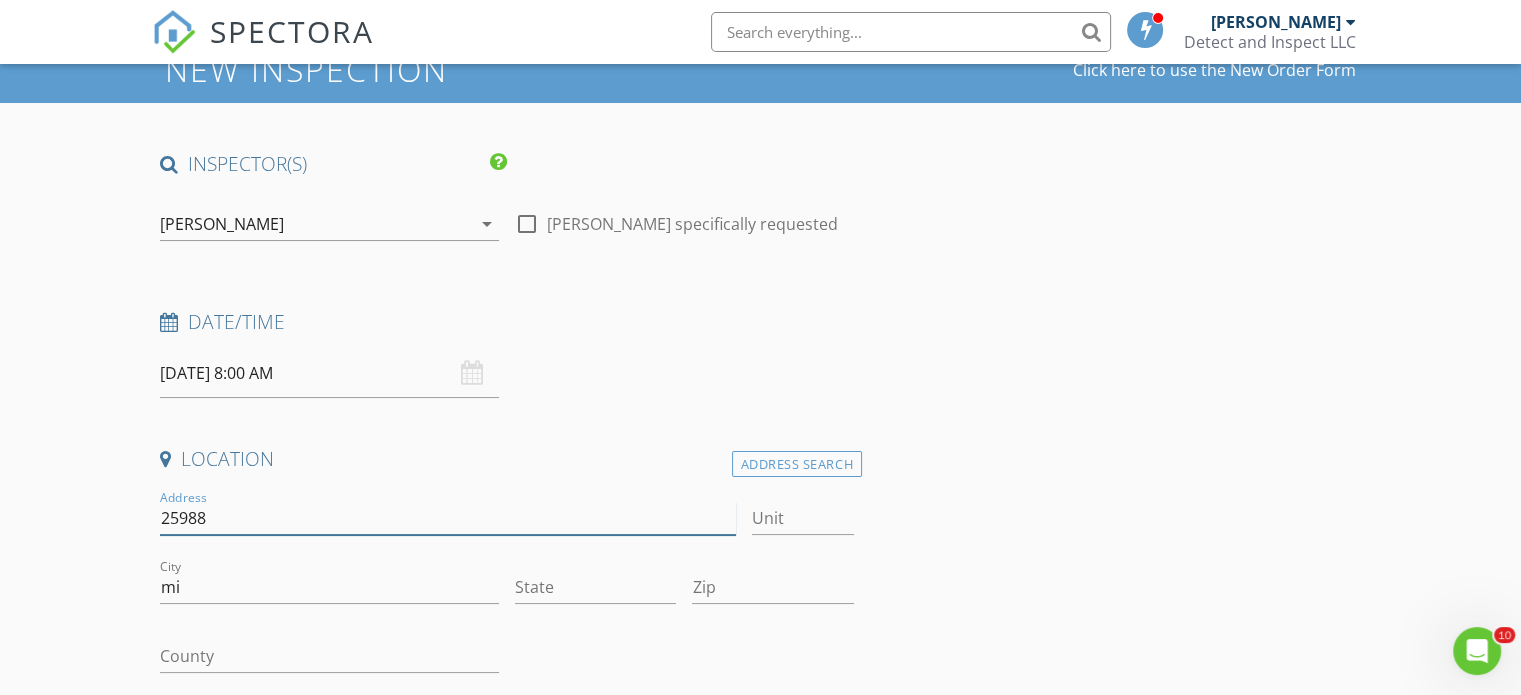 type on "[STREET_ADDRESS]" 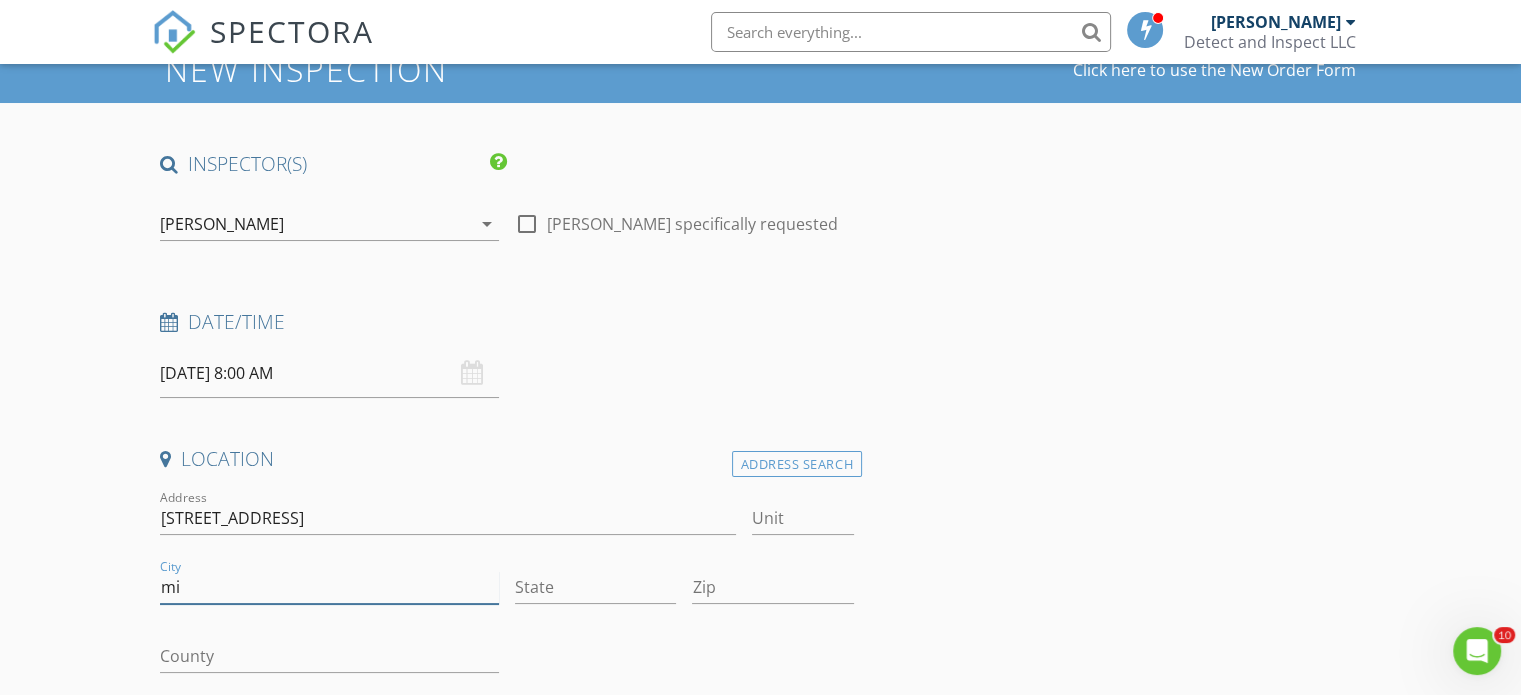 click on "mi" at bounding box center [329, 587] 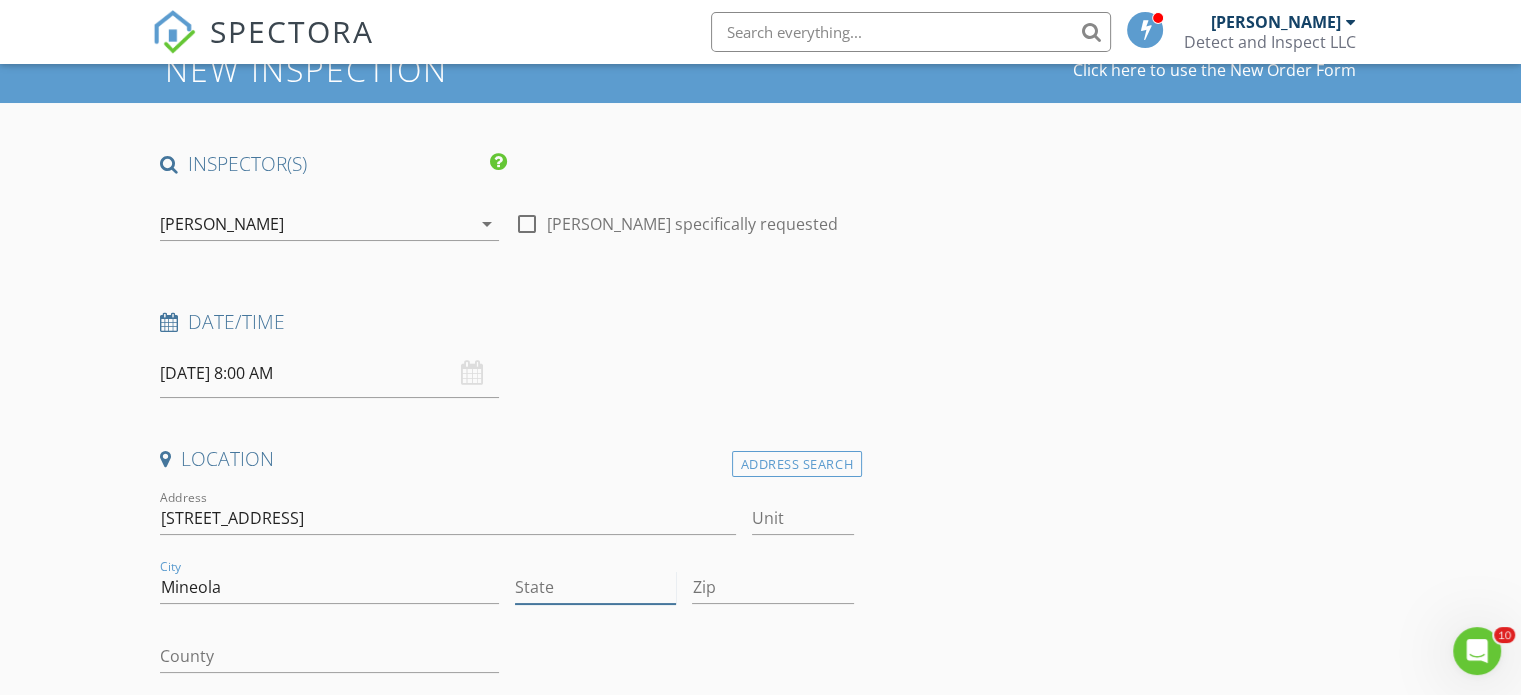 click on "State" at bounding box center (595, 587) 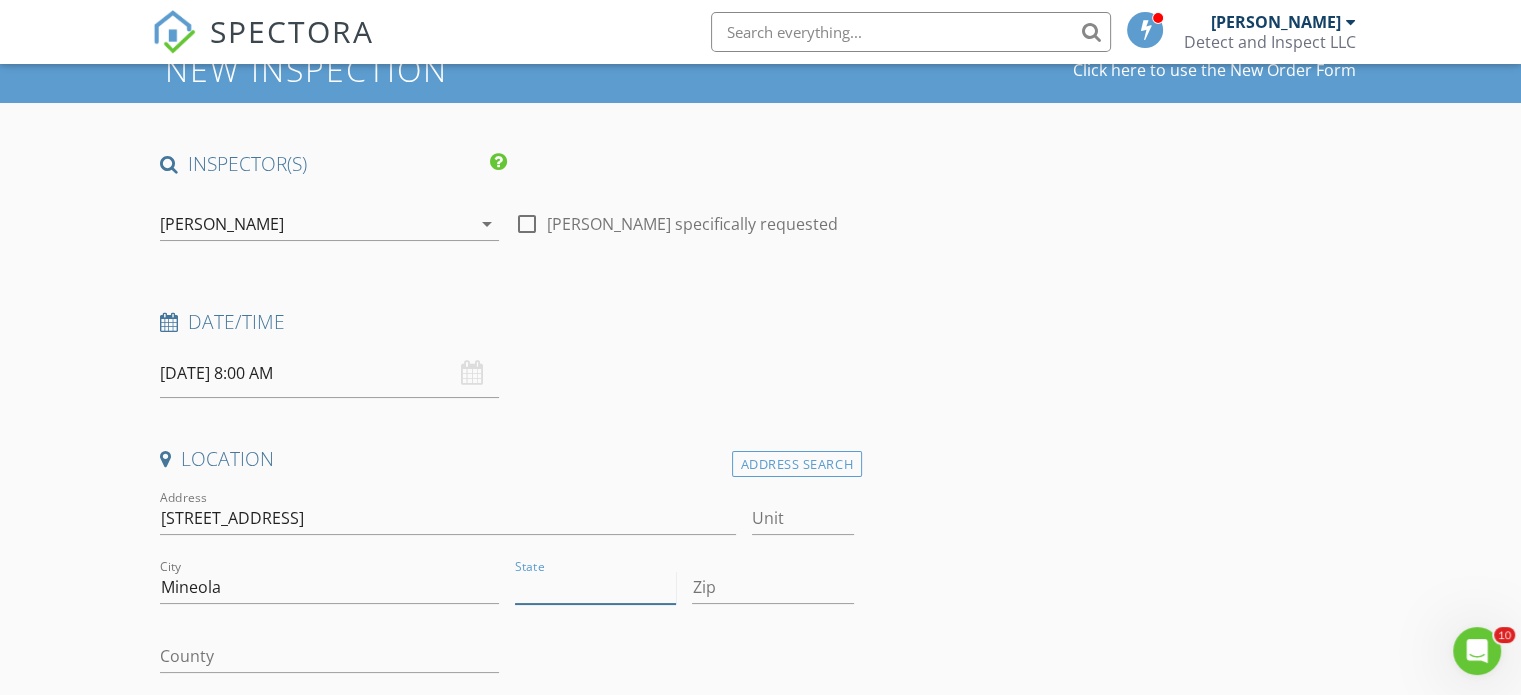 type on "[GEOGRAPHIC_DATA]" 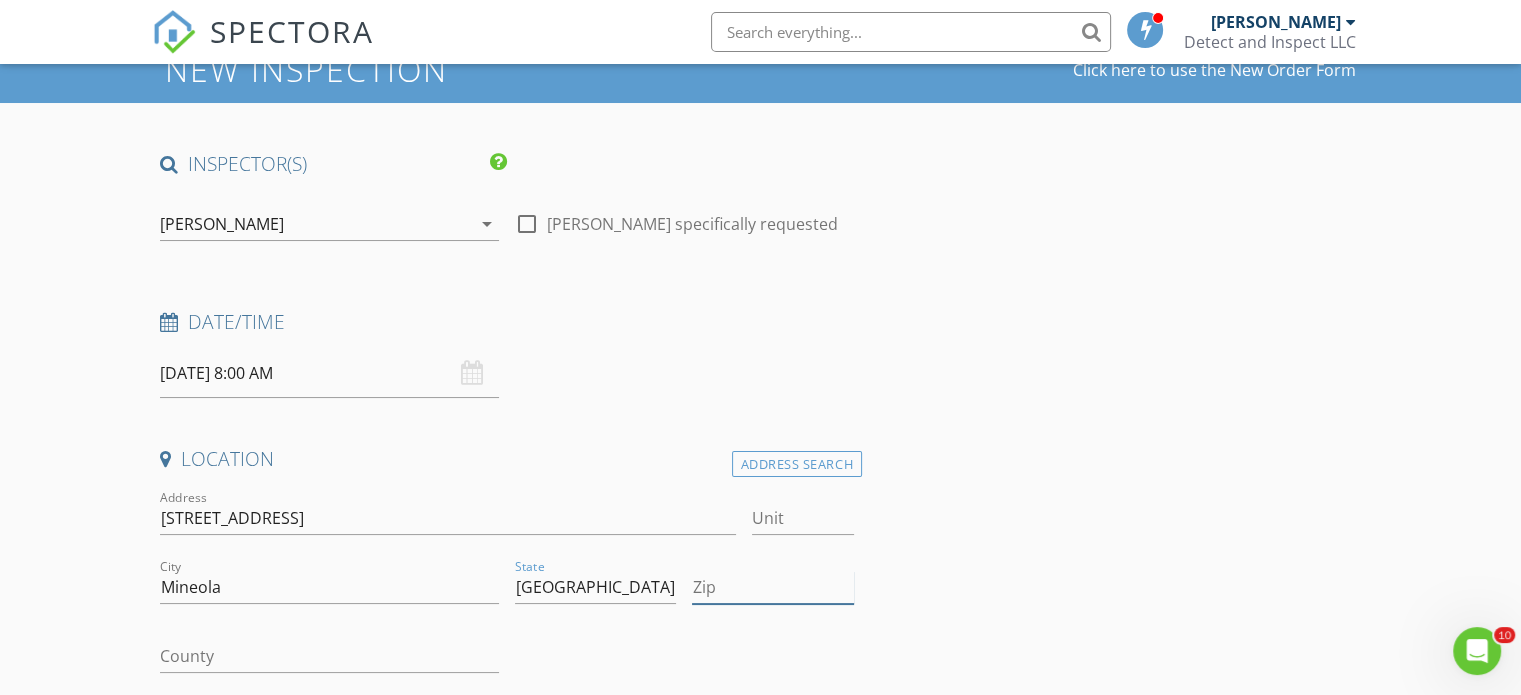 type on "75771" 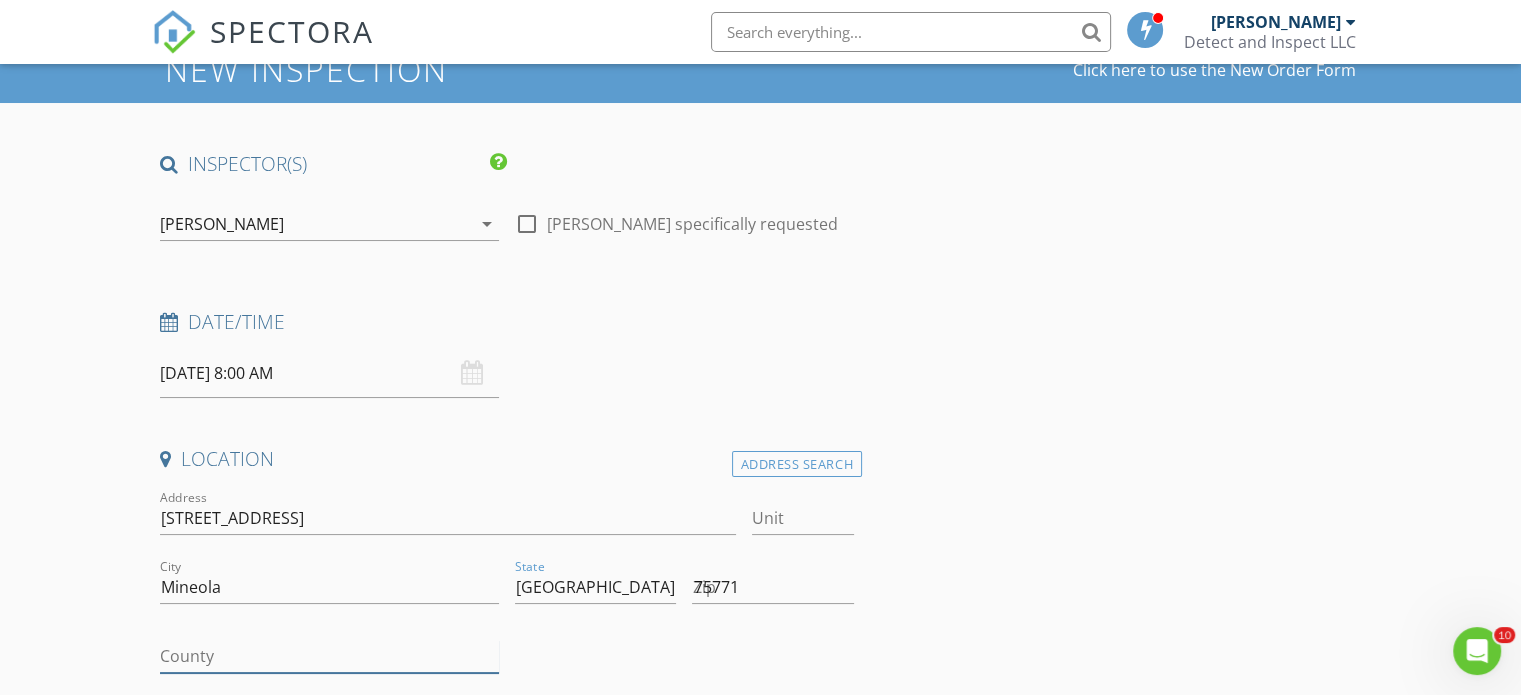 type on "United States" 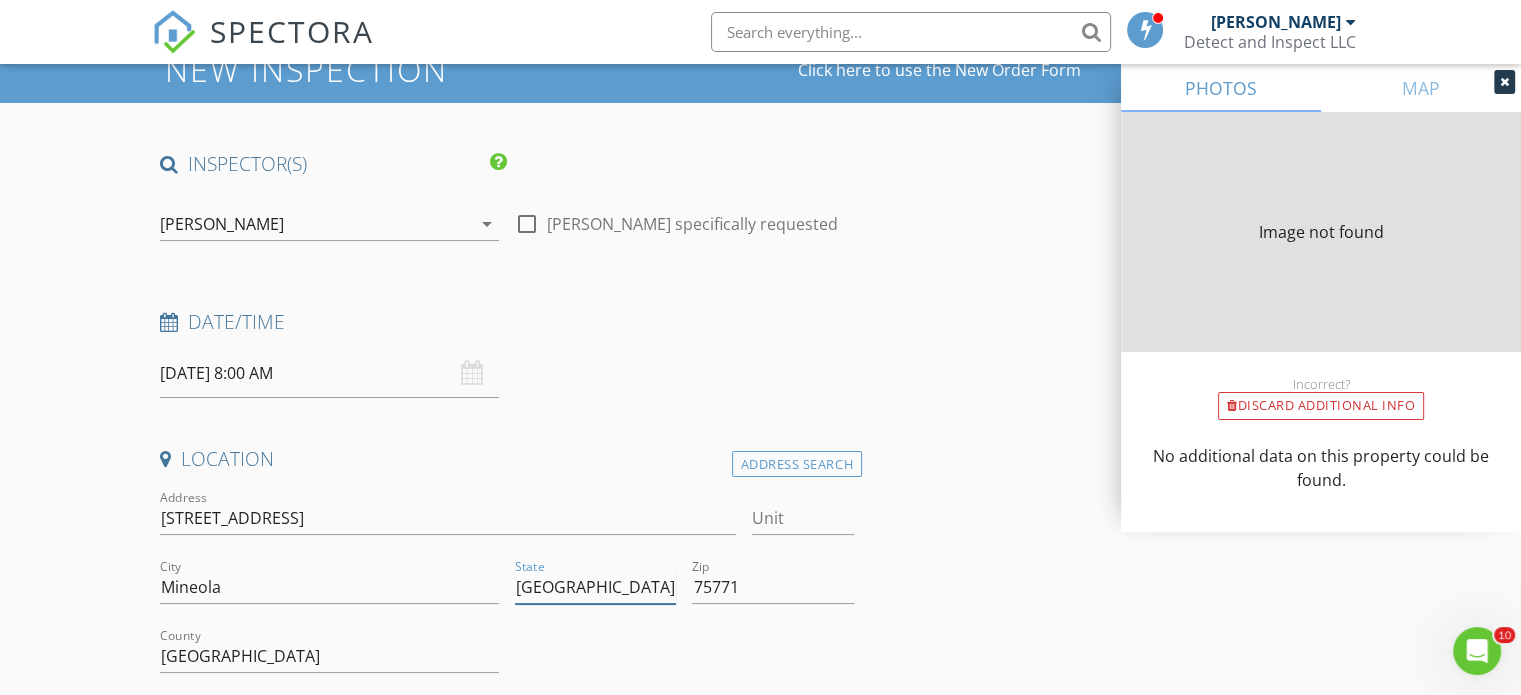 type on "0" 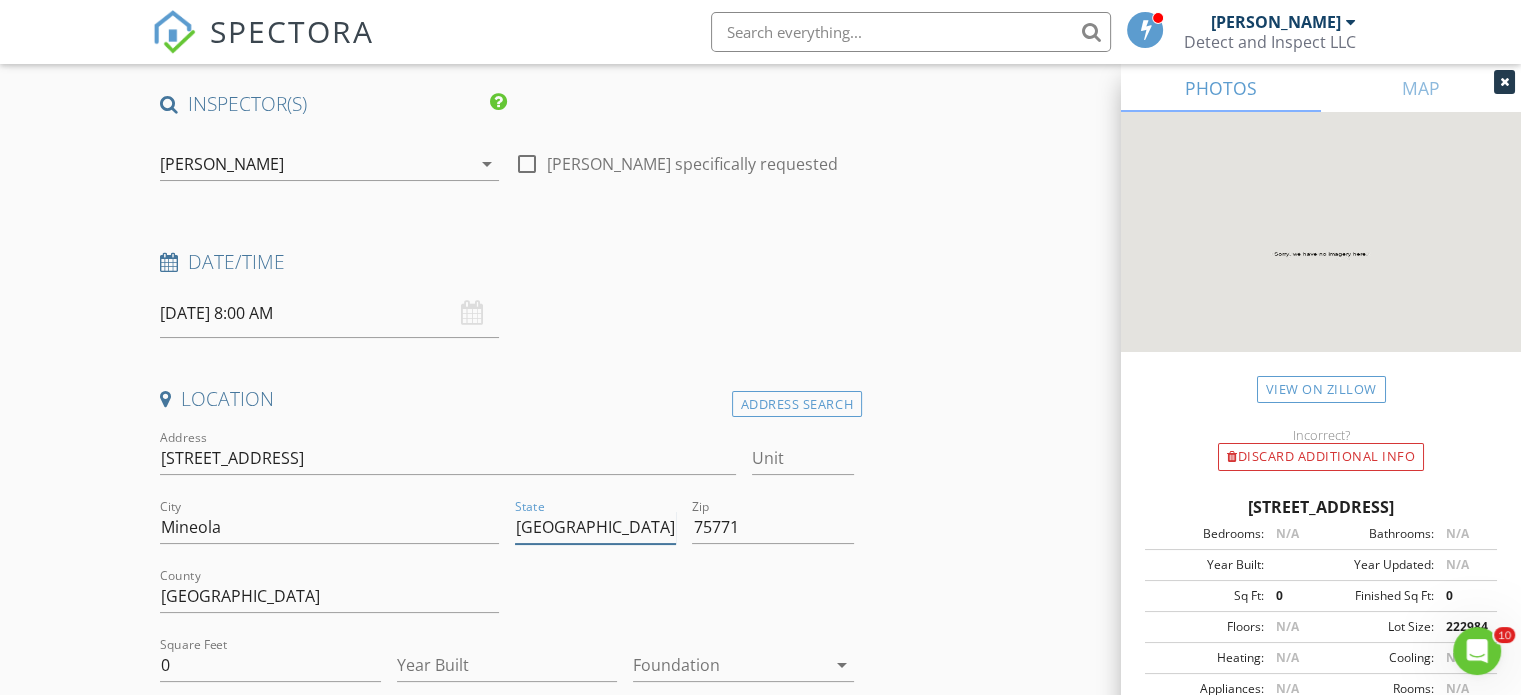 scroll, scrollTop: 226, scrollLeft: 0, axis: vertical 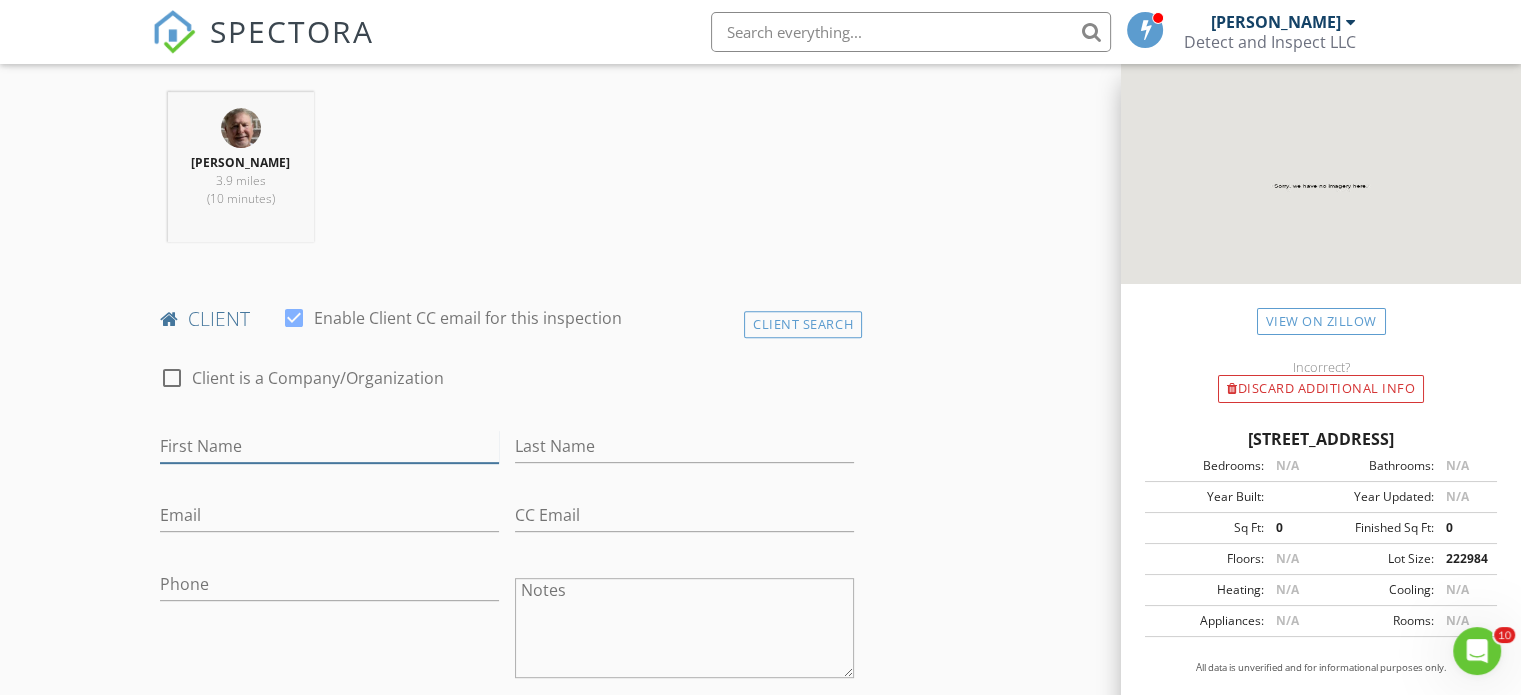 click on "First Name" at bounding box center [329, 446] 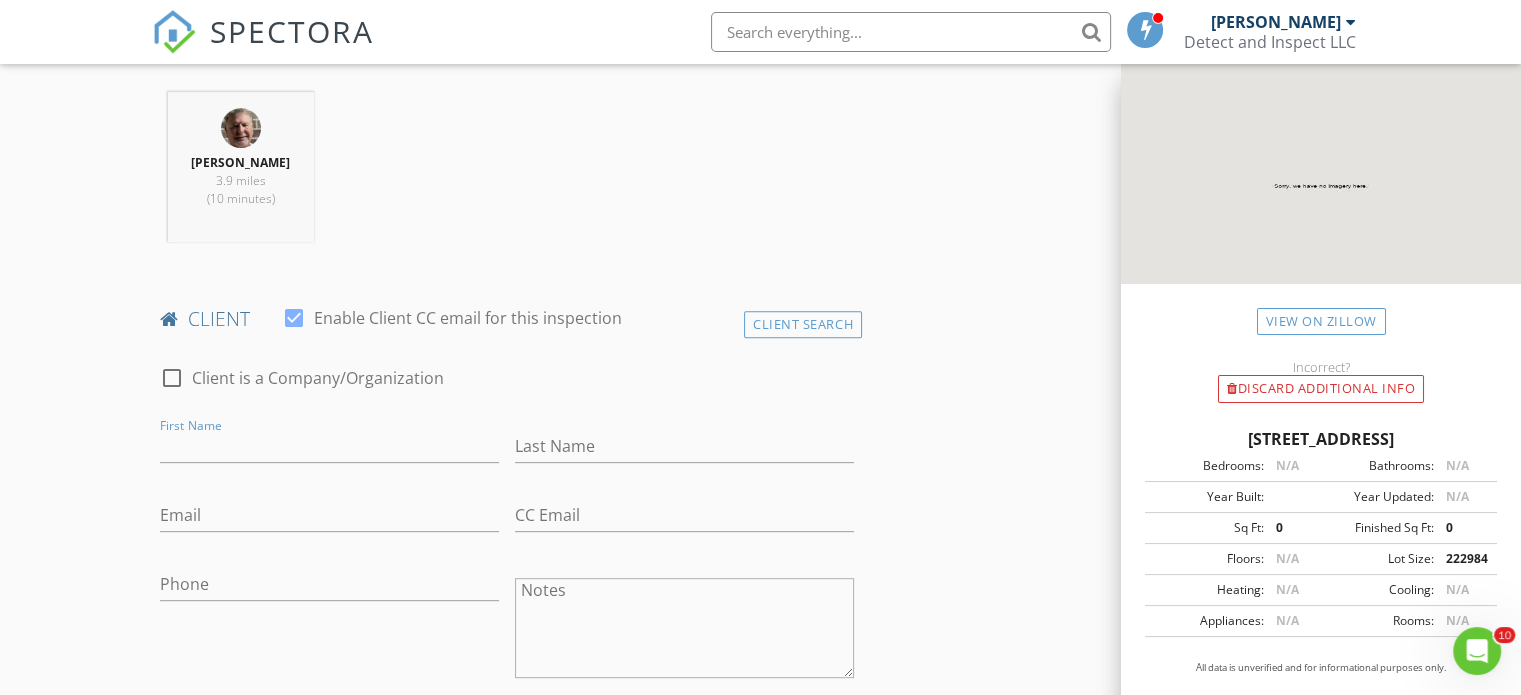 click on "25988 County Rd 462, Mineola TX 75771
Bedrooms:   N/A   Bathrooms:   N/A   Year Built:     Year Updated:   N/A   Sq Ft:   0   Finished Sq Ft:   0   Floors:   N/A   Lot Size:   222984   Heating:   N/A   Cooling:   N/A     Appliances:   N/A   Rooms:   N/A   All data is unverified and for informational purposes only." at bounding box center (1321, 559) 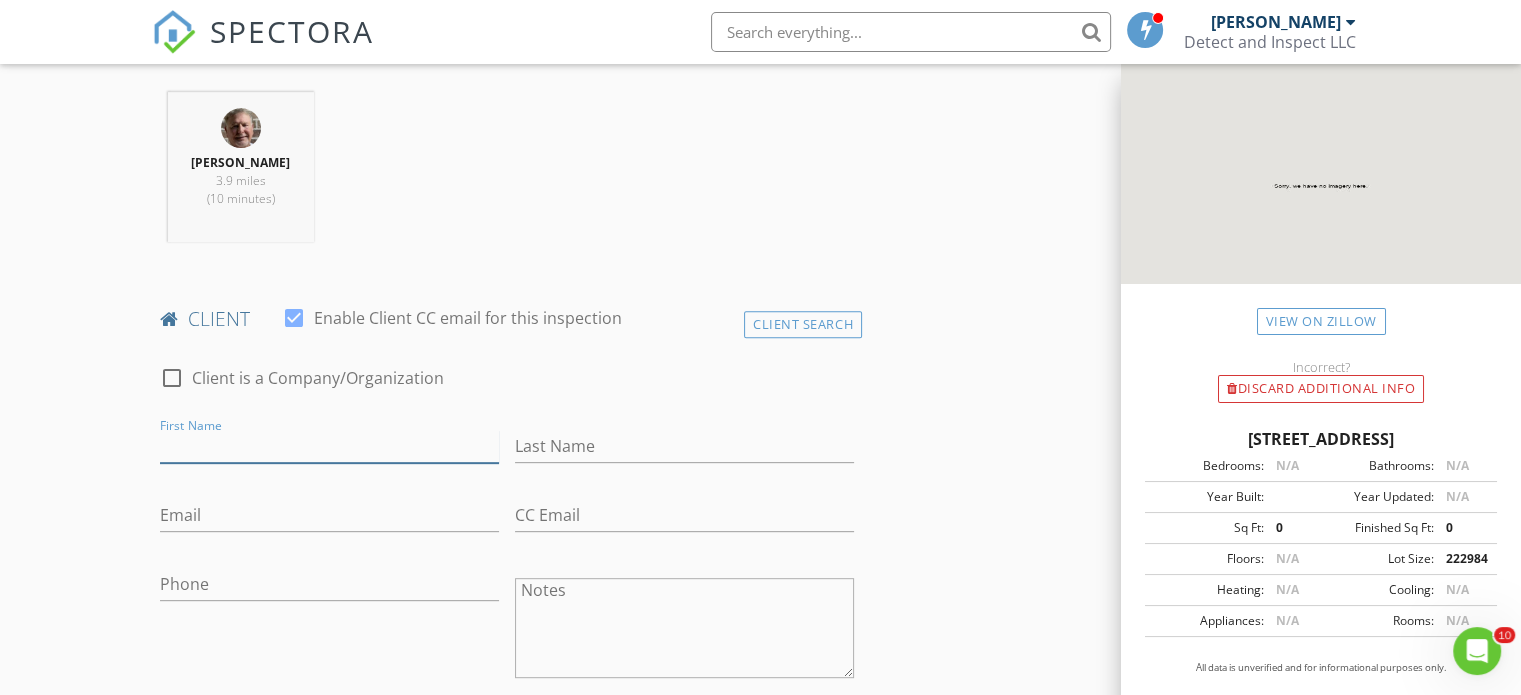 click on "First Name" at bounding box center (329, 446) 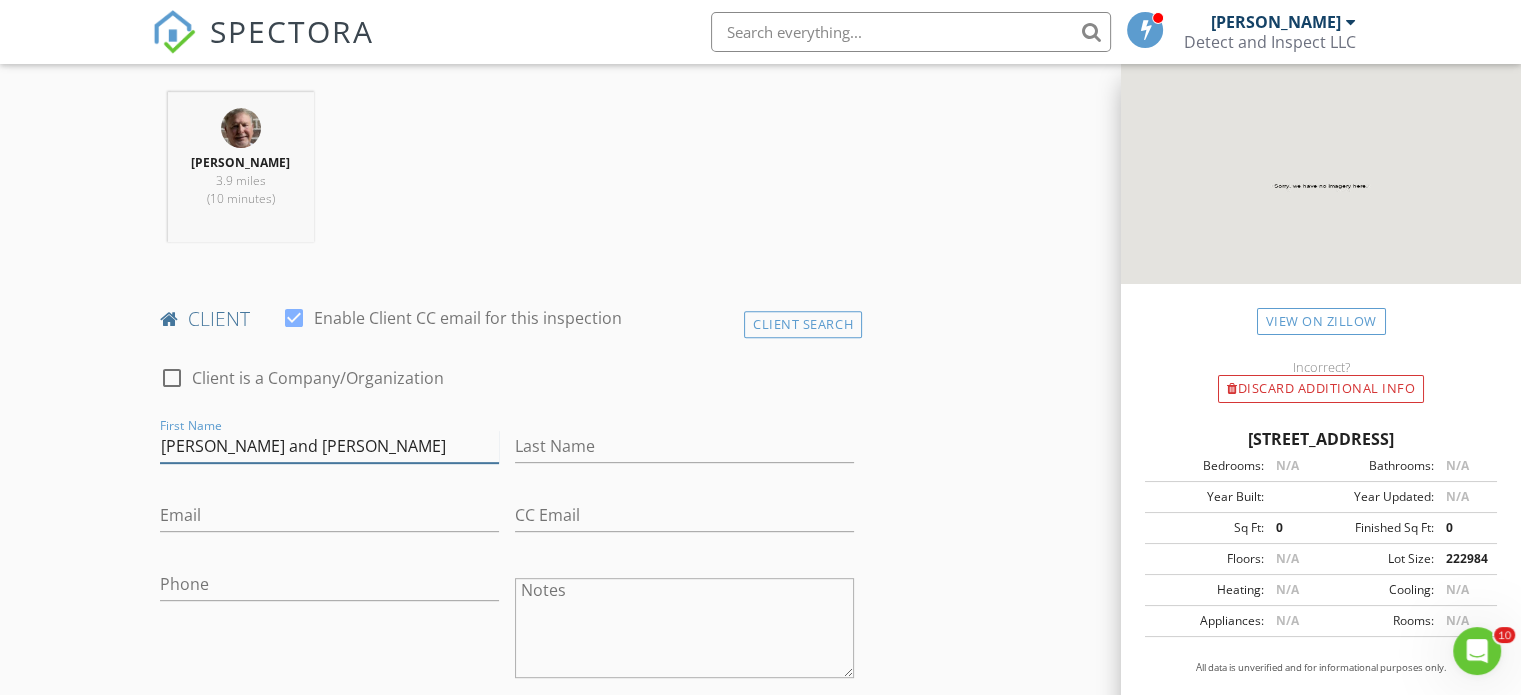 type on "Gerald and Cassandra" 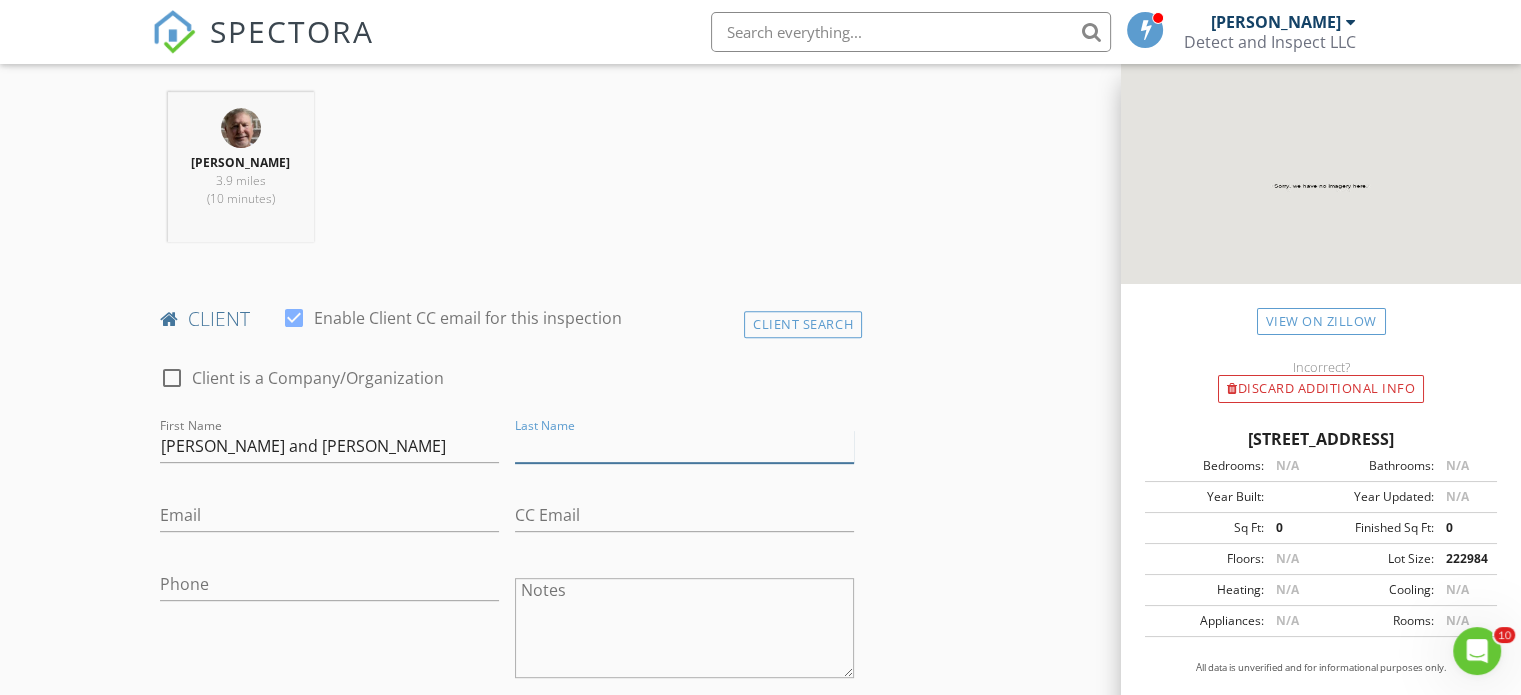 type on "l" 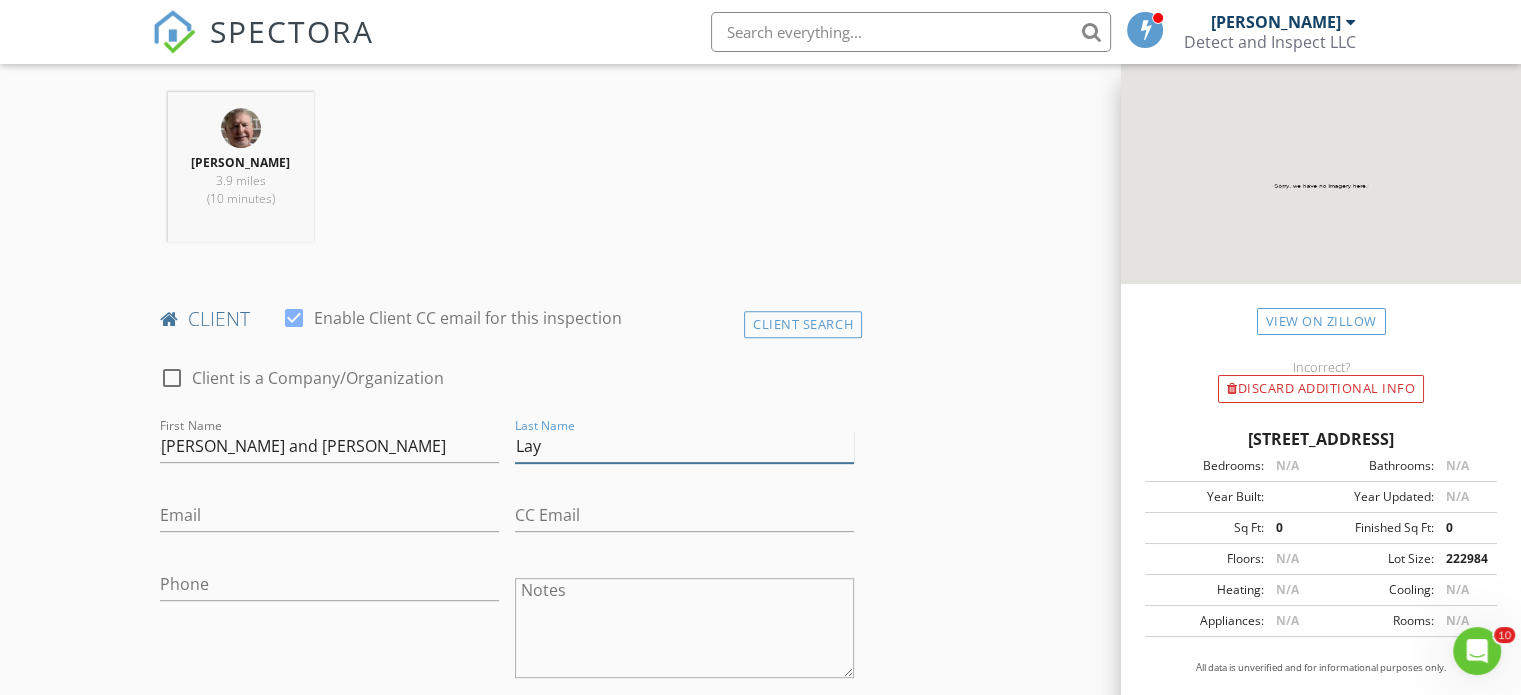 type on "Lay" 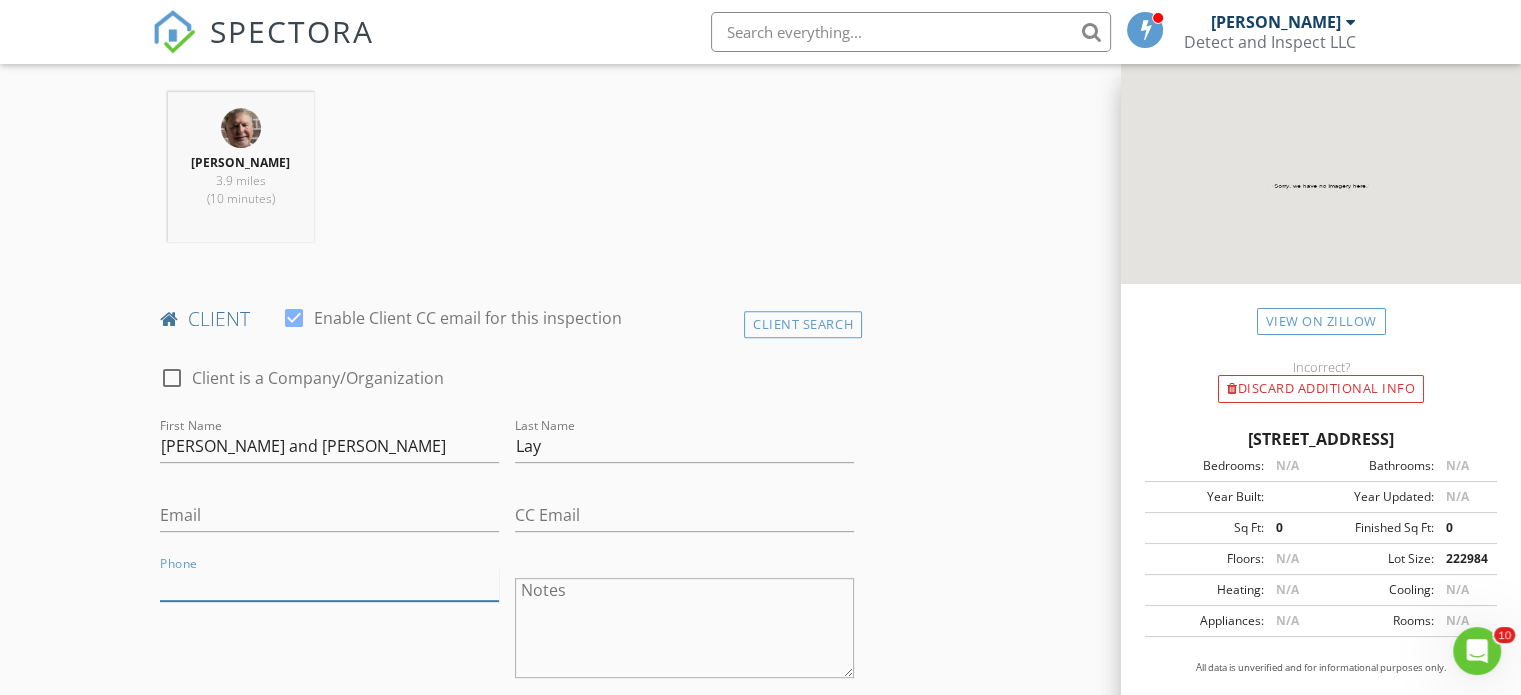 click on "Phone" at bounding box center (329, 584) 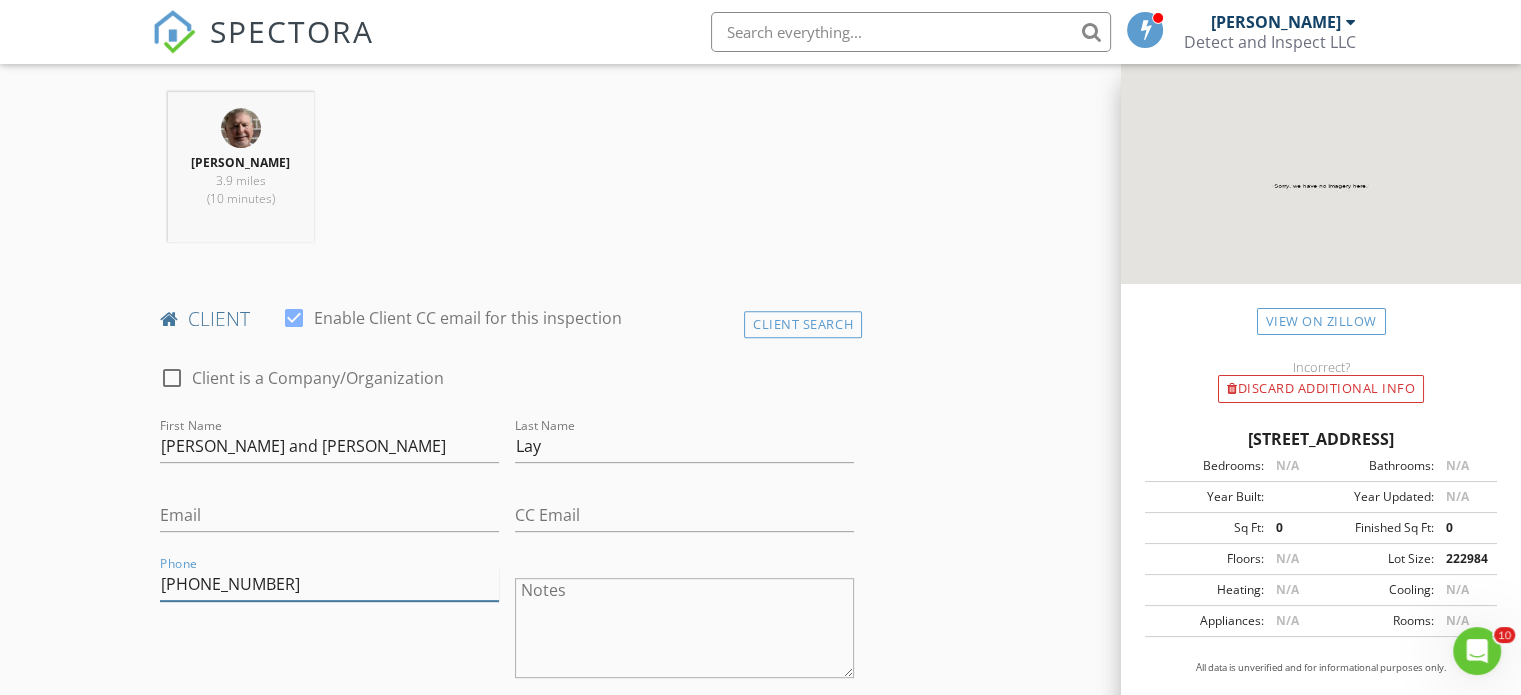 type on "206-396-4855" 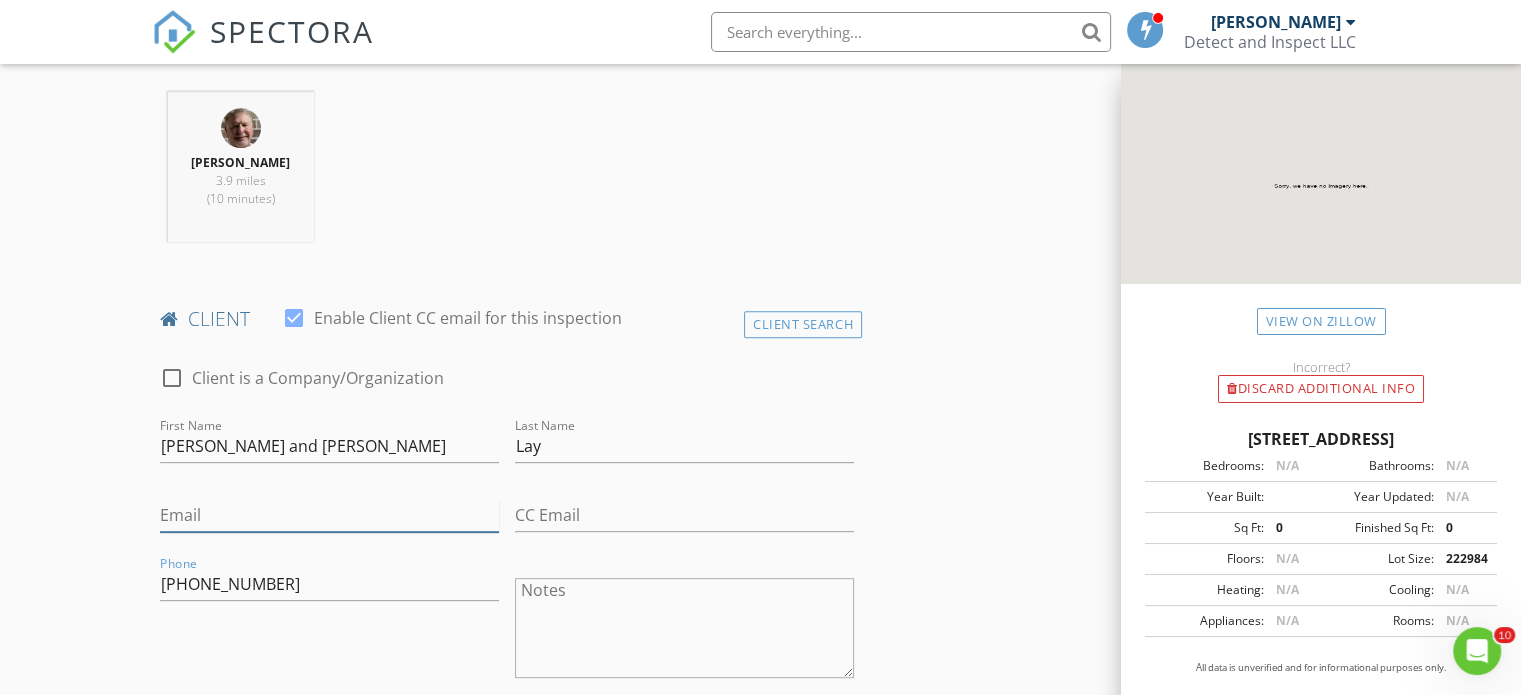 click on "Email" at bounding box center (329, 515) 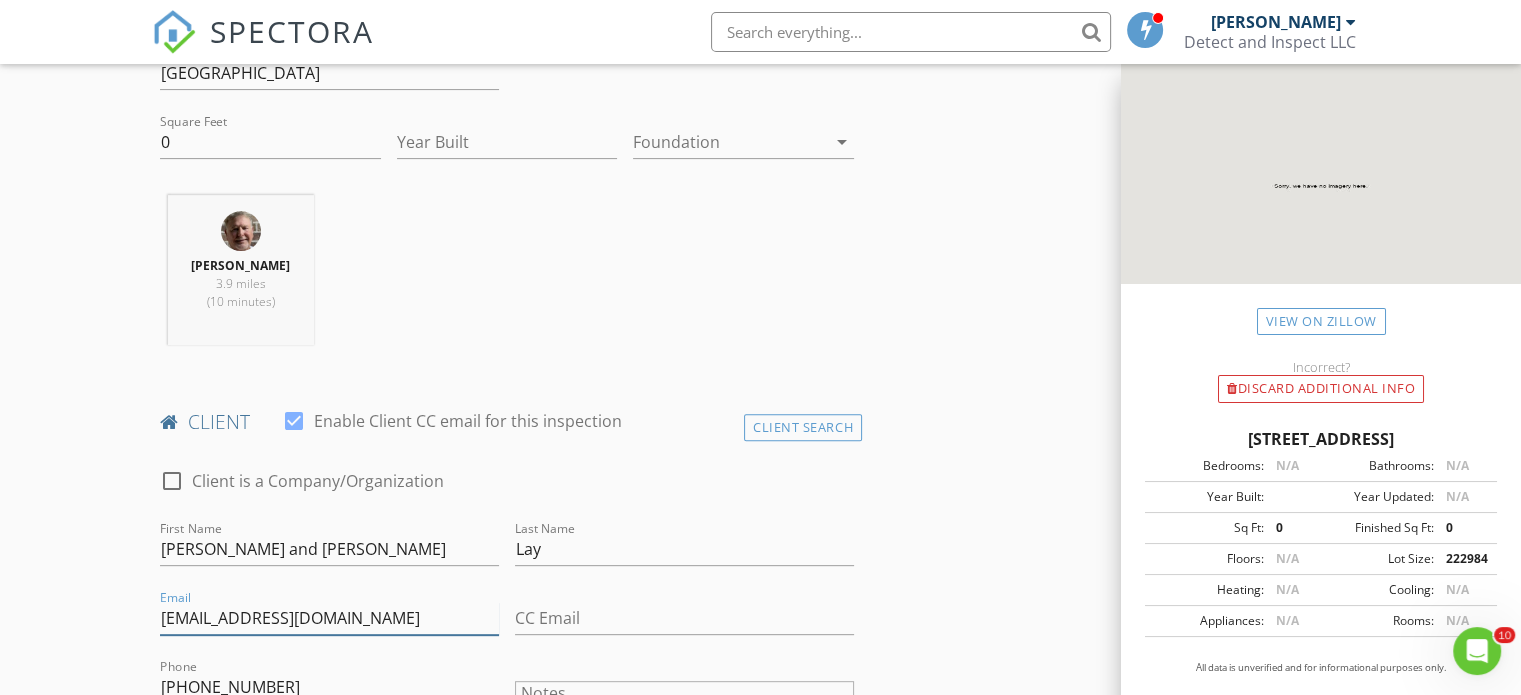 type on "gigilaymail@yahoo.com" 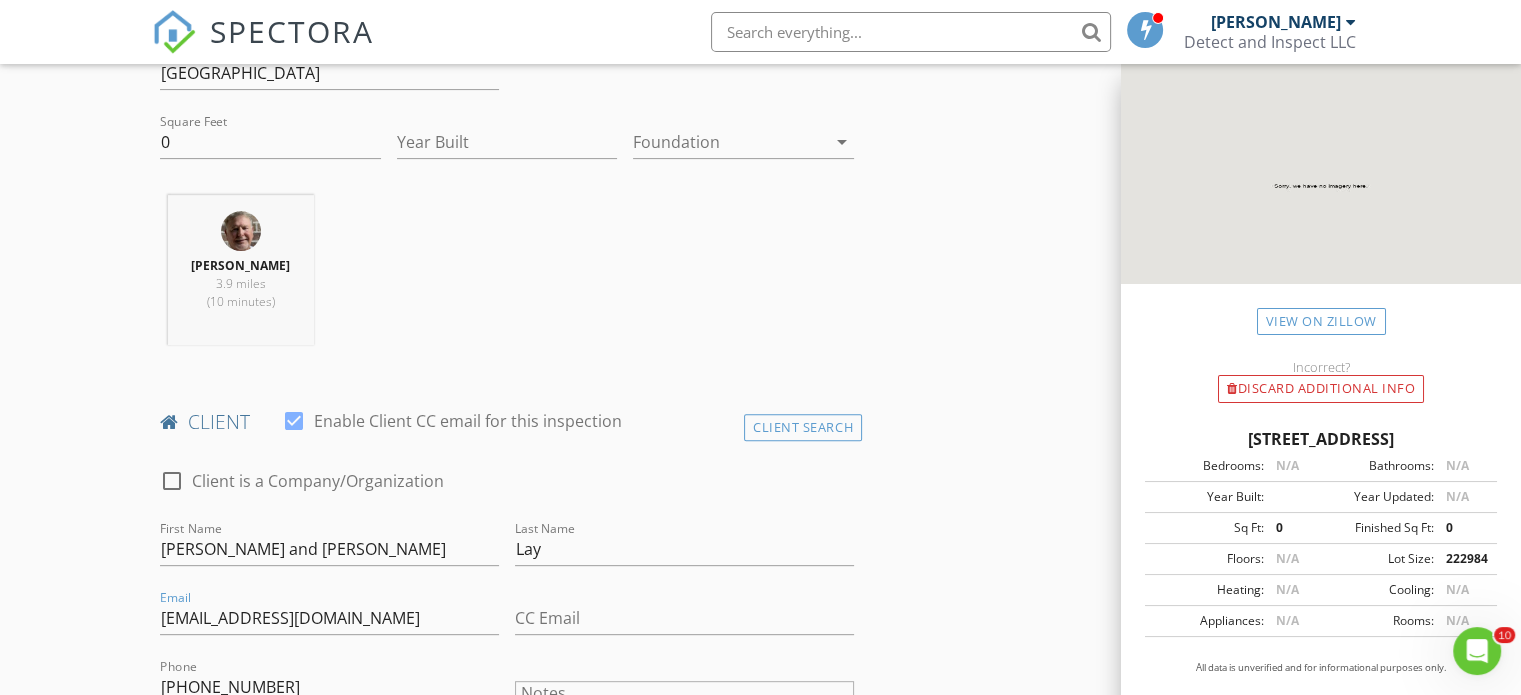 click on "INSPECTOR(S)
check_box   Tim Hastings   PRIMARY   Tim Hastings arrow_drop_down   check_box_outline_blank Tim Hastings specifically requested
Date/Time
07/11/2025 8:00 AM
Location
Address Search       Address 25988 County Rd 462   Unit   City Mineola   State TX   Zip 75771   County United States     Square Feet 0   Year Built   Foundation arrow_drop_down     Tim Hastings     3.9 miles     (10 minutes)
client
check_box Enable Client CC email for this inspection   Client Search     check_box_outline_blank Client is a Company/Organization     First Name Gerald and Cassandra   Last Name Lay   Email gigilaymail@yahoo.com   CC Email   Phone 206-396-4855           Notes   Private Notes
ADD ADDITIONAL client
SERVICES
check_box_outline_blank   Residential Inspection     Termite (WDI)" at bounding box center [760, 1207] 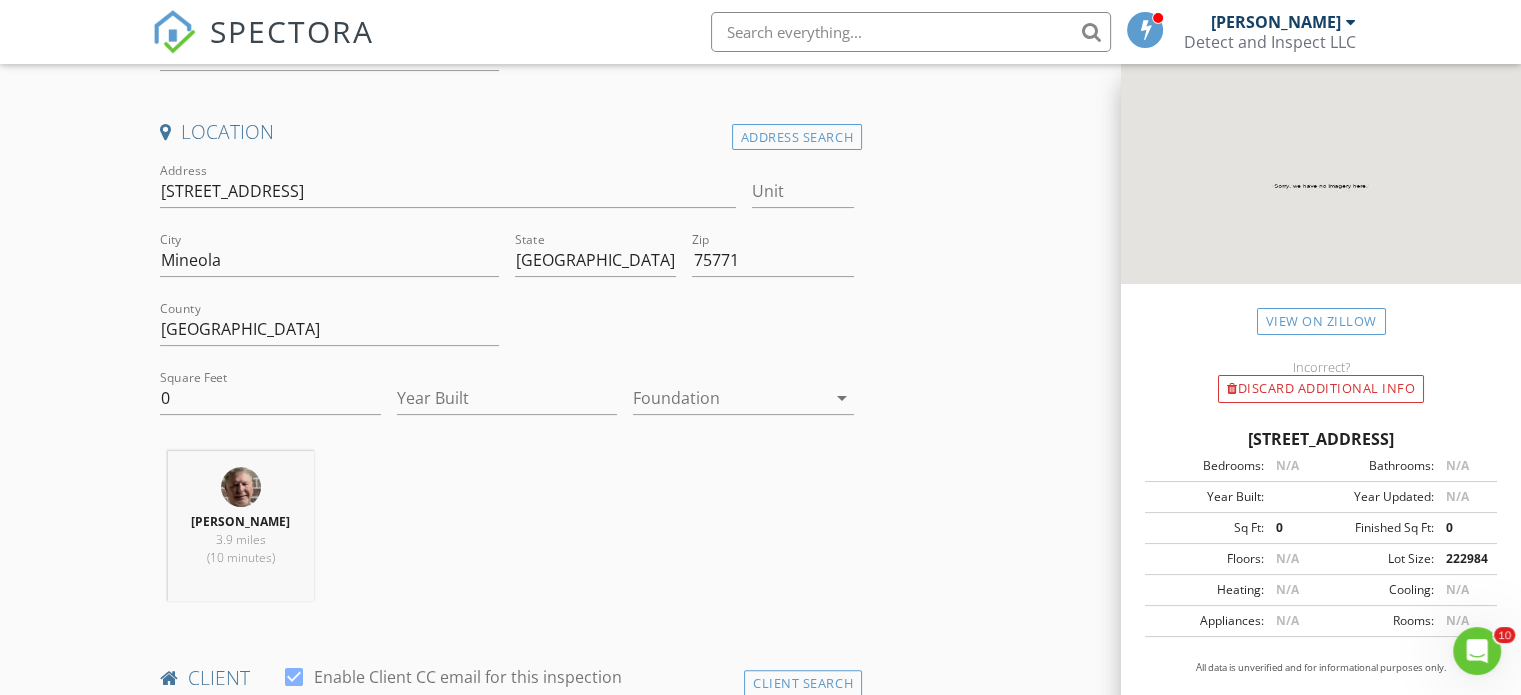 scroll, scrollTop: 404, scrollLeft: 0, axis: vertical 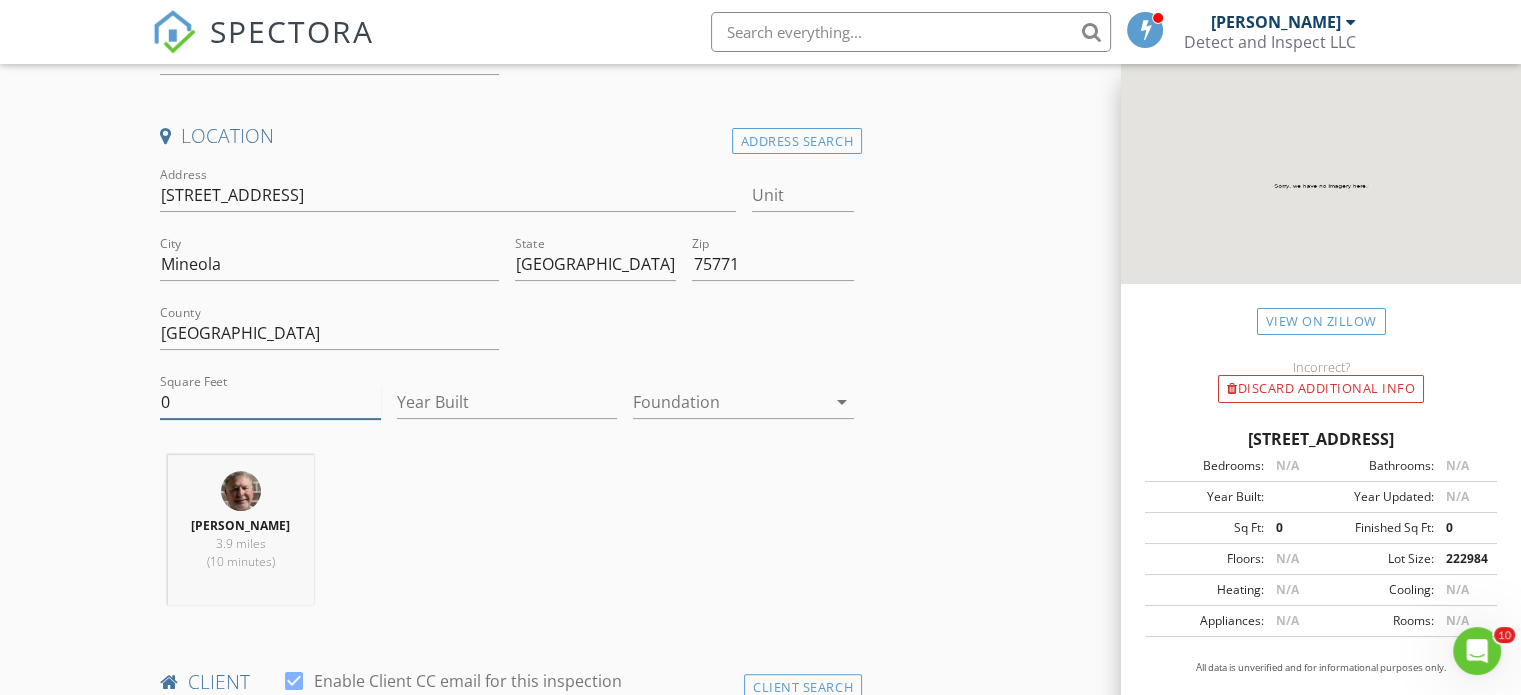 click on "0" at bounding box center (270, 402) 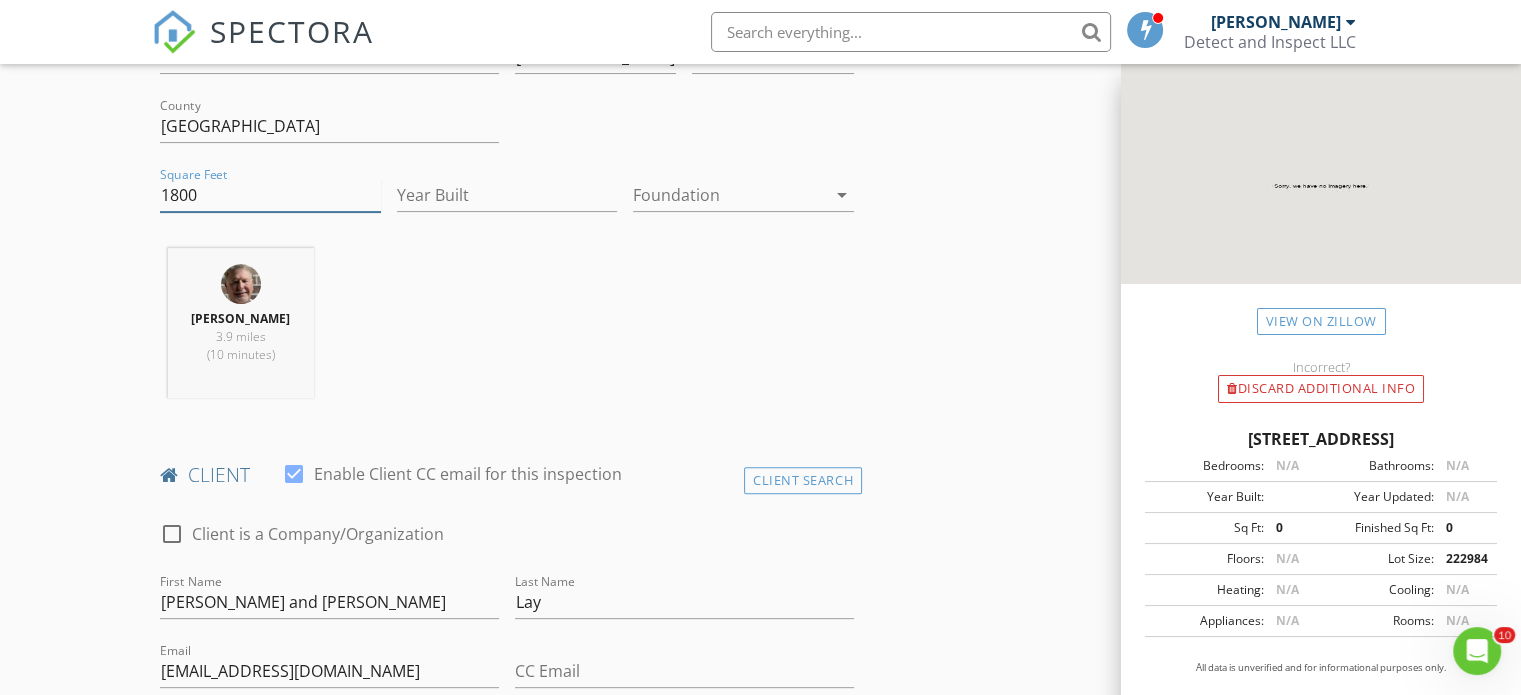 scroll, scrollTop: 616, scrollLeft: 0, axis: vertical 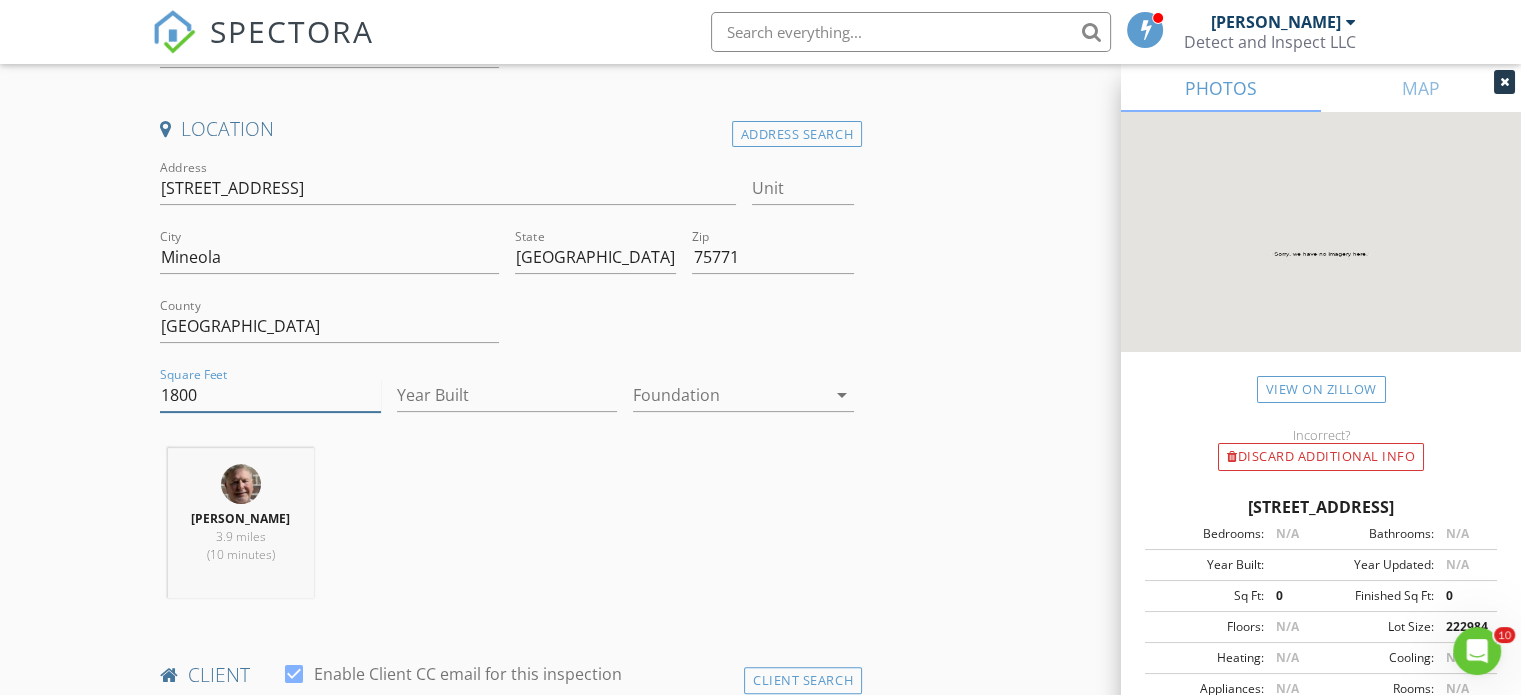 type on "1800" 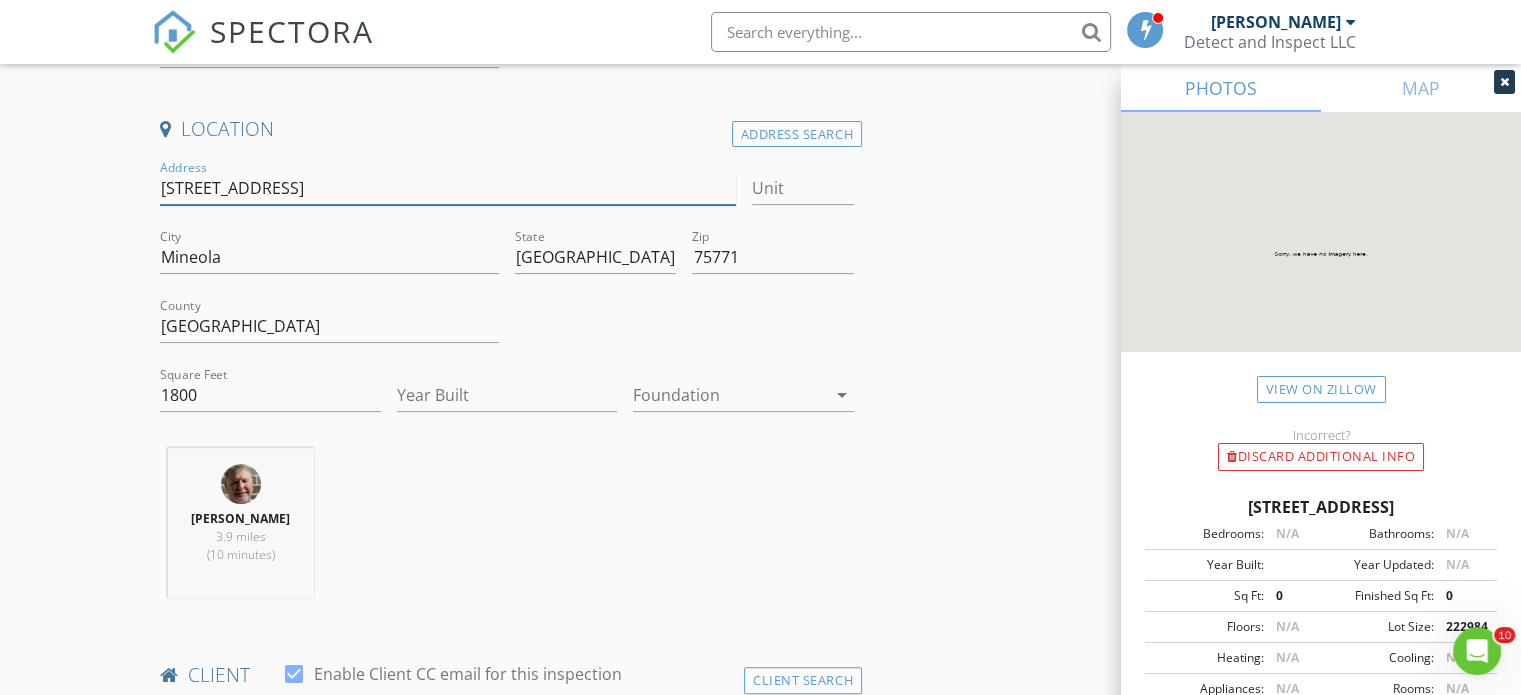 drag, startPoint x: 346, startPoint y: 180, endPoint x: 154, endPoint y: 183, distance: 192.02344 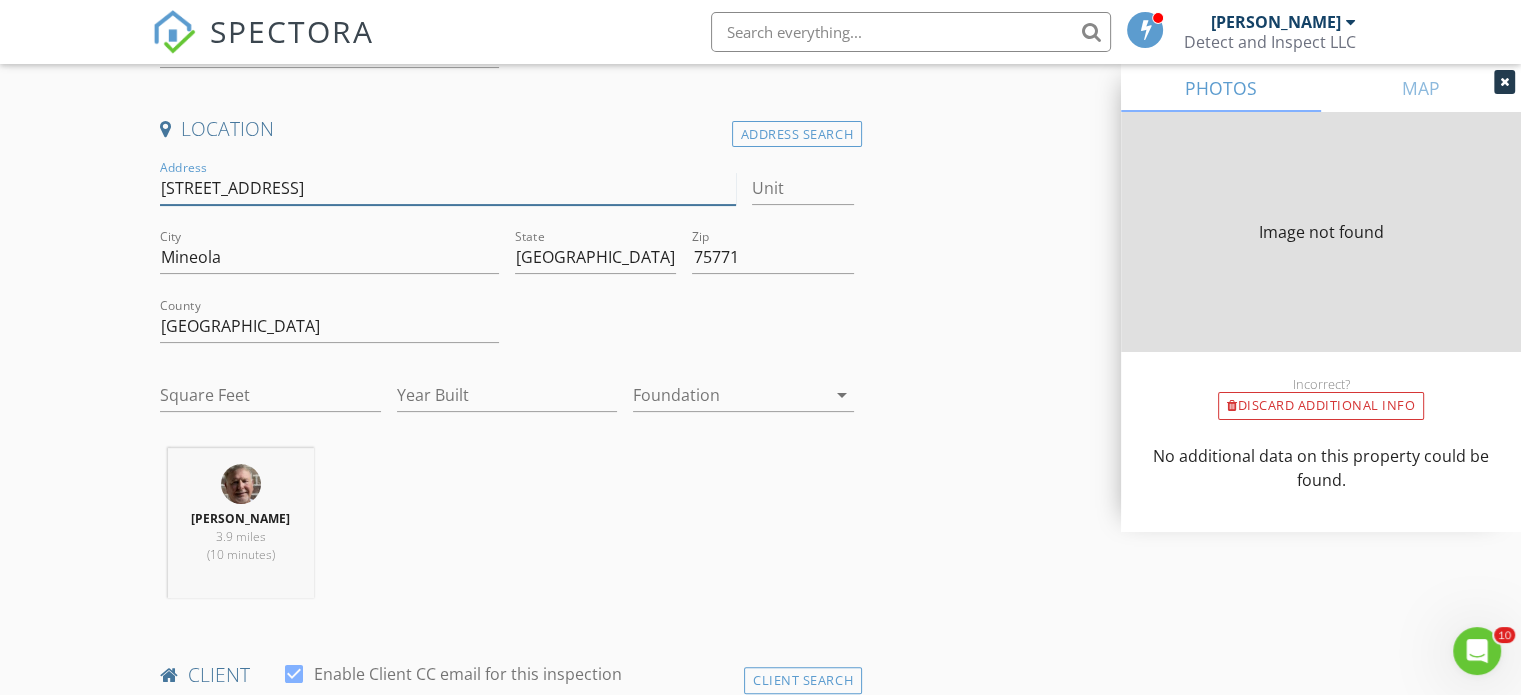 type on "0" 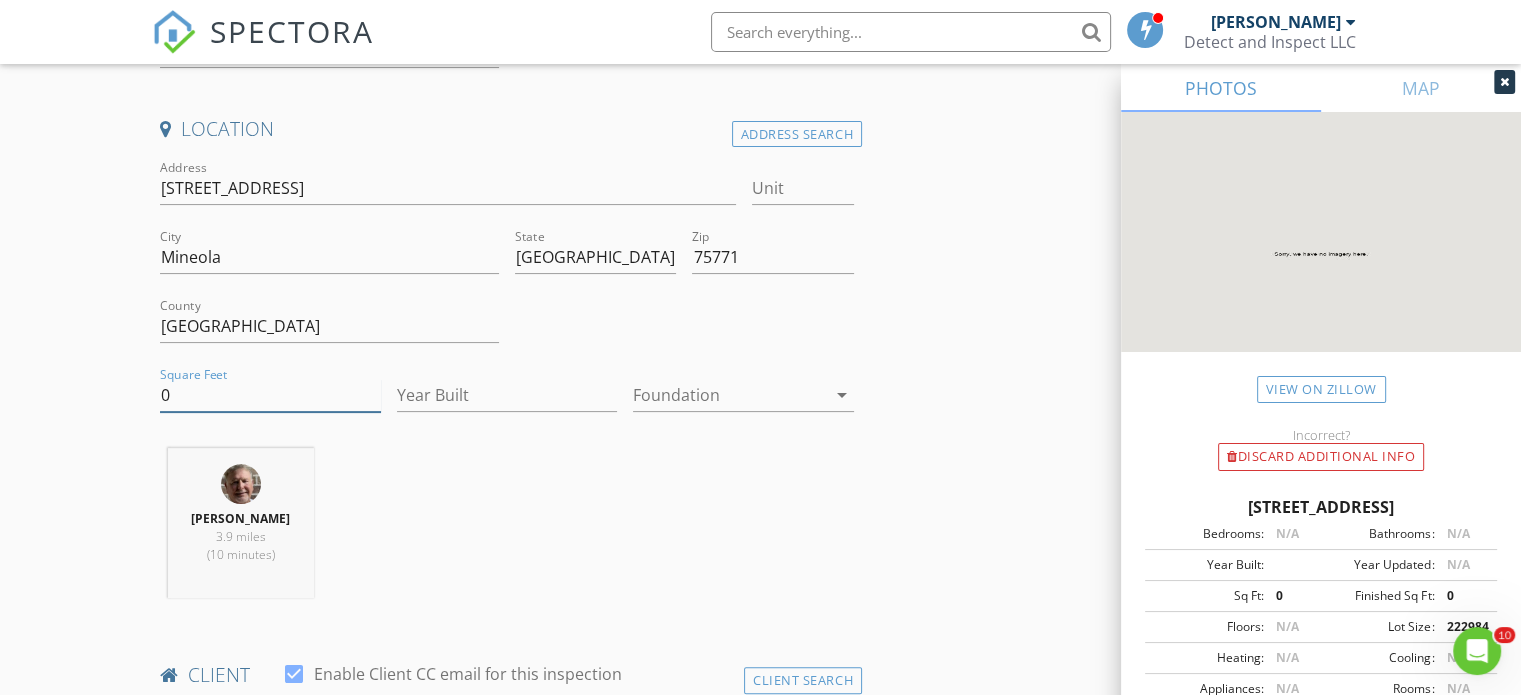 click on "0" at bounding box center [270, 395] 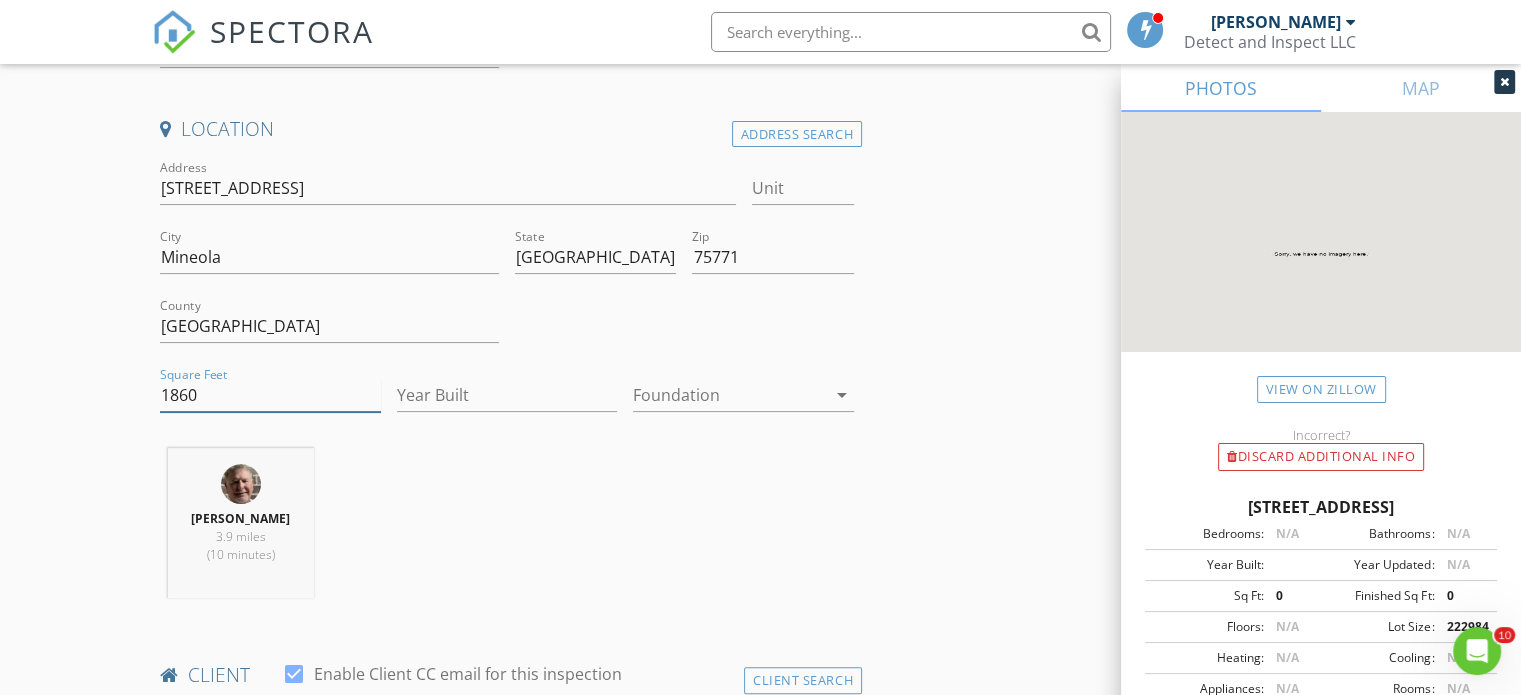 type on "1860" 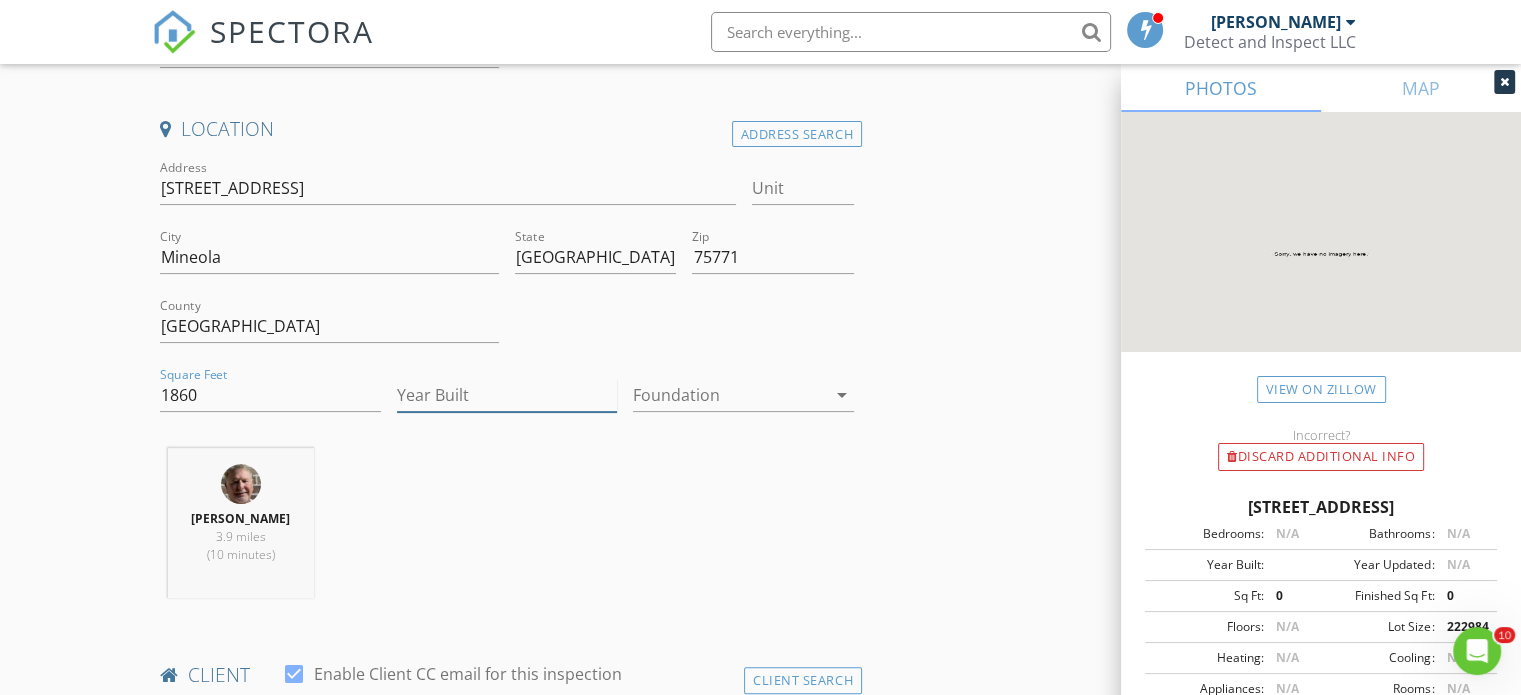 click on "Year Built" at bounding box center [507, 395] 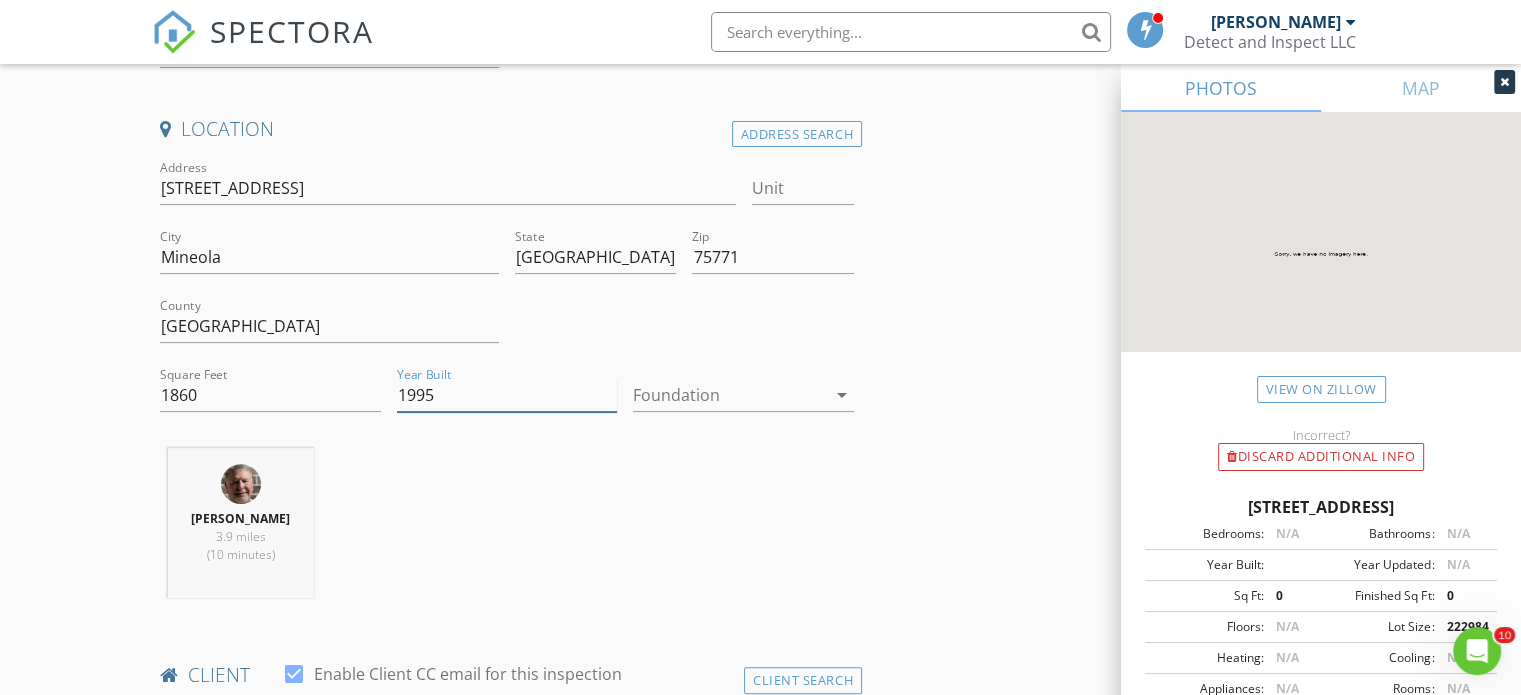 type on "1995" 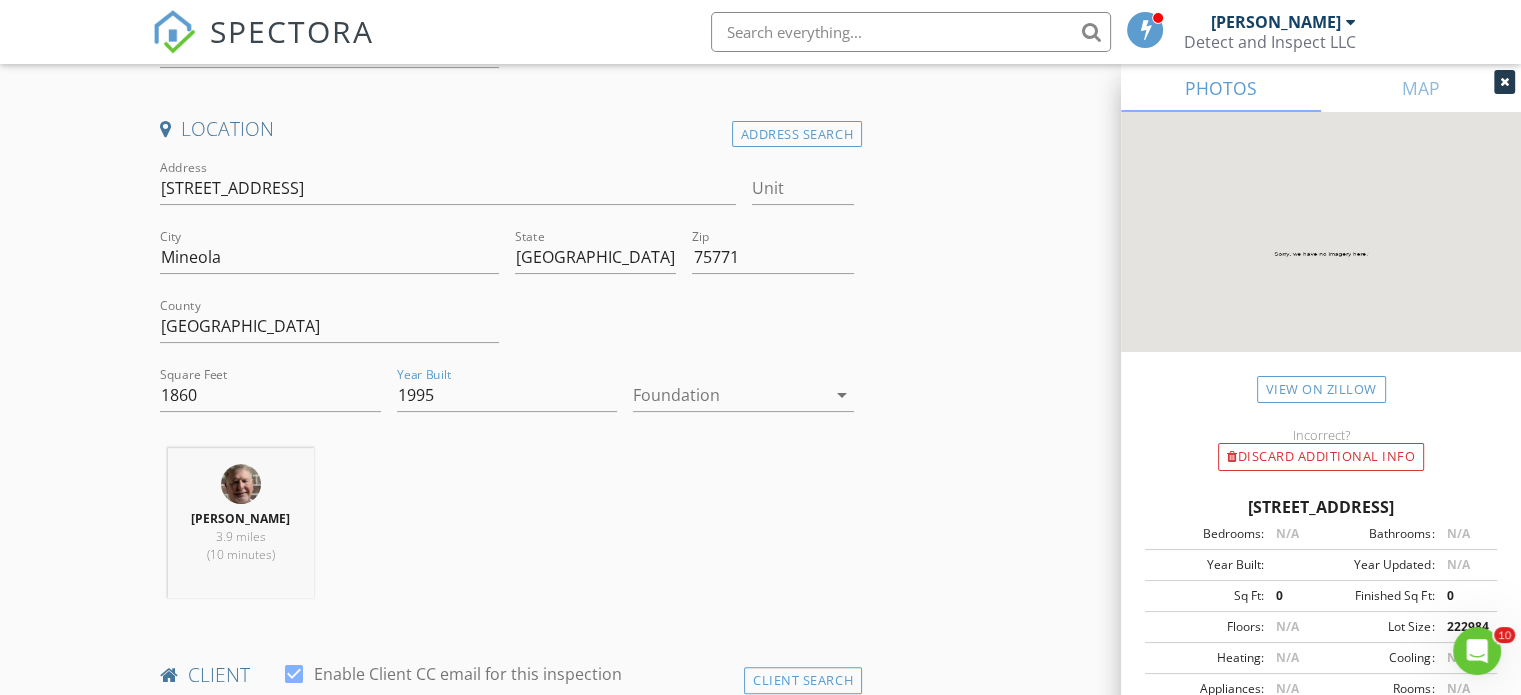 click on "arrow_drop_down" at bounding box center [842, 395] 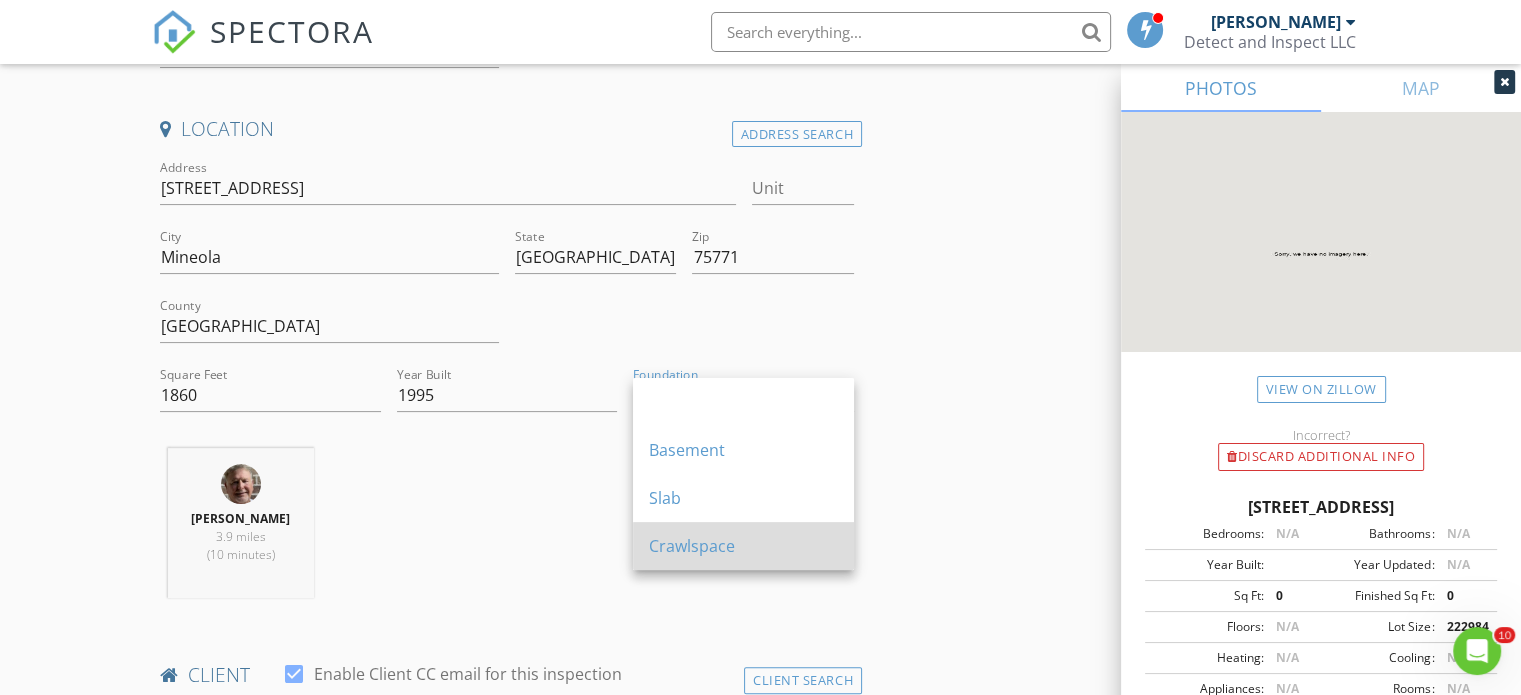 click on "Crawlspace" at bounding box center [743, 546] 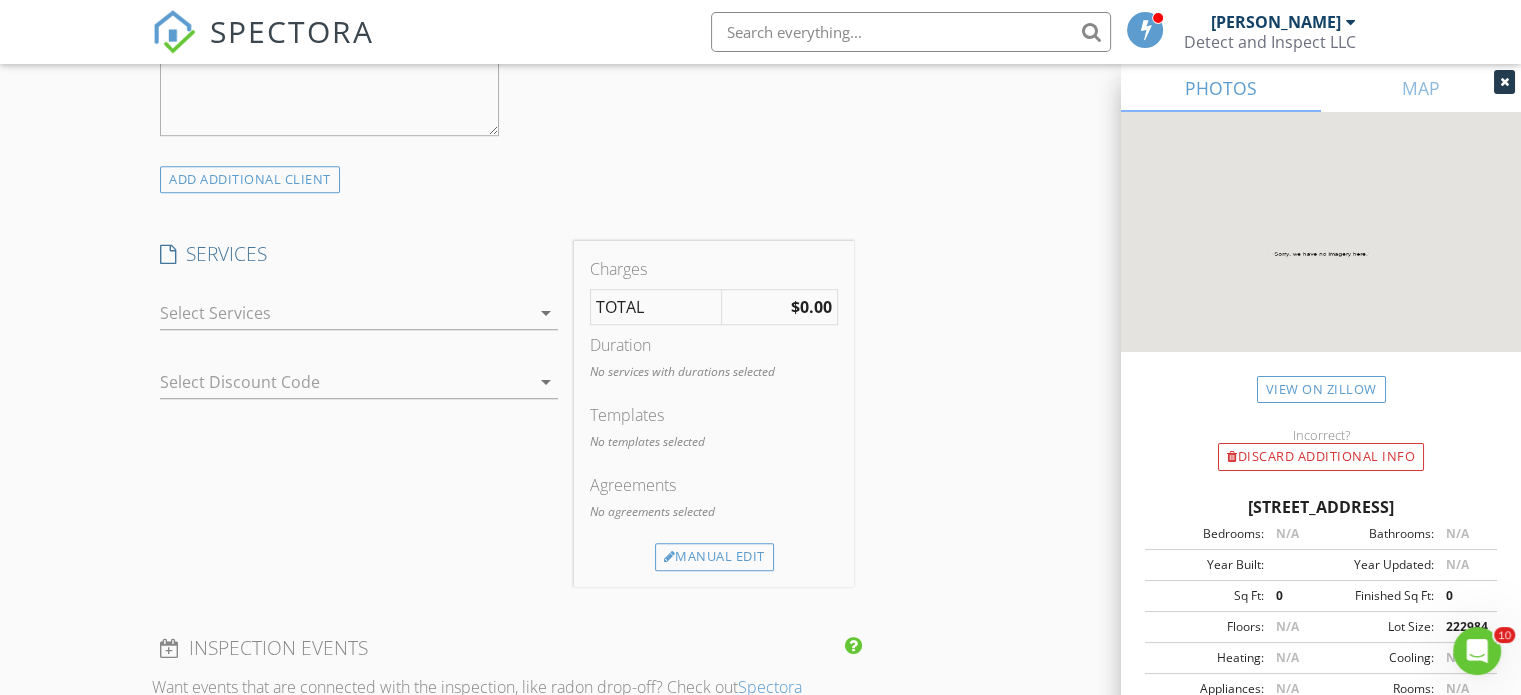scroll, scrollTop: 1474, scrollLeft: 0, axis: vertical 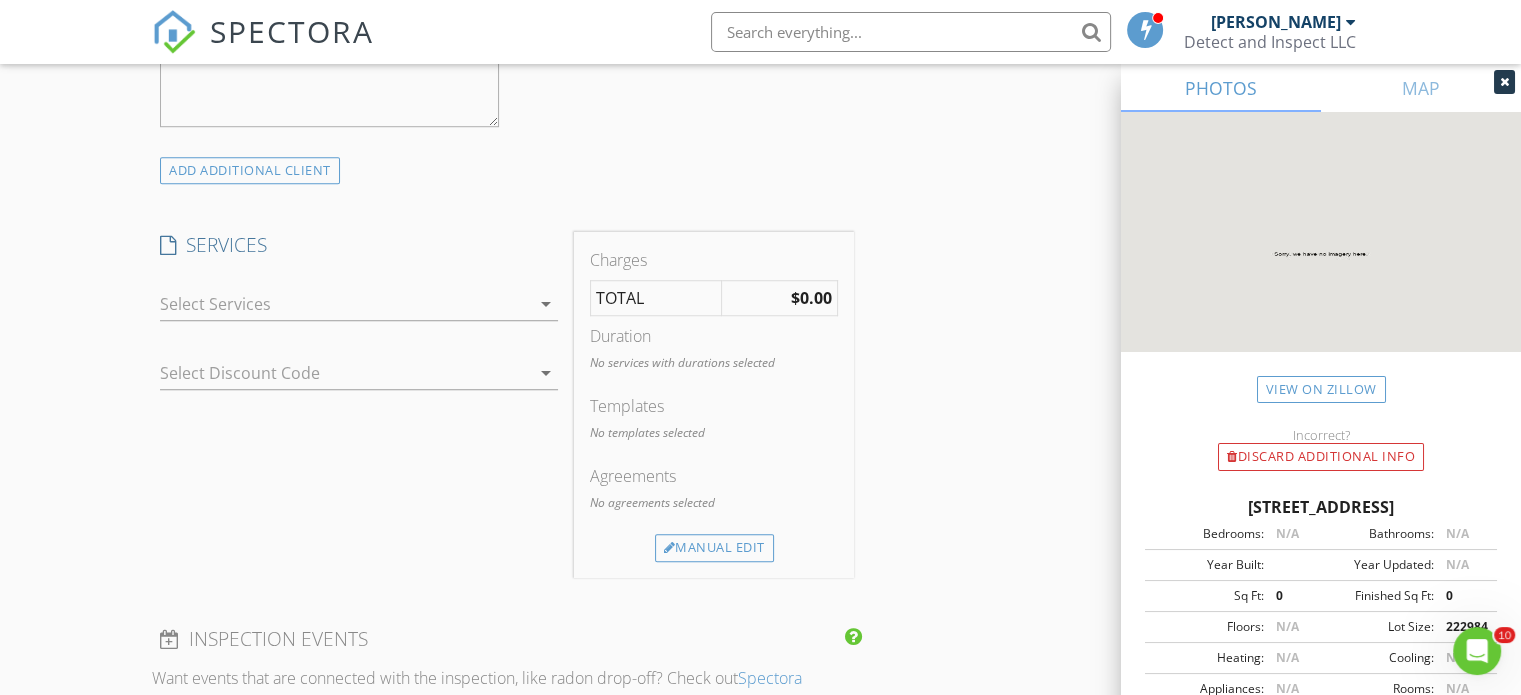 click on "arrow_drop_down" at bounding box center [546, 304] 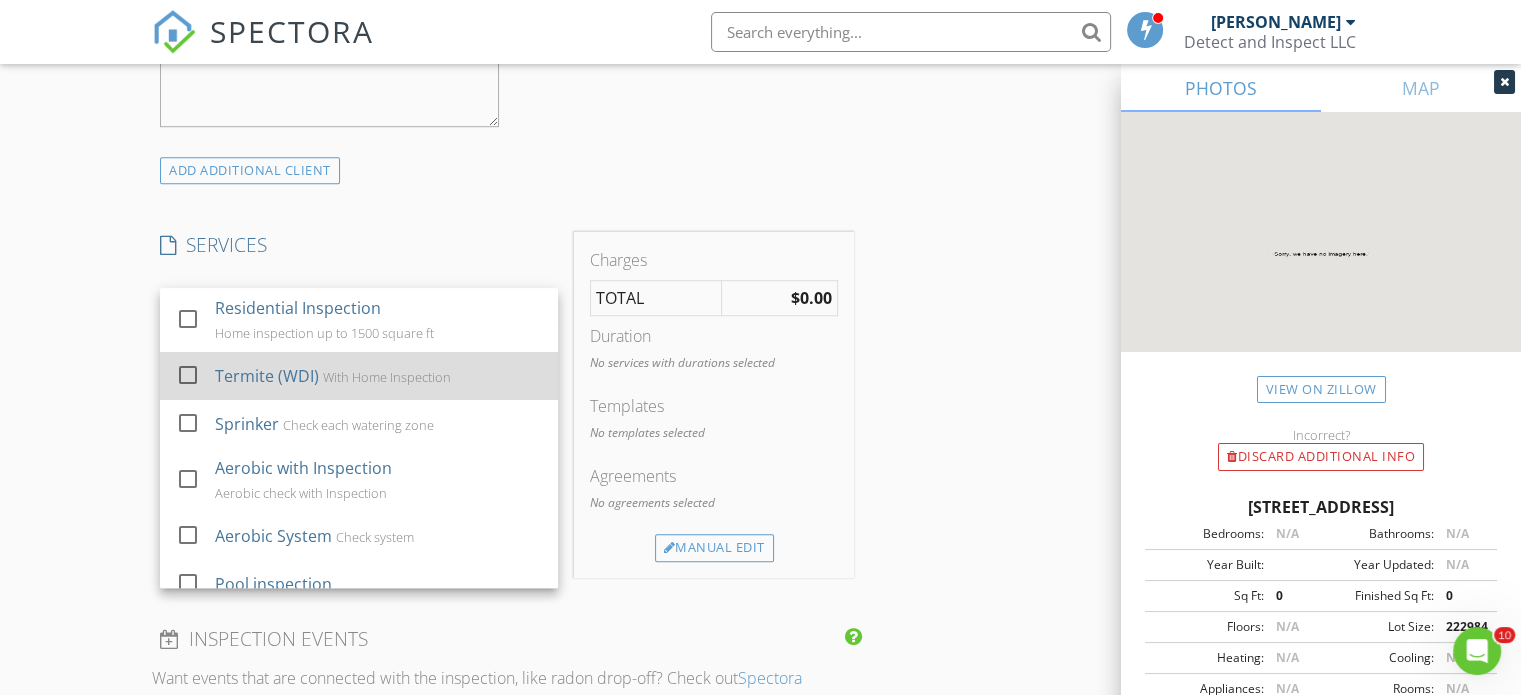 click at bounding box center (188, 375) 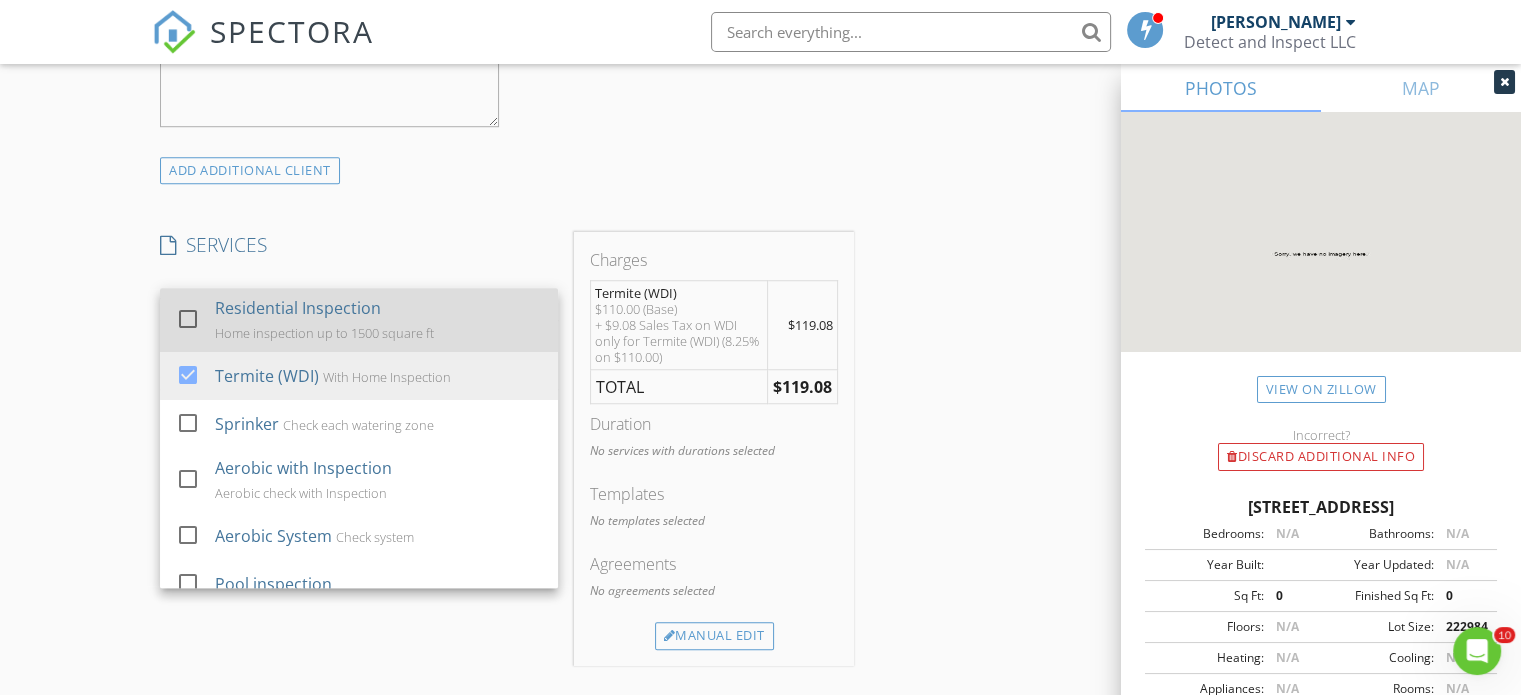 click at bounding box center [188, 319] 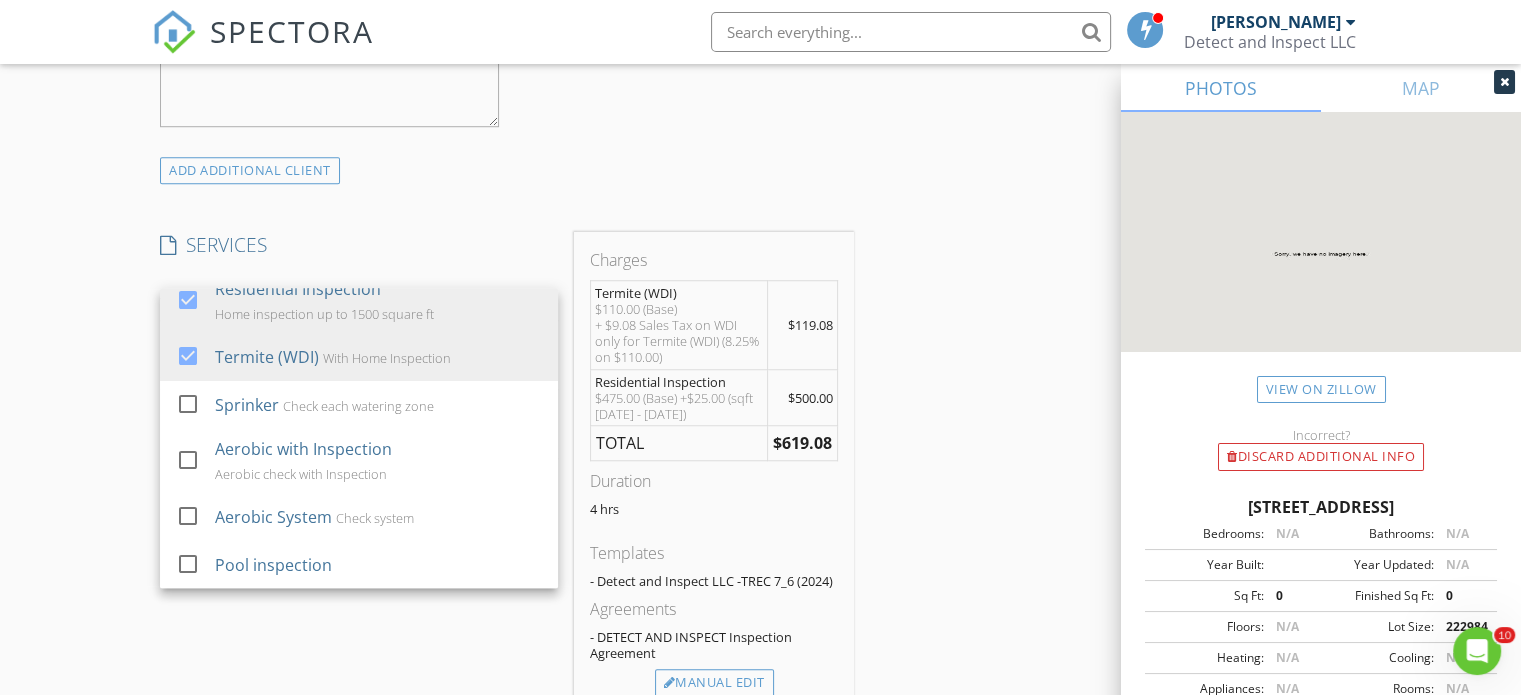 scroll, scrollTop: 0, scrollLeft: 0, axis: both 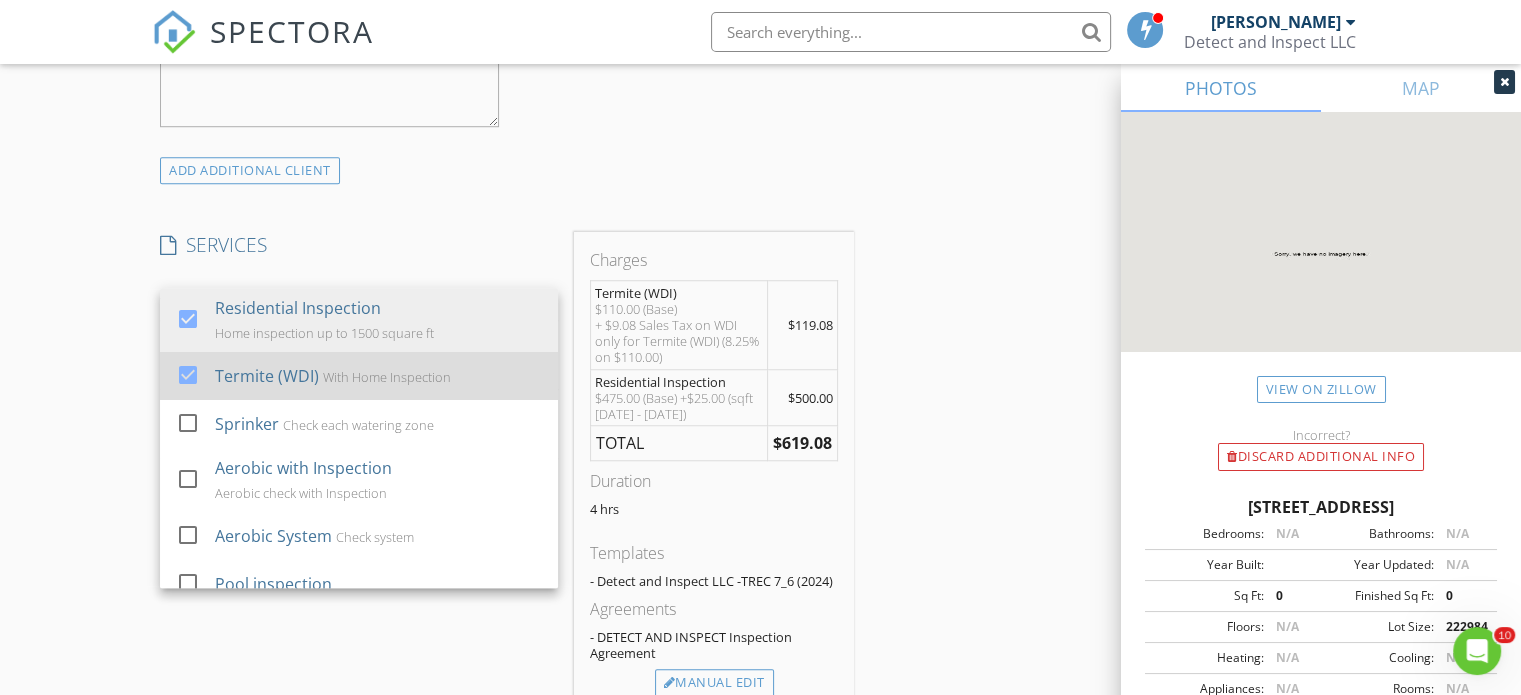 click at bounding box center [188, 375] 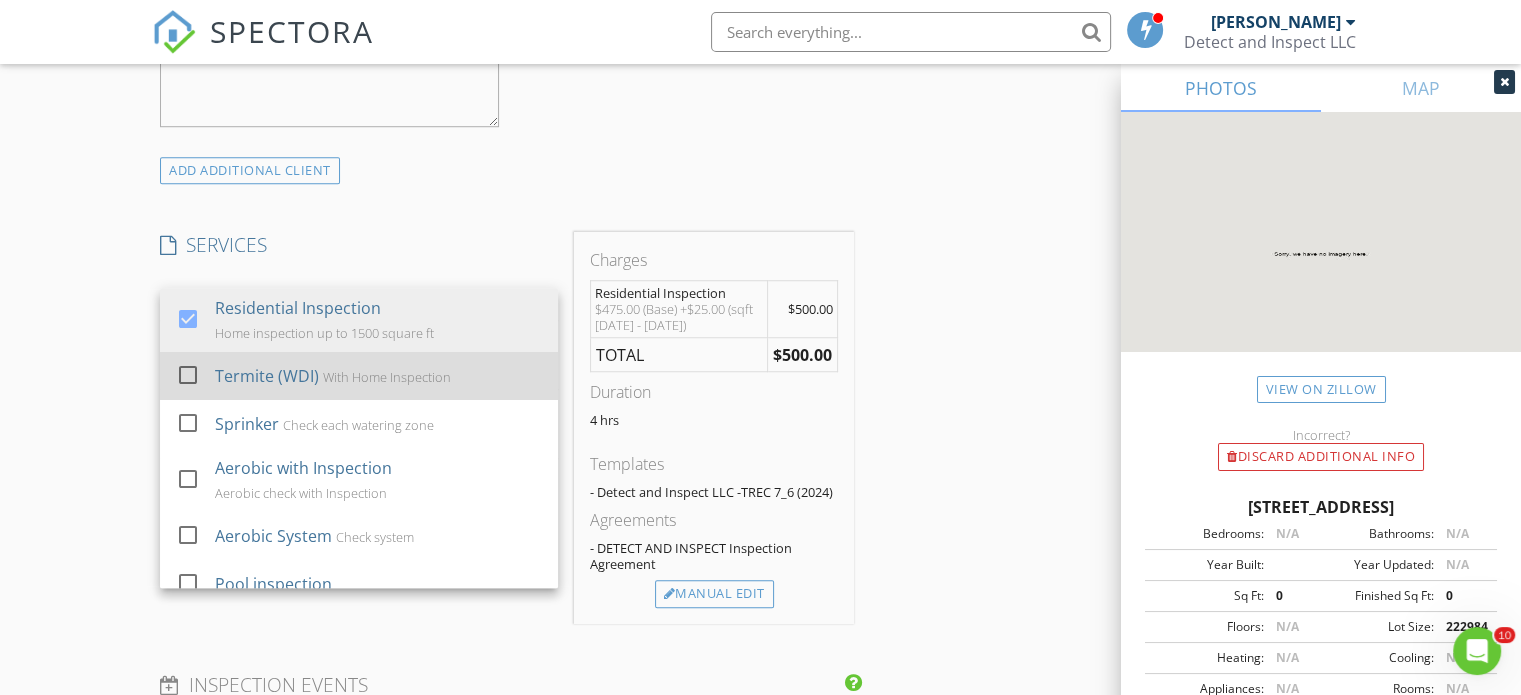 click at bounding box center [188, 375] 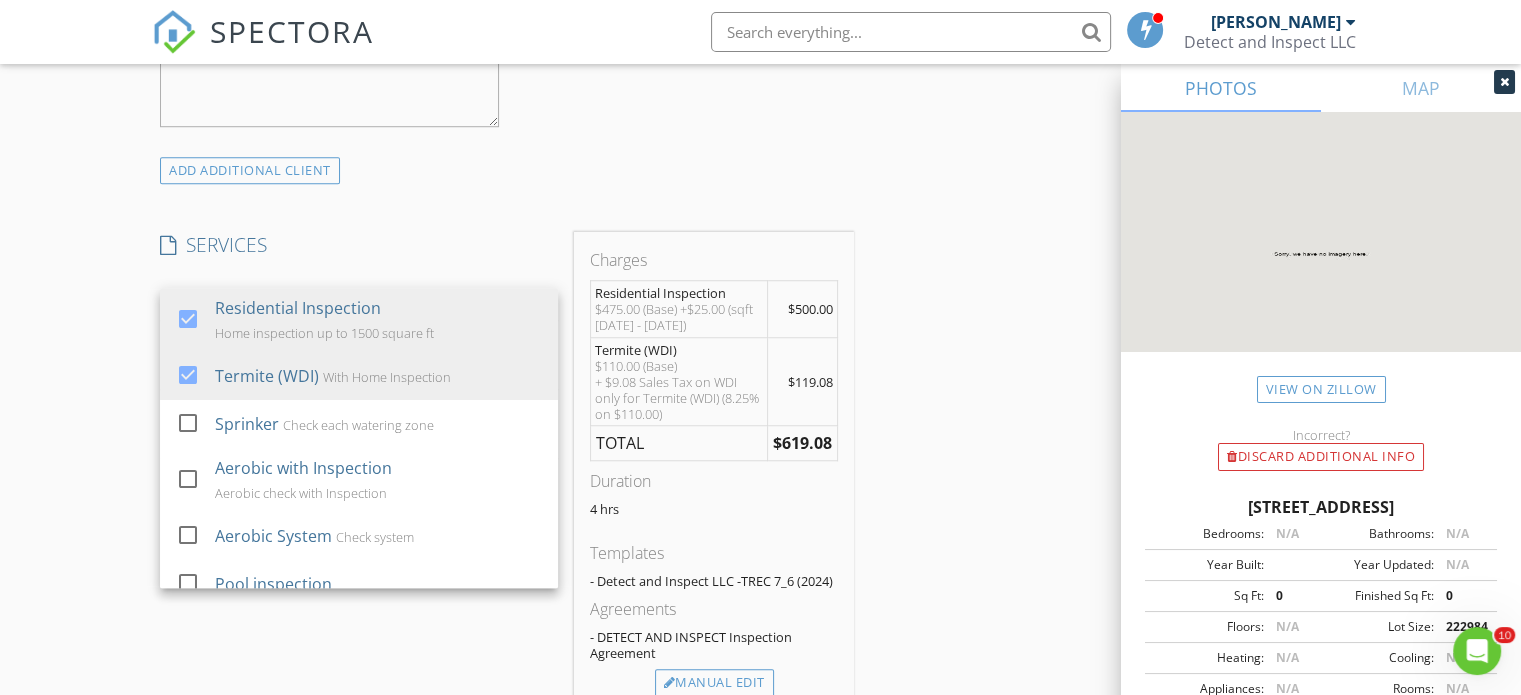 click on "SERVICES" at bounding box center [359, 245] 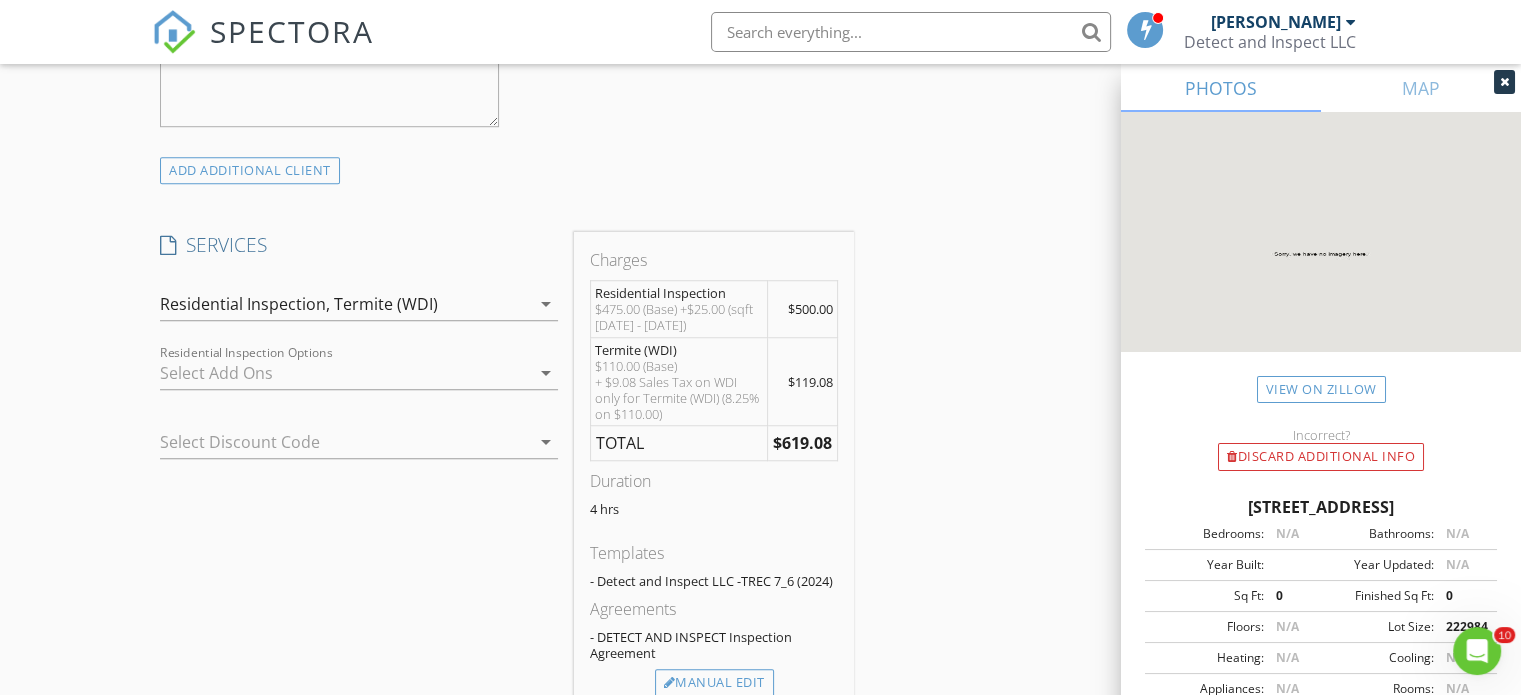 click on "arrow_drop_down" at bounding box center [546, 442] 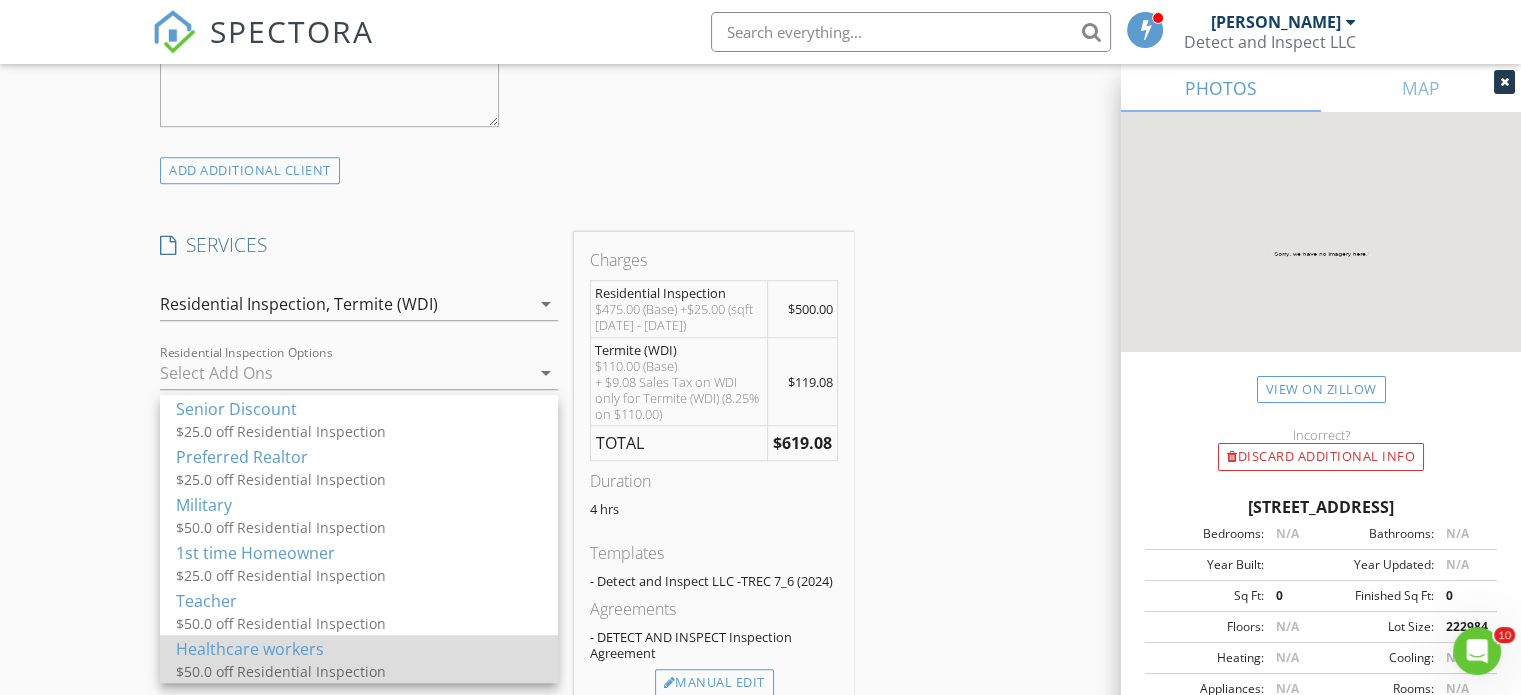 click on "Healthcare workers" at bounding box center (359, 649) 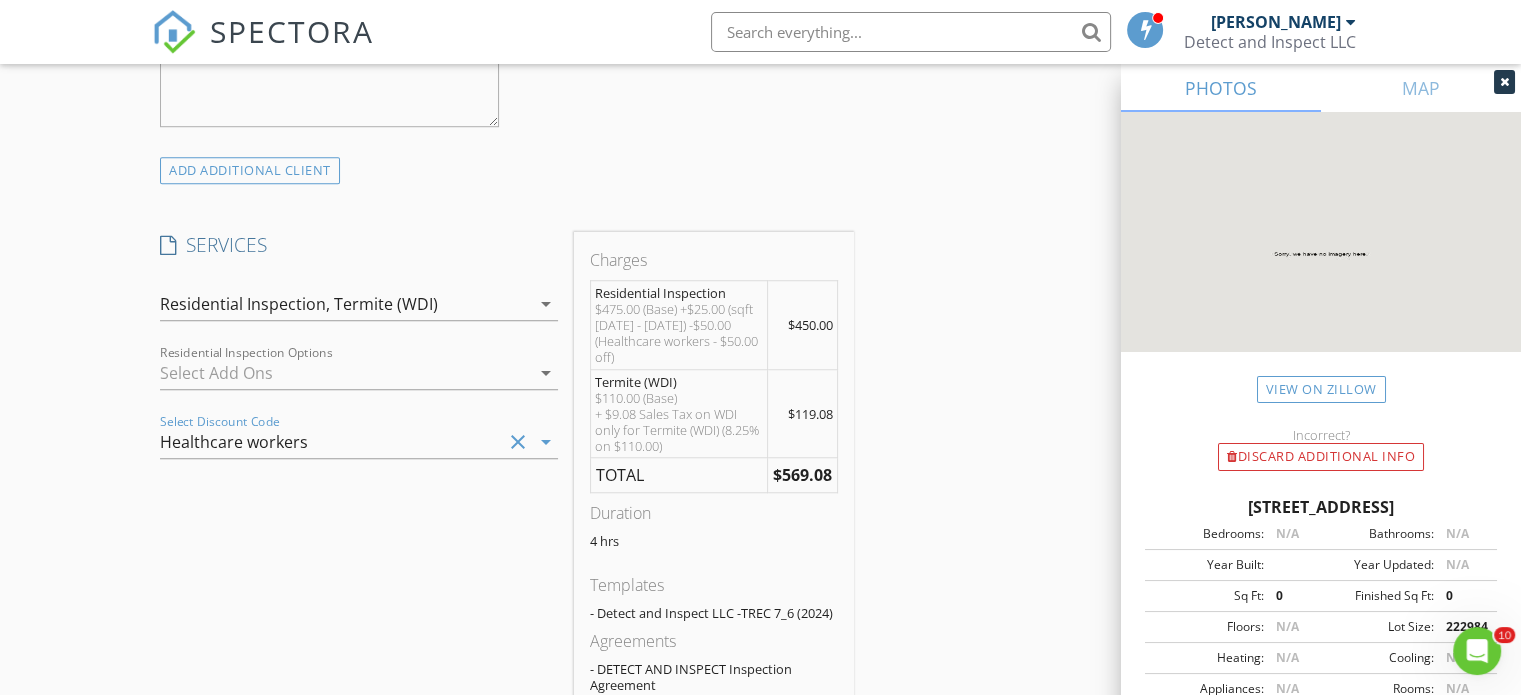 click on "arrow_drop_down" at bounding box center [546, 442] 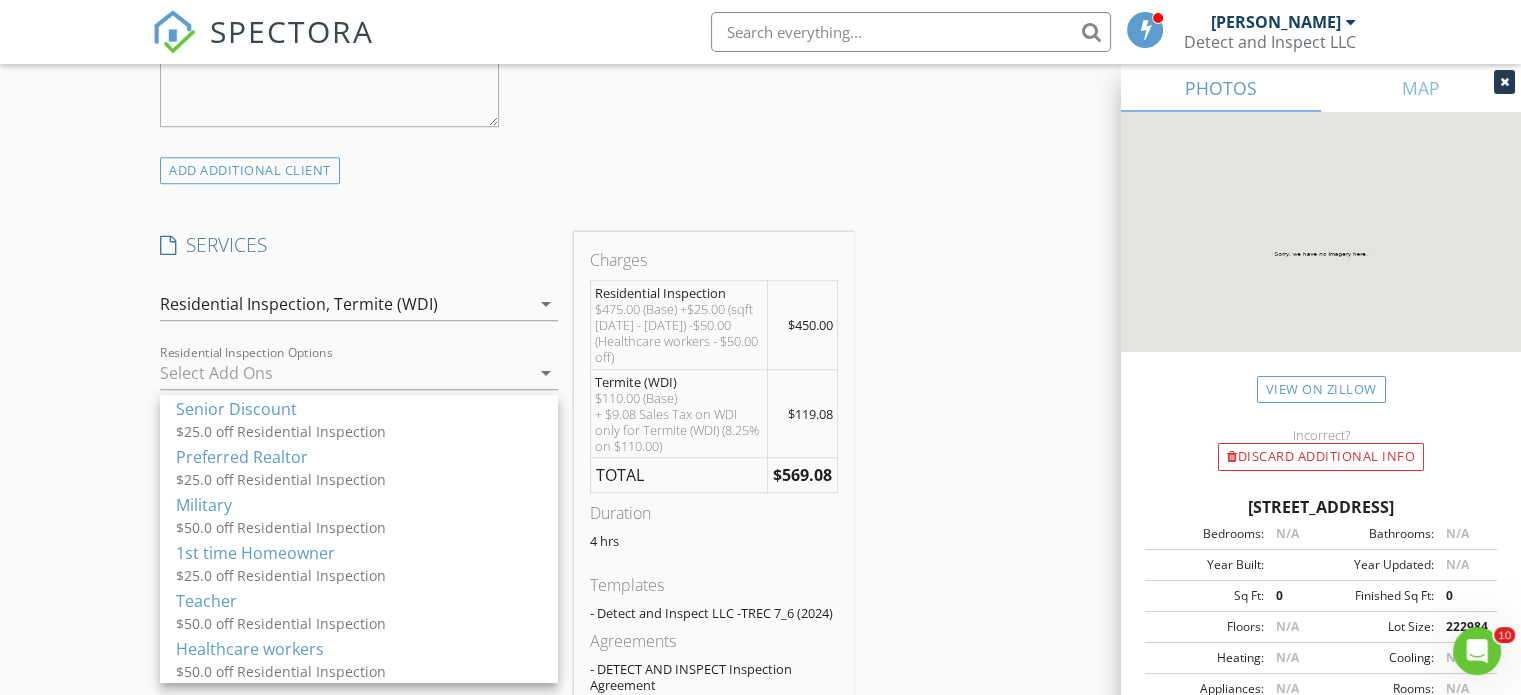 click at bounding box center [345, 373] 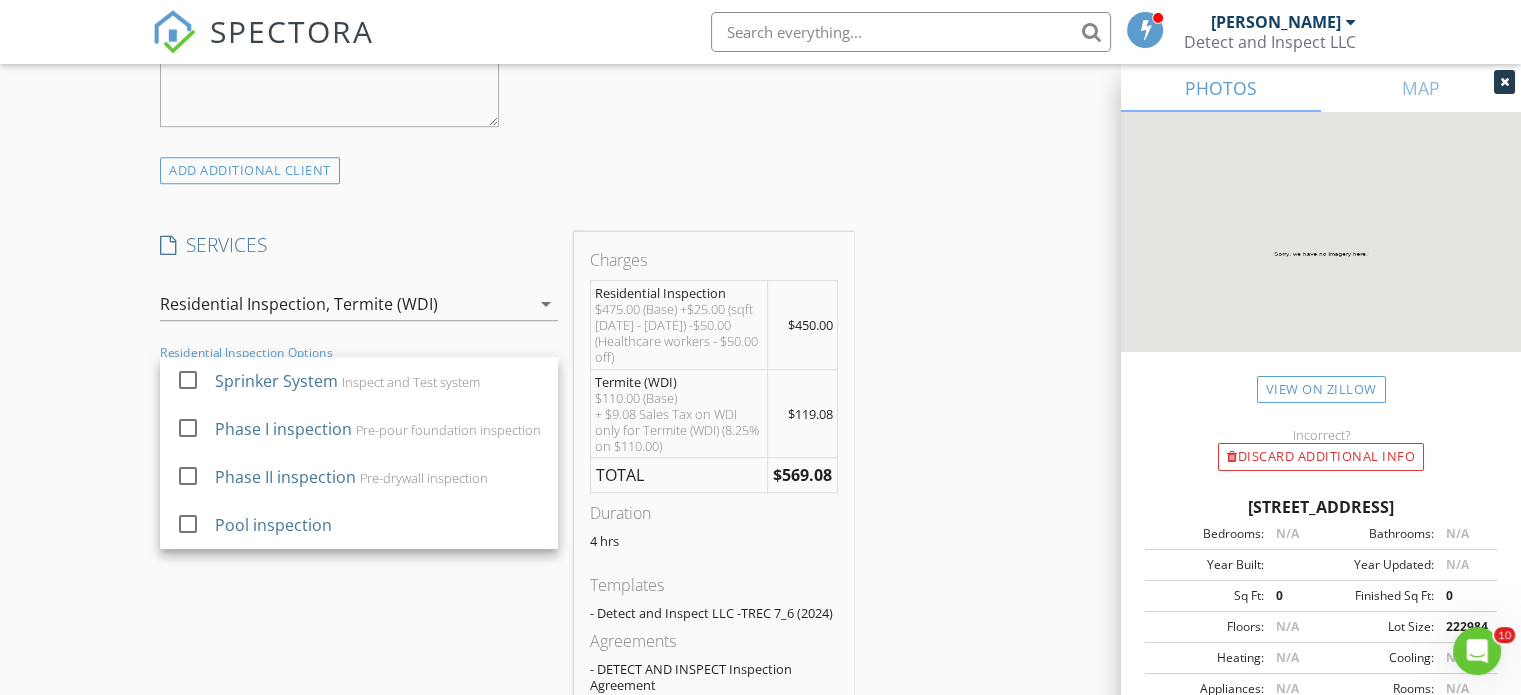click on "check_box_outline_blank   Sprinker System   Inspect and Test system  check_box_outline_blank   Phase I inspection   Pre-pour foundation inspection check_box_outline_blank   Phase II inspection   Pre-drywall inspection check_box_outline_blank   Pool inspection   Residential Inspection Options arrow_drop_down" at bounding box center [359, 377] 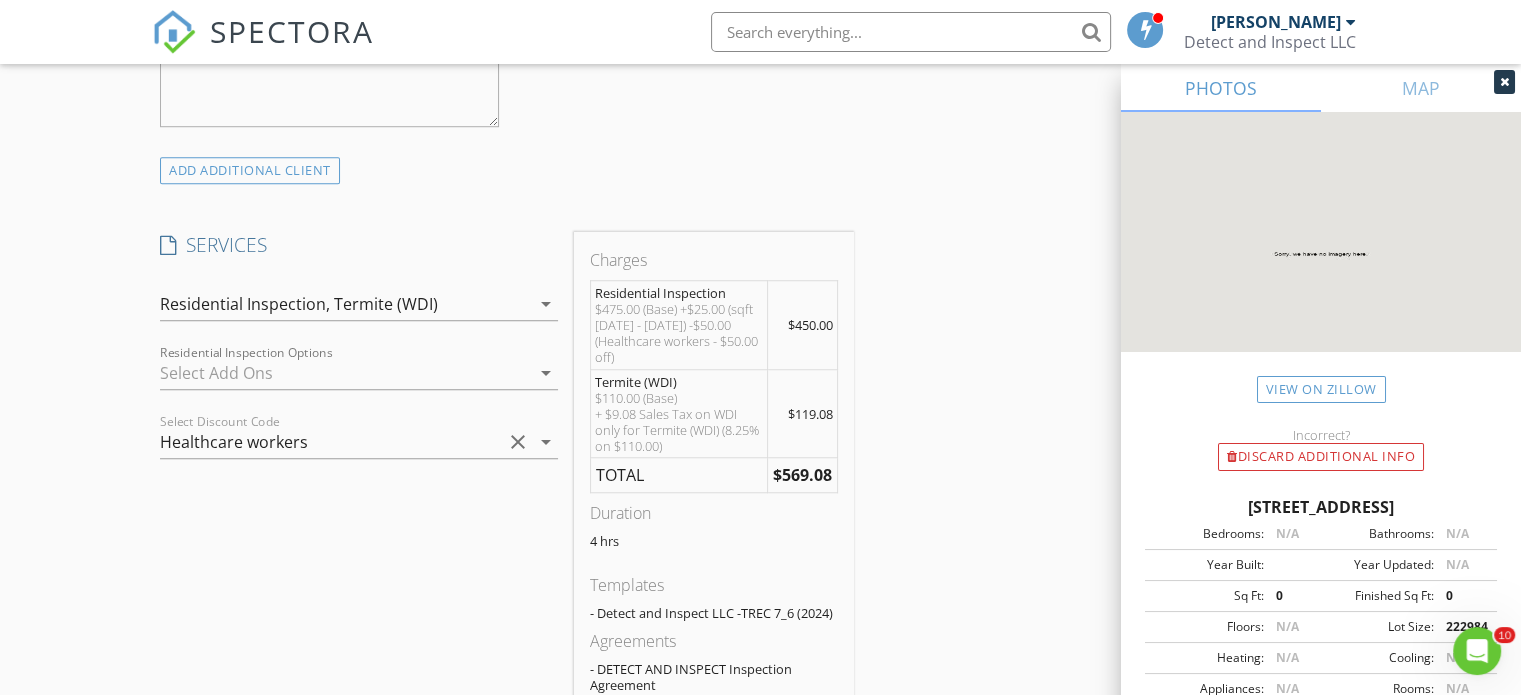 click on "clear" at bounding box center (518, 442) 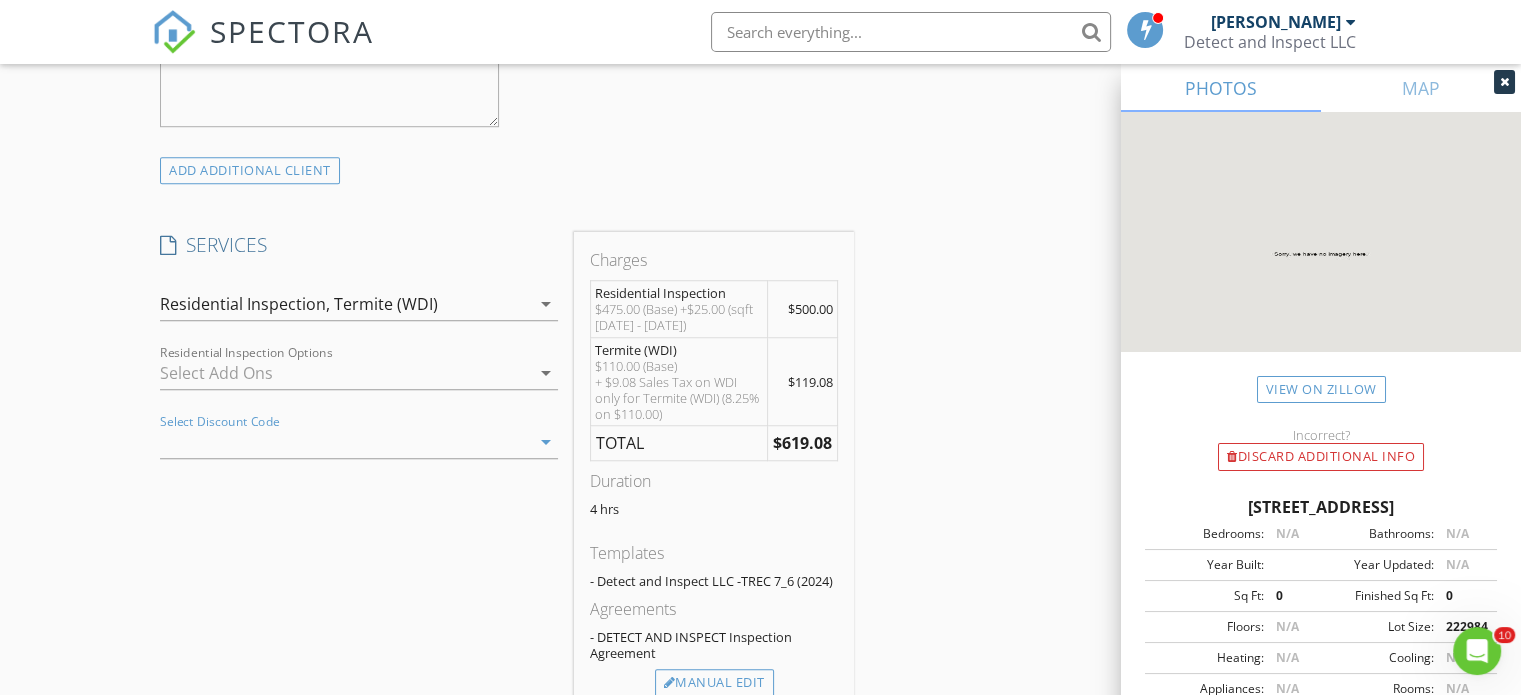 click on "arrow_drop_down" at bounding box center (546, 442) 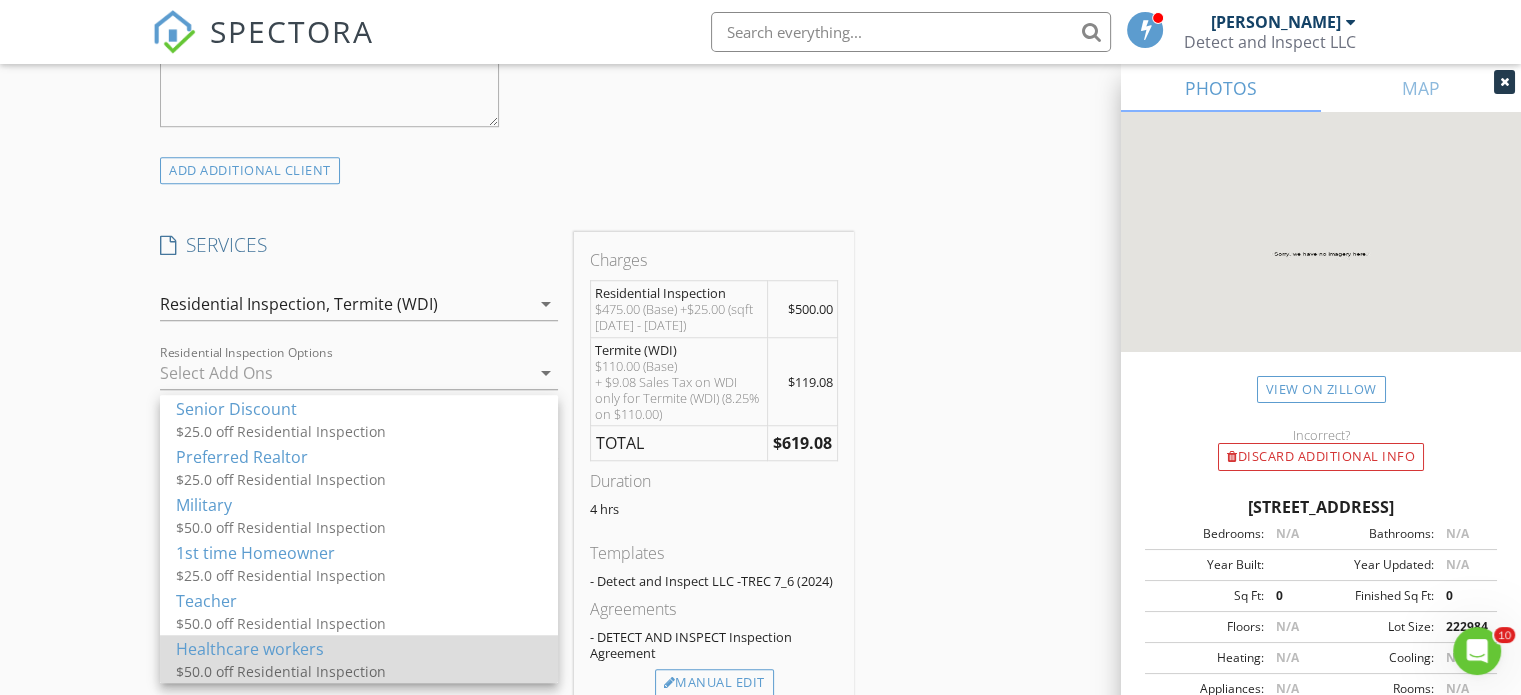 click on "Healthcare workers" at bounding box center (359, 649) 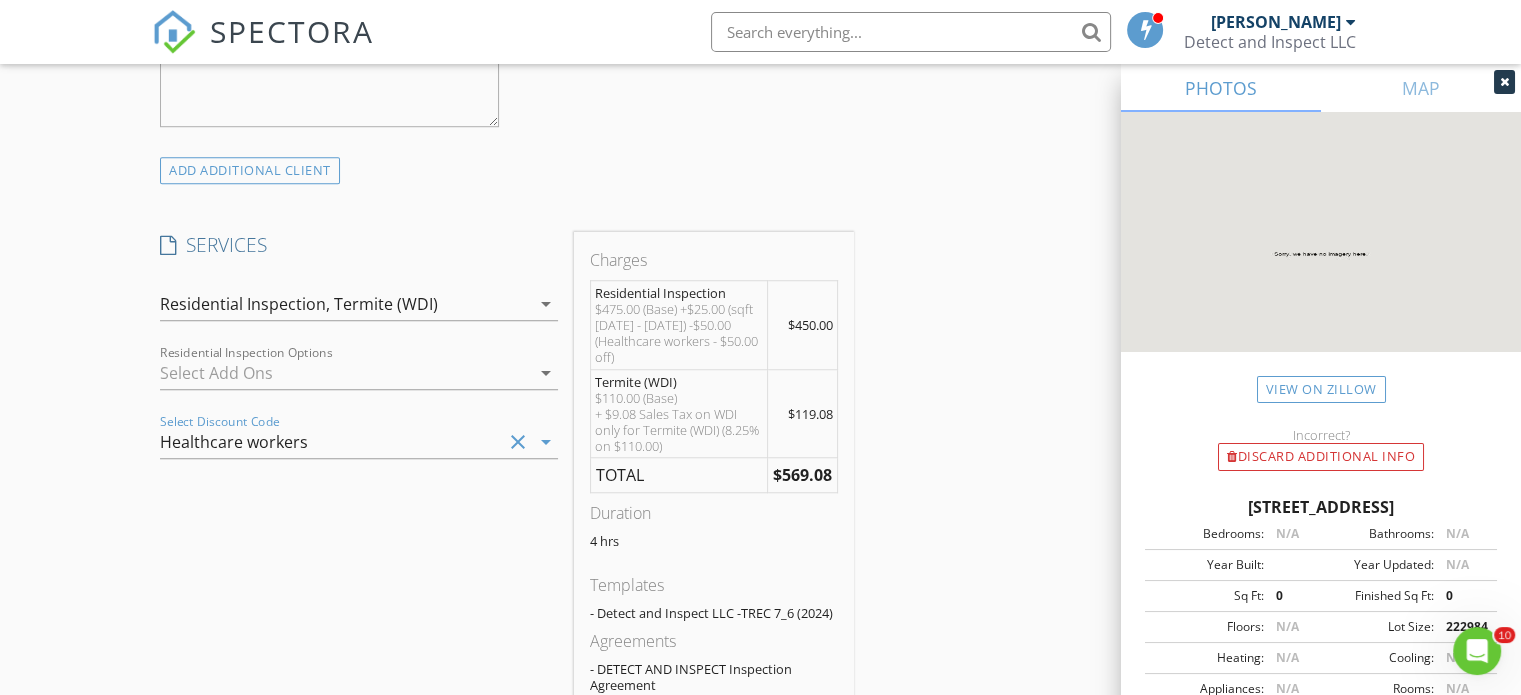 drag, startPoint x: 1529, startPoint y: 339, endPoint x: 544, endPoint y: 302, distance: 985.6947 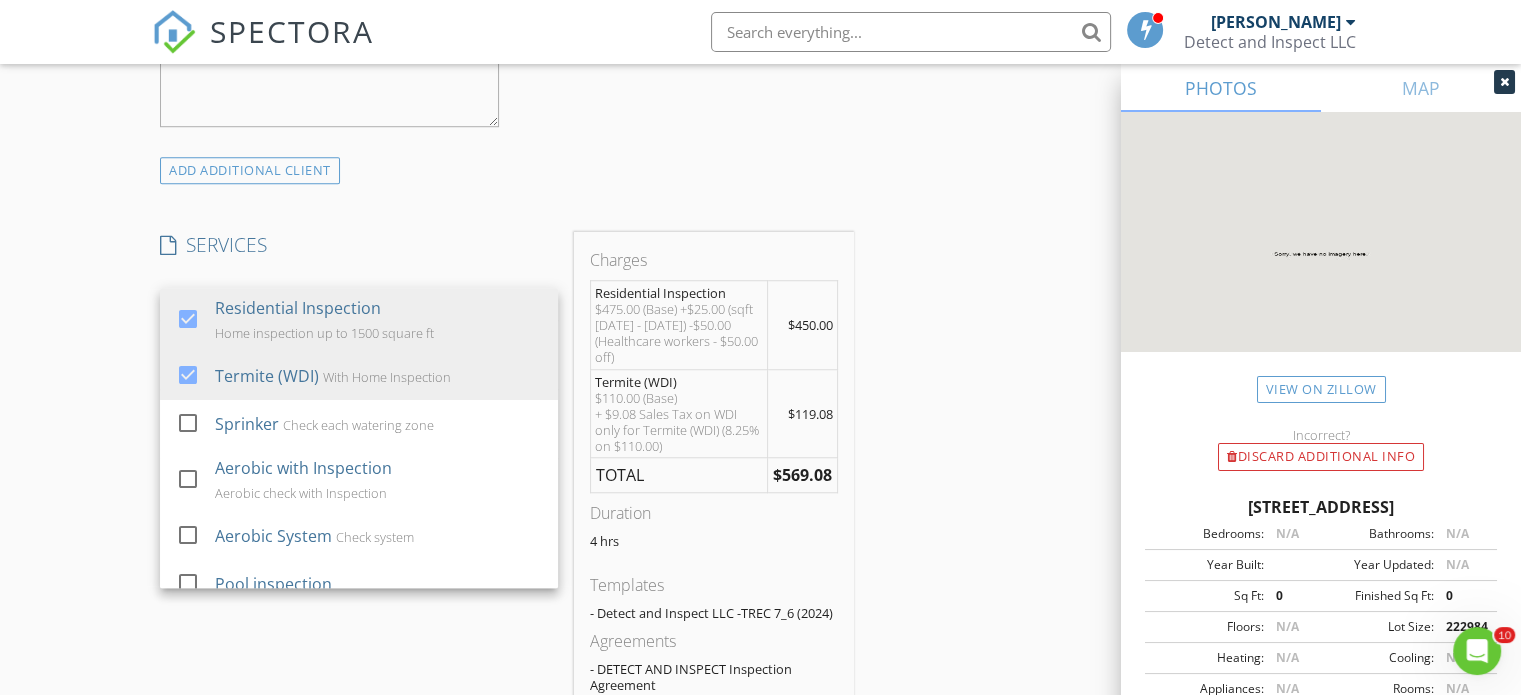 click on "$475.00 (Base)
+$25.00 (sqft 1500 - 2000)
-$50.00 (Healthcare workers - $50.00 off)" at bounding box center (679, 333) 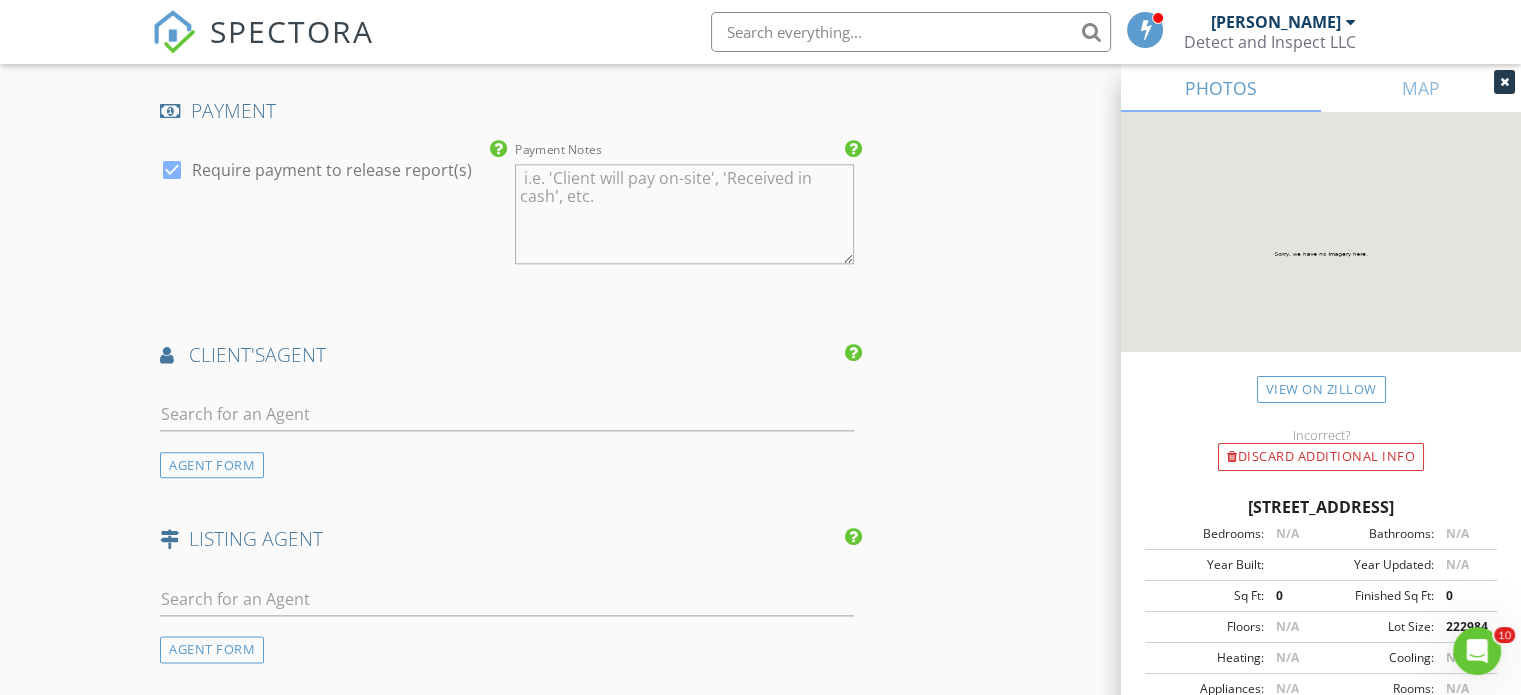 scroll, scrollTop: 2361, scrollLeft: 0, axis: vertical 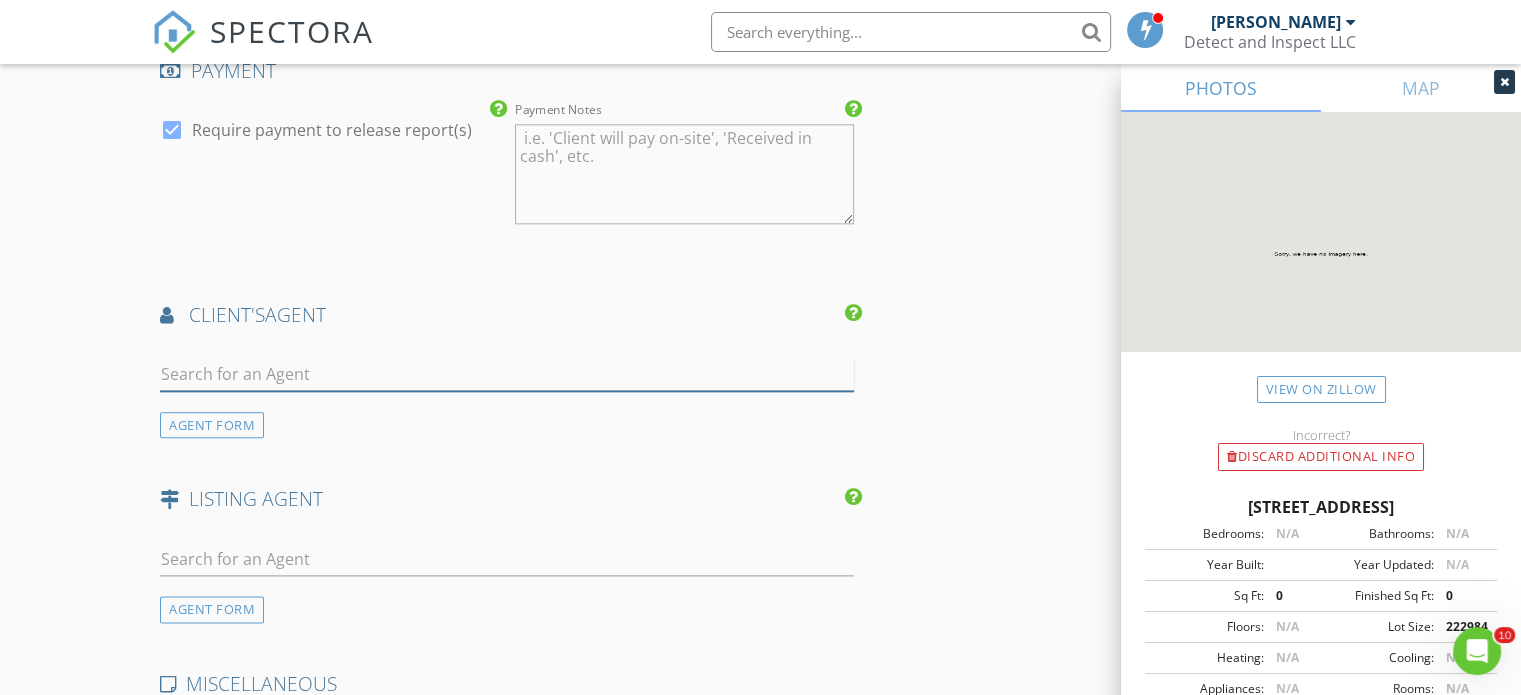 click at bounding box center (507, 374) 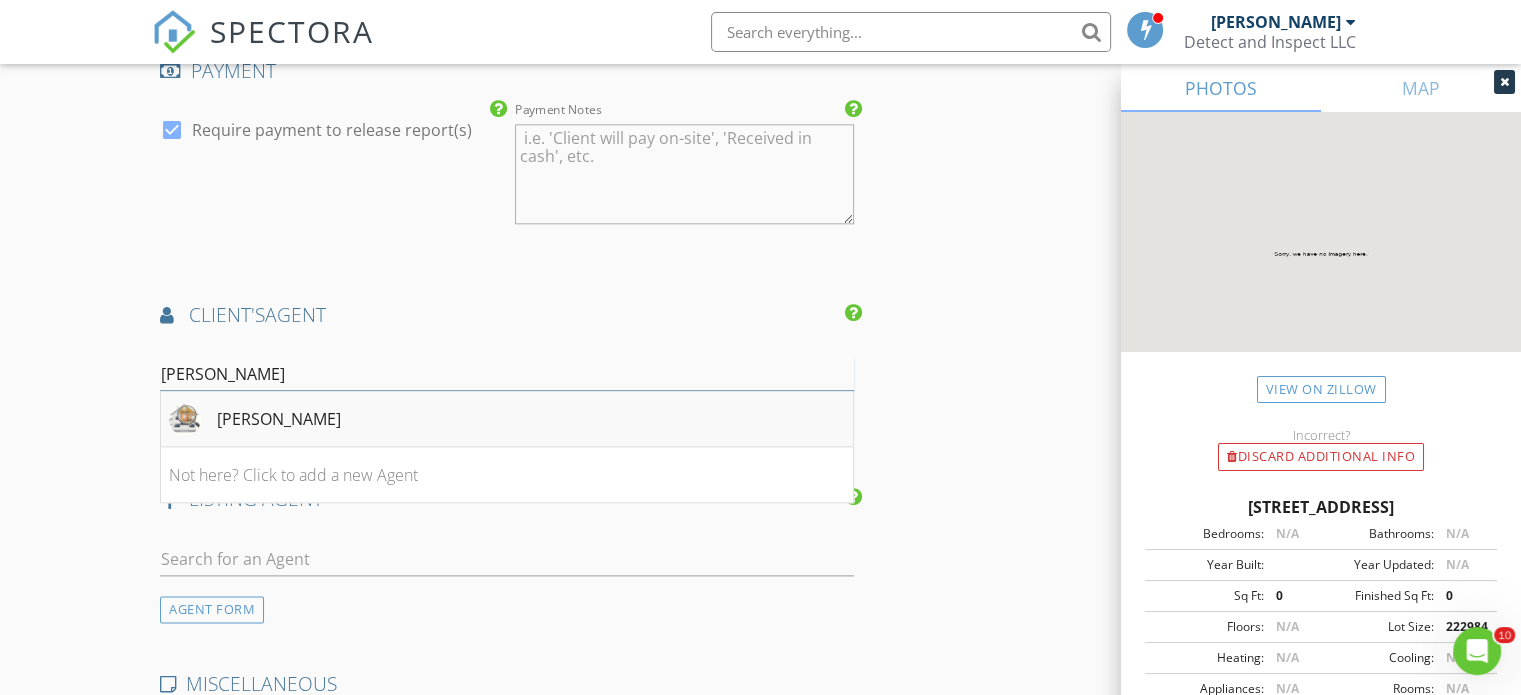 type on "Rebecca wi" 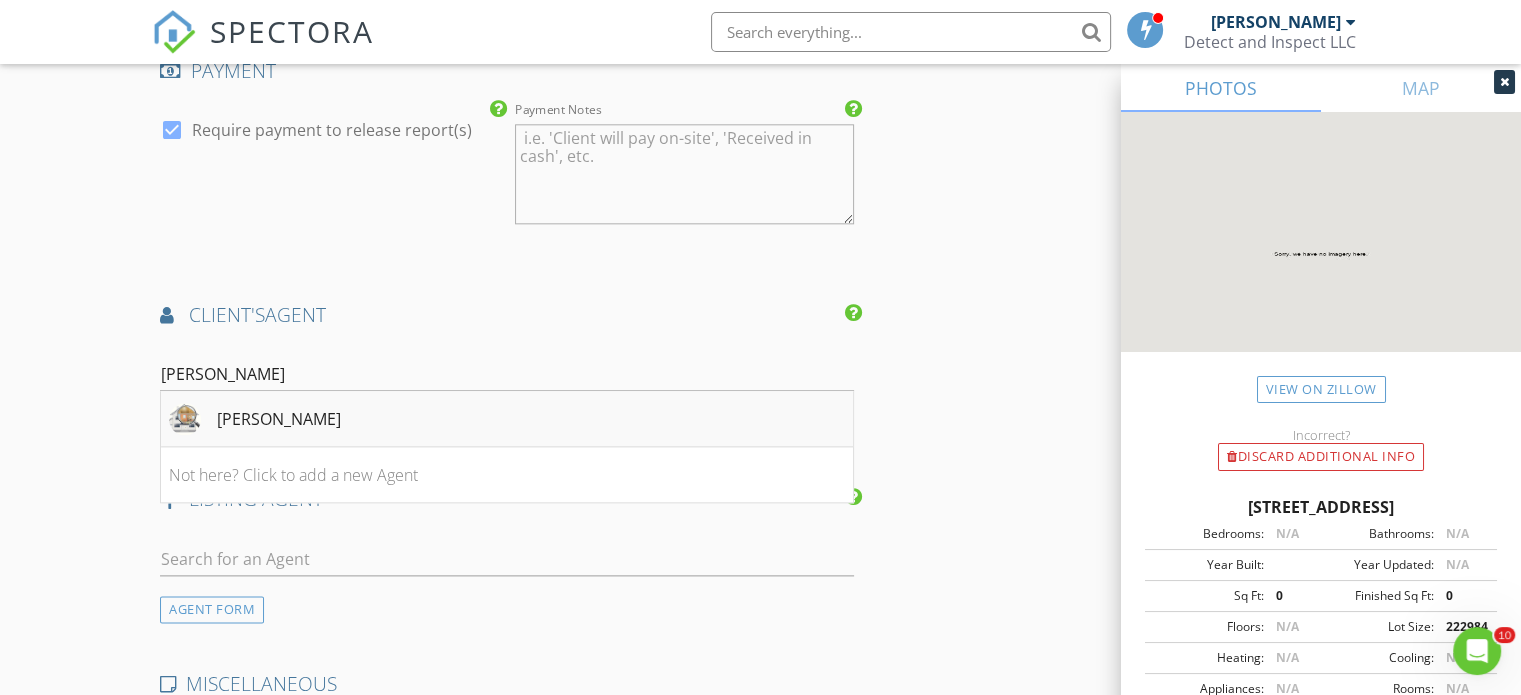 click on "Rebecca Williams" at bounding box center [279, 419] 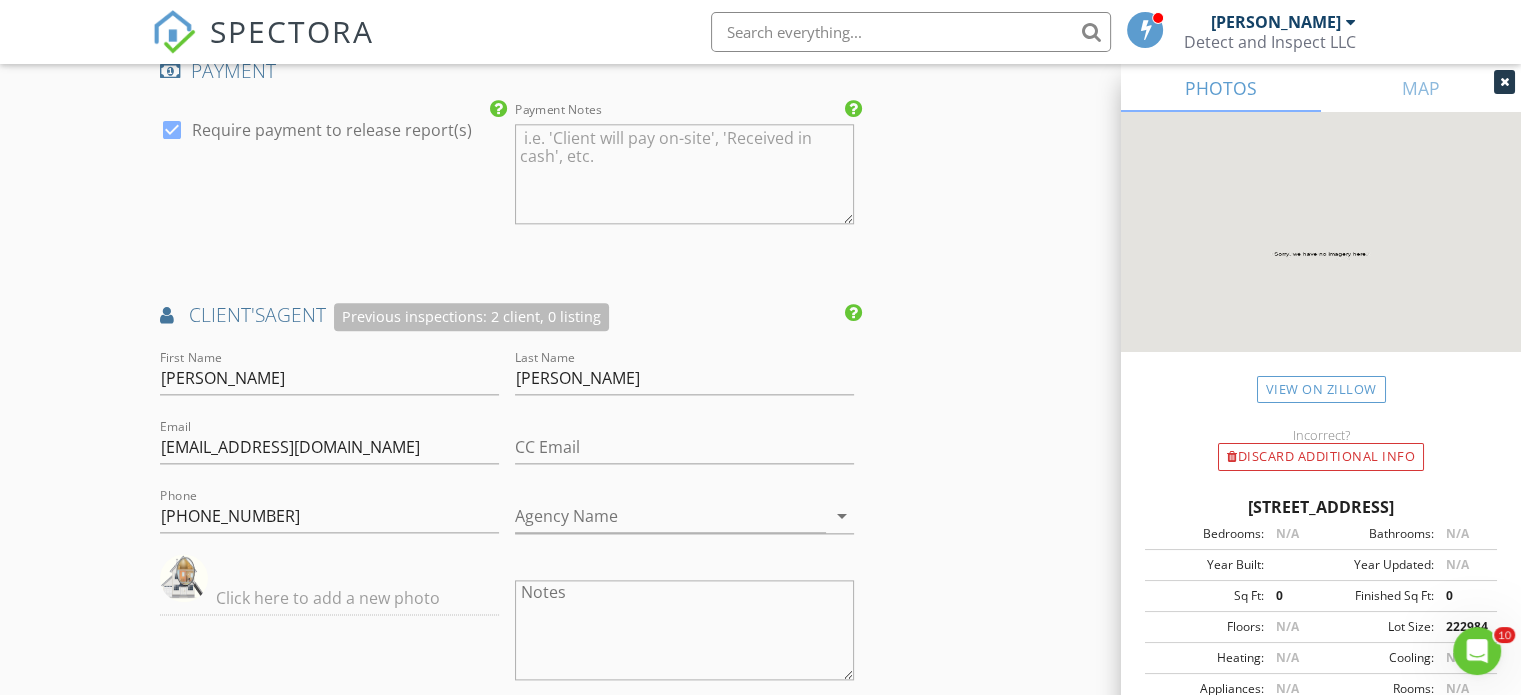 click at bounding box center (184, 578) 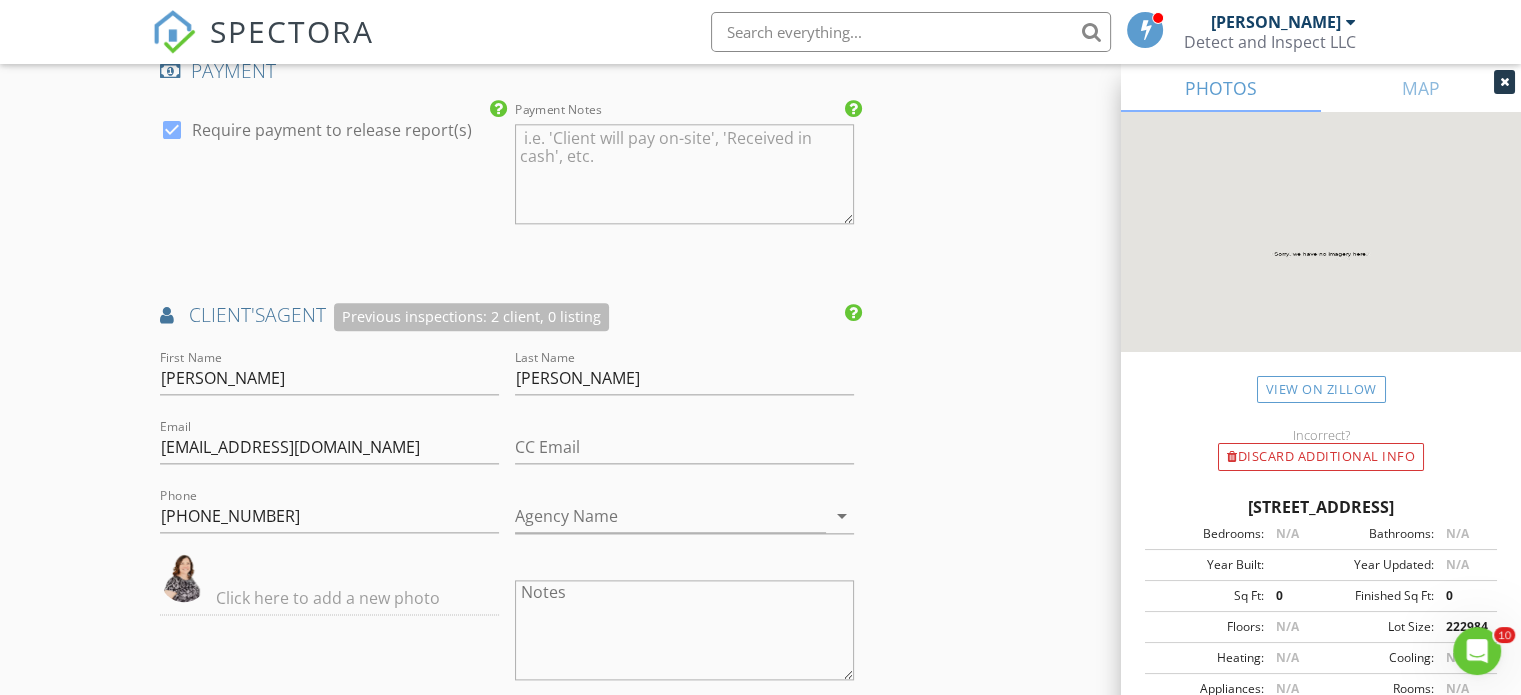 click on "INSPECTOR(S)
check_box   Tim Hastings   PRIMARY   Tim Hastings arrow_drop_down   check_box_outline_blank Tim Hastings specifically requested
Date/Time
07/11/2025 8:00 AM
Location
Address Search       Address 25988 County Rd 462   Unit   City Mineola   State TX   Zip 75771   County United States     Square Feet 1860   Year Built 1995   Foundation Crawlspace arrow_drop_down     Tim Hastings     3.9 miles     (10 minutes)
client
check_box Enable Client CC email for this inspection   Client Search     check_box_outline_blank Client is a Company/Organization     First Name Gerald and Cassandra   Last Name Lay   Email gigilaymail@yahoo.com   CC Email   Phone 206-396-4855           Notes   Private Notes
ADD ADDITIONAL client
SERVICES
check_box   Residential Inspection   check_box" at bounding box center [760, -179] 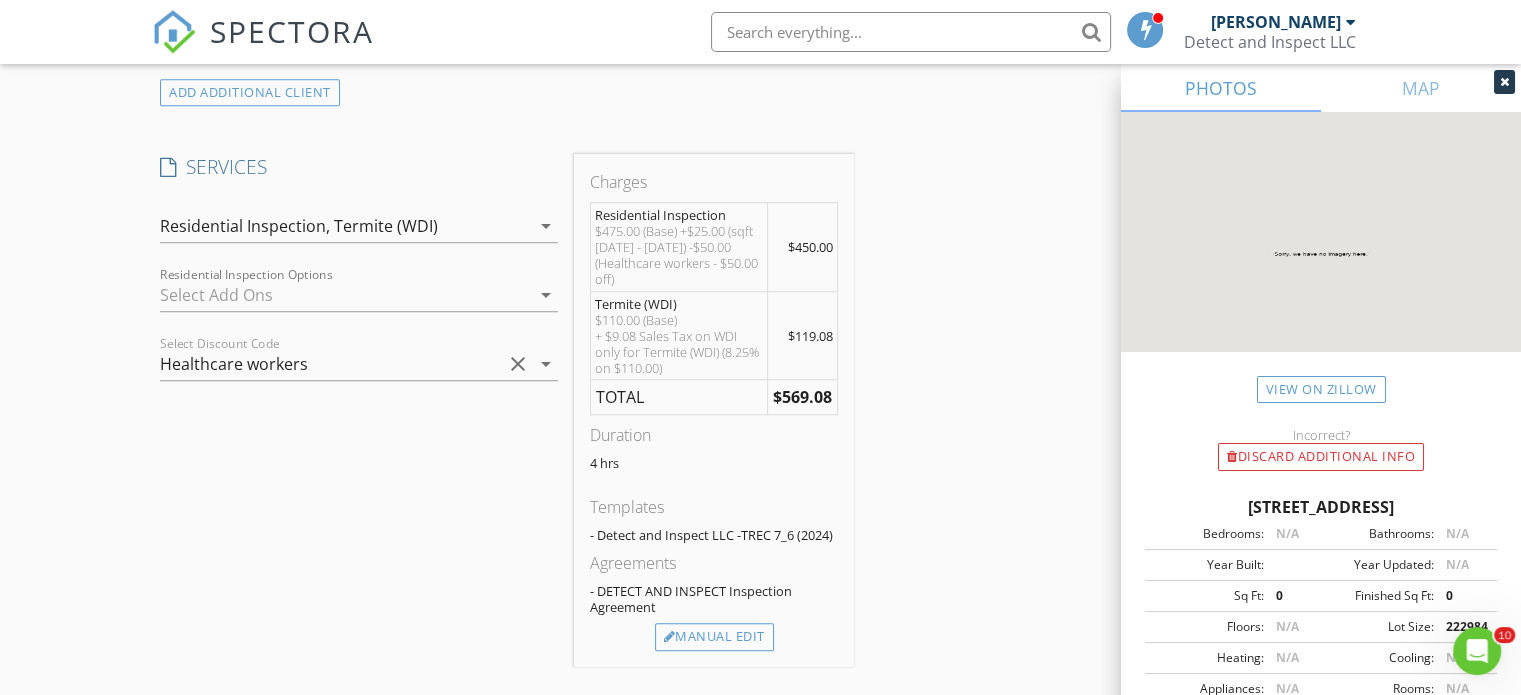 scroll, scrollTop: 1556, scrollLeft: 0, axis: vertical 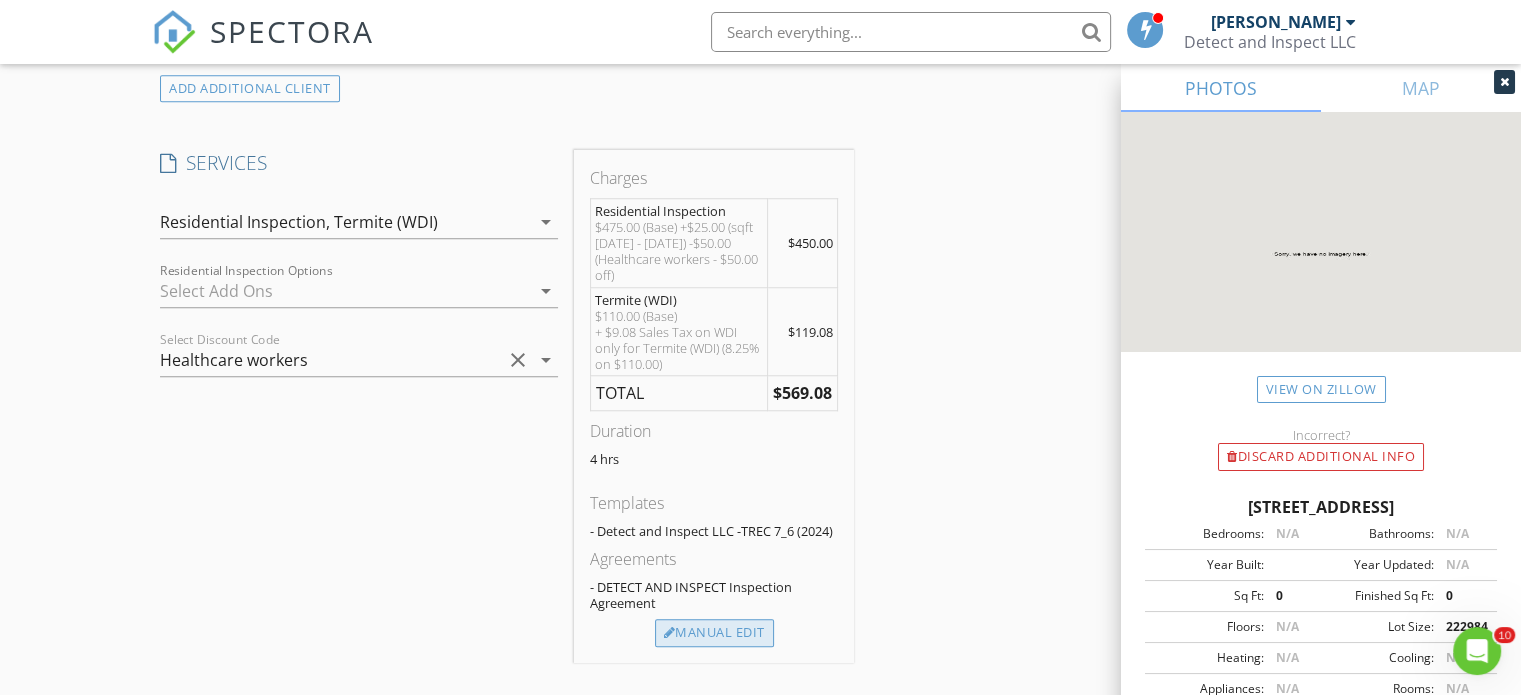 click on "Manual Edit" at bounding box center [714, 633] 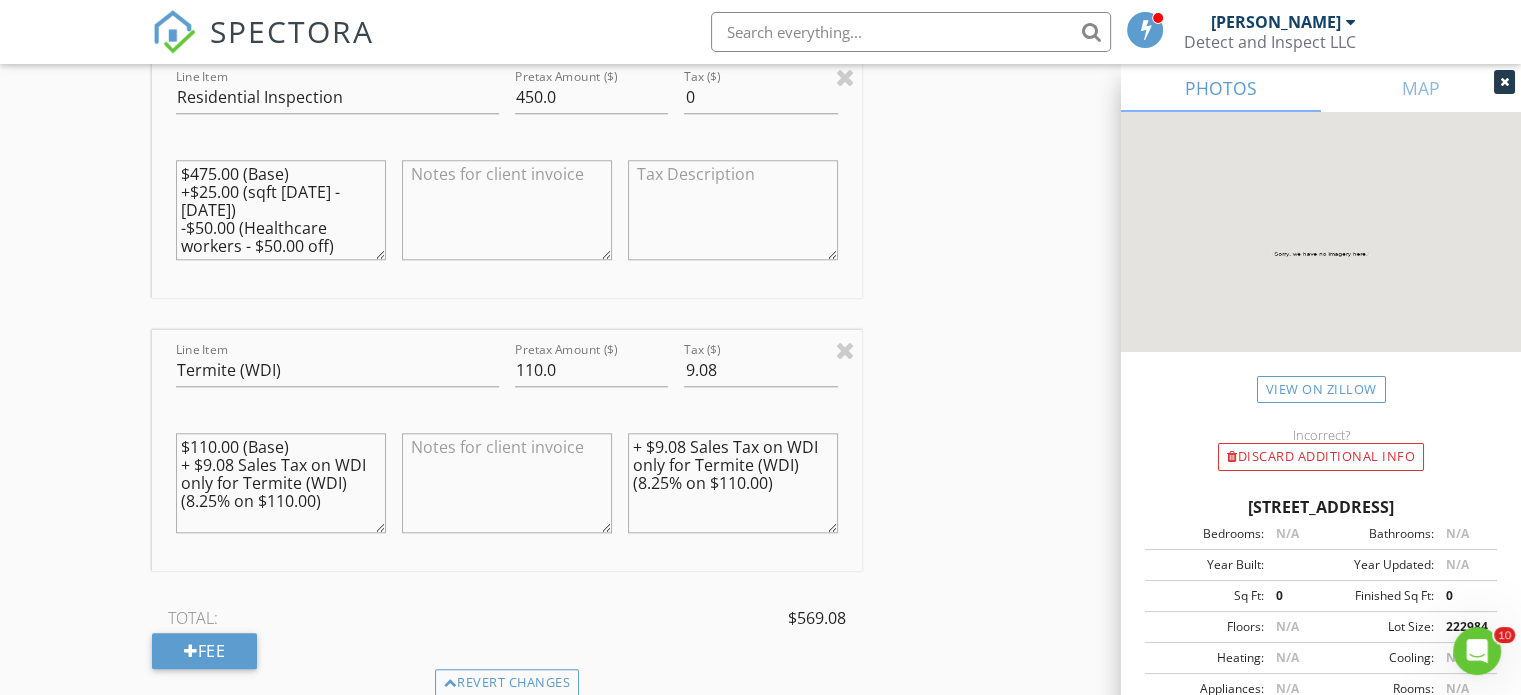 scroll, scrollTop: 1640, scrollLeft: 0, axis: vertical 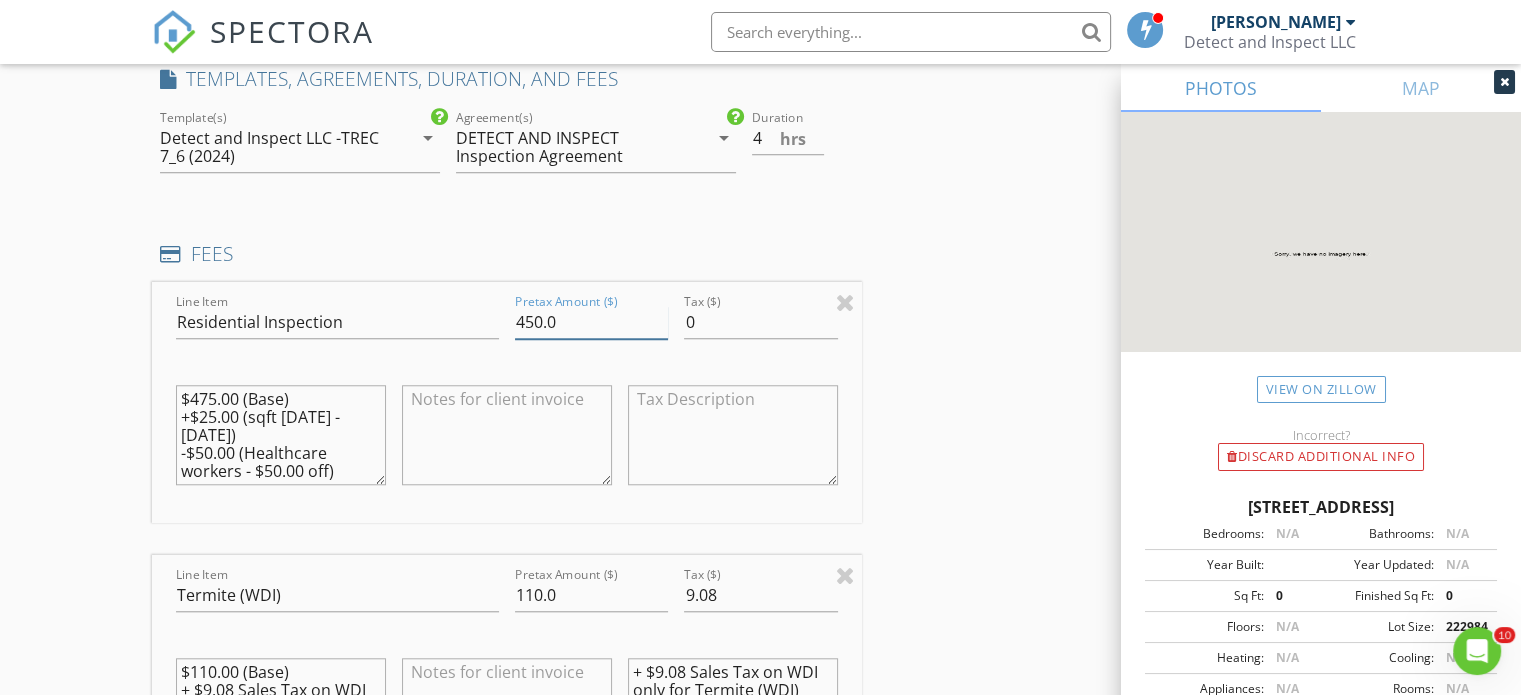 drag, startPoint x: 543, startPoint y: 315, endPoint x: 524, endPoint y: 319, distance: 19.416489 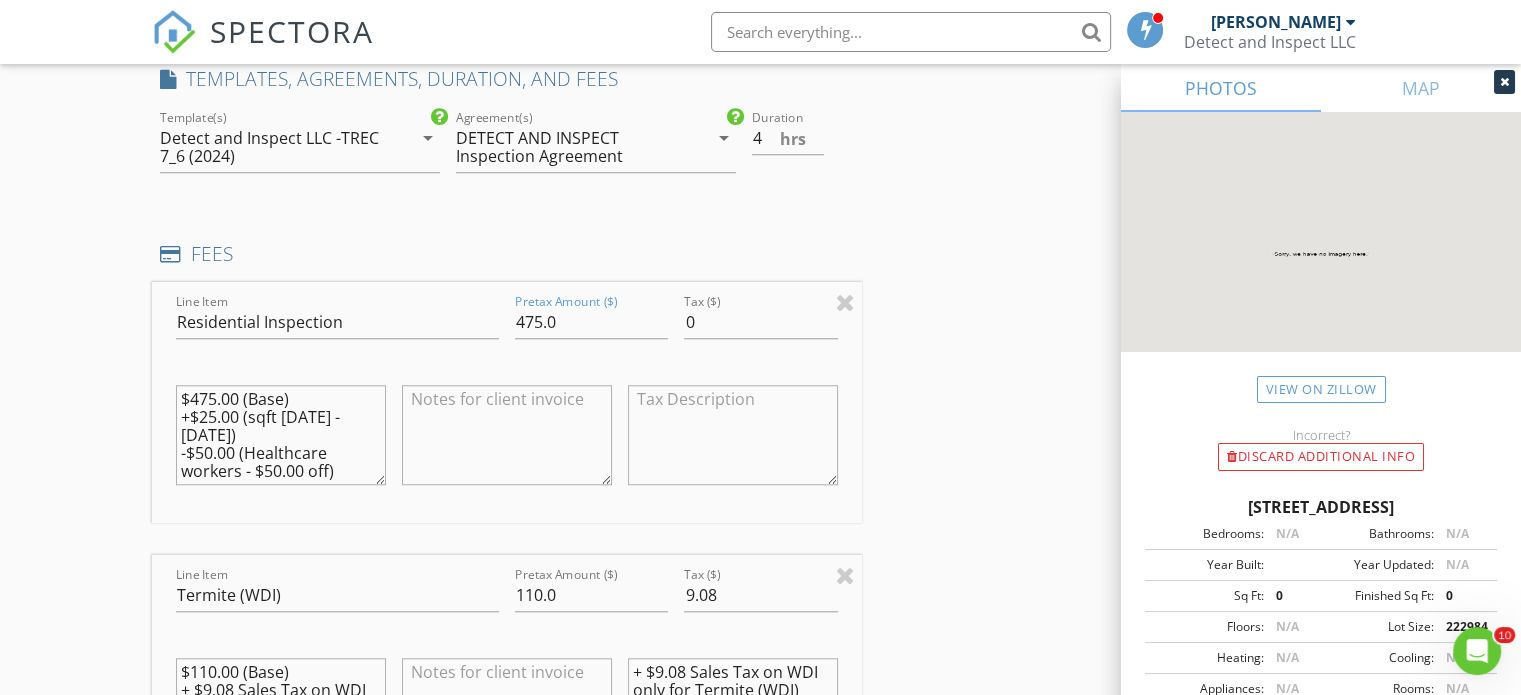 click on "INSPECTOR(S)
check_box   Tim Hastings   PRIMARY   Tim Hastings arrow_drop_down   check_box_outline_blank Tim Hastings specifically requested
Date/Time
07/11/2025 8:00 AM
Location
Address Search       Address 25988 County Rd 462   Unit   City Mineola   State TX   Zip 75771   County United States     Square Feet 1860   Year Built 1995   Foundation Crawlspace arrow_drop_down     Tim Hastings     3.9 miles     (10 minutes)
client
check_box Enable Client CC email for this inspection   Client Search     check_box_outline_blank Client is a Company/Organization     First Name Gerald and Cassandra   Last Name Lay   Email gigilaymail@yahoo.com   CC Email   Phone 206-396-4855           Notes   Private Notes
ADD ADDITIONAL client
SERVICES
check_box   Residential Inspection   check_box" at bounding box center (760, 713) 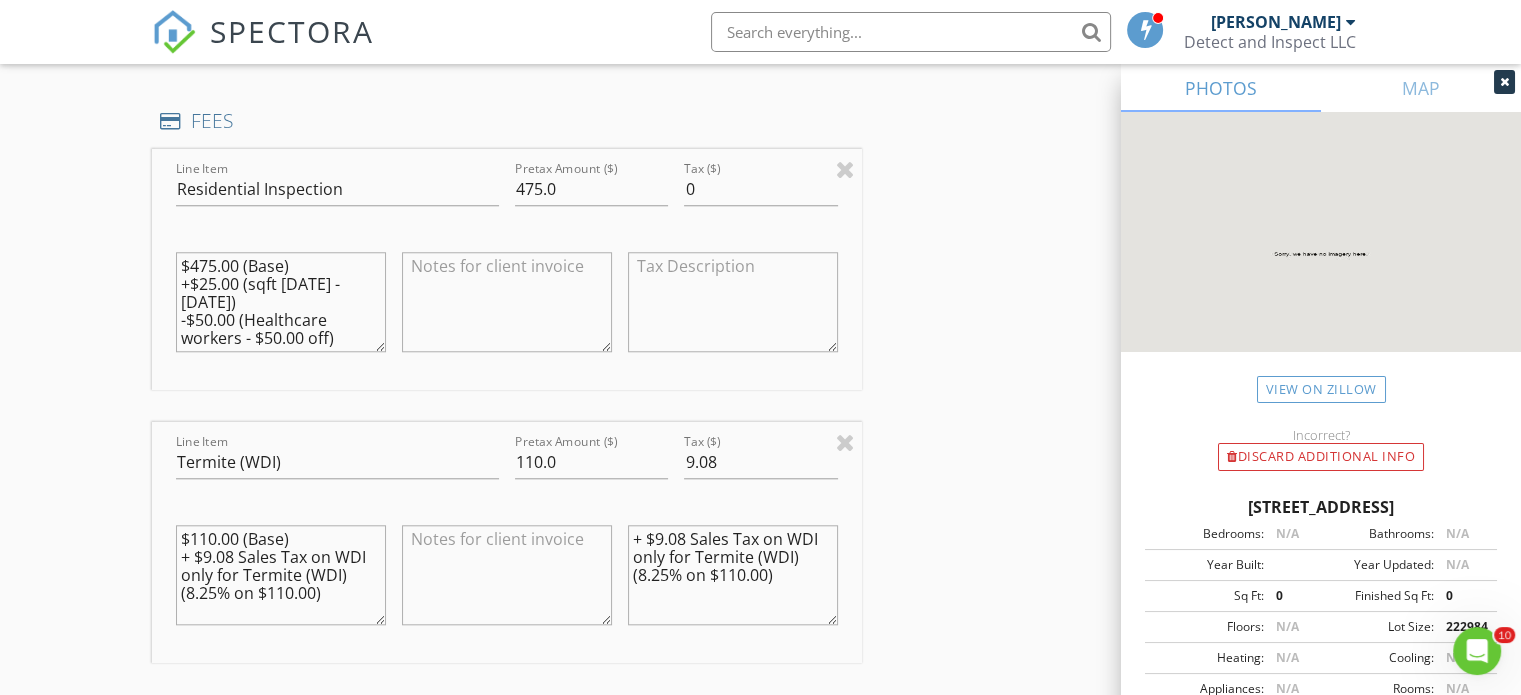 scroll, scrollTop: 1768, scrollLeft: 0, axis: vertical 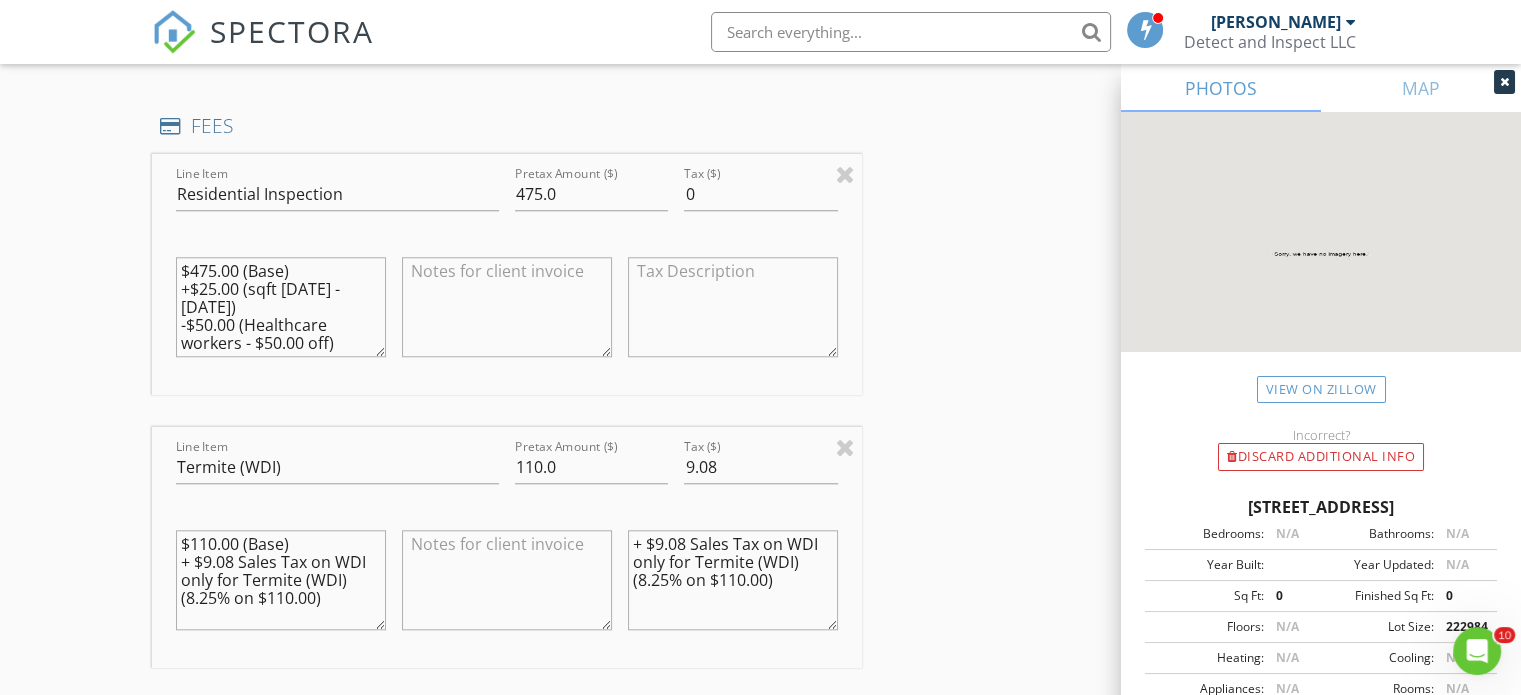 click on "$475.00 (Base)
+$25.00 (sqft 1500 - 2000)
-$50.00 (Healthcare workers - $50.00 off)" at bounding box center [281, 307] 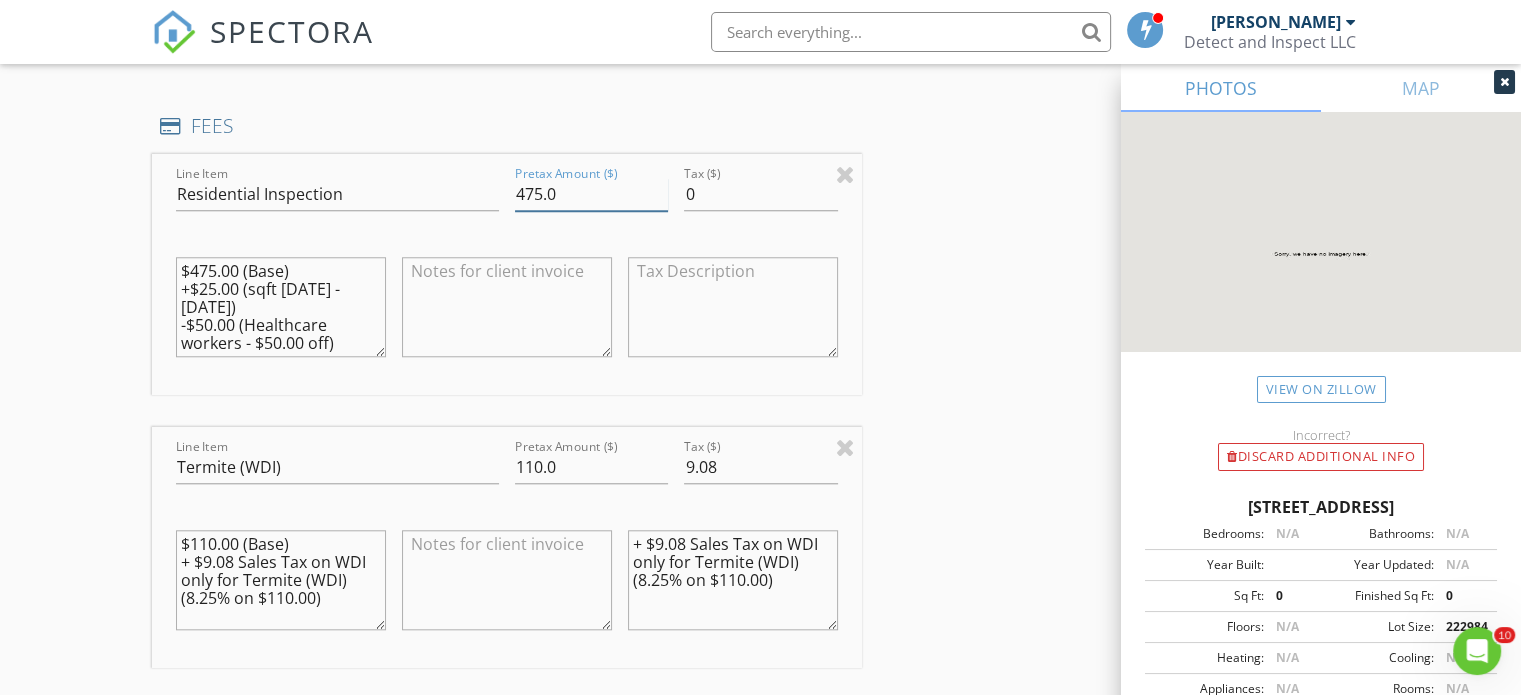 click on "475.0" at bounding box center [591, 194] 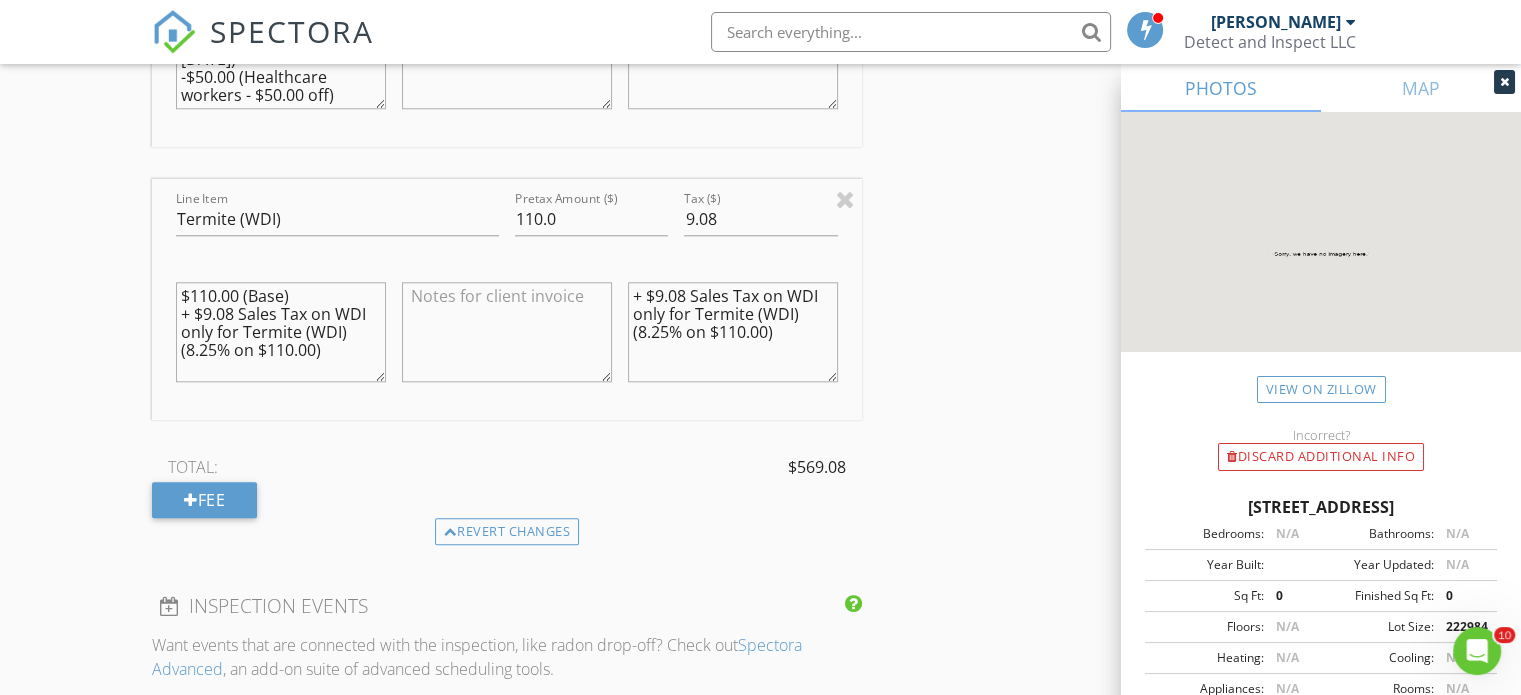 scroll, scrollTop: 2022, scrollLeft: 0, axis: vertical 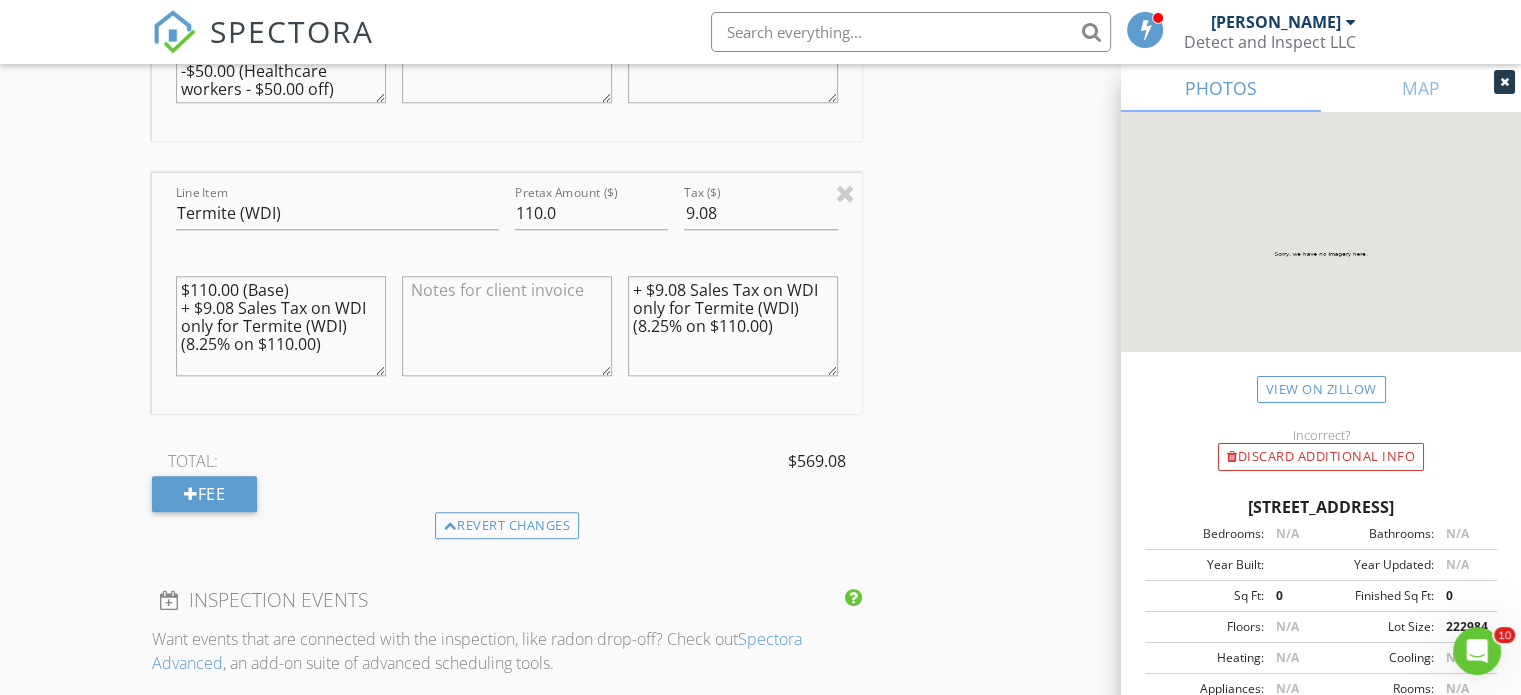 type on "450.0" 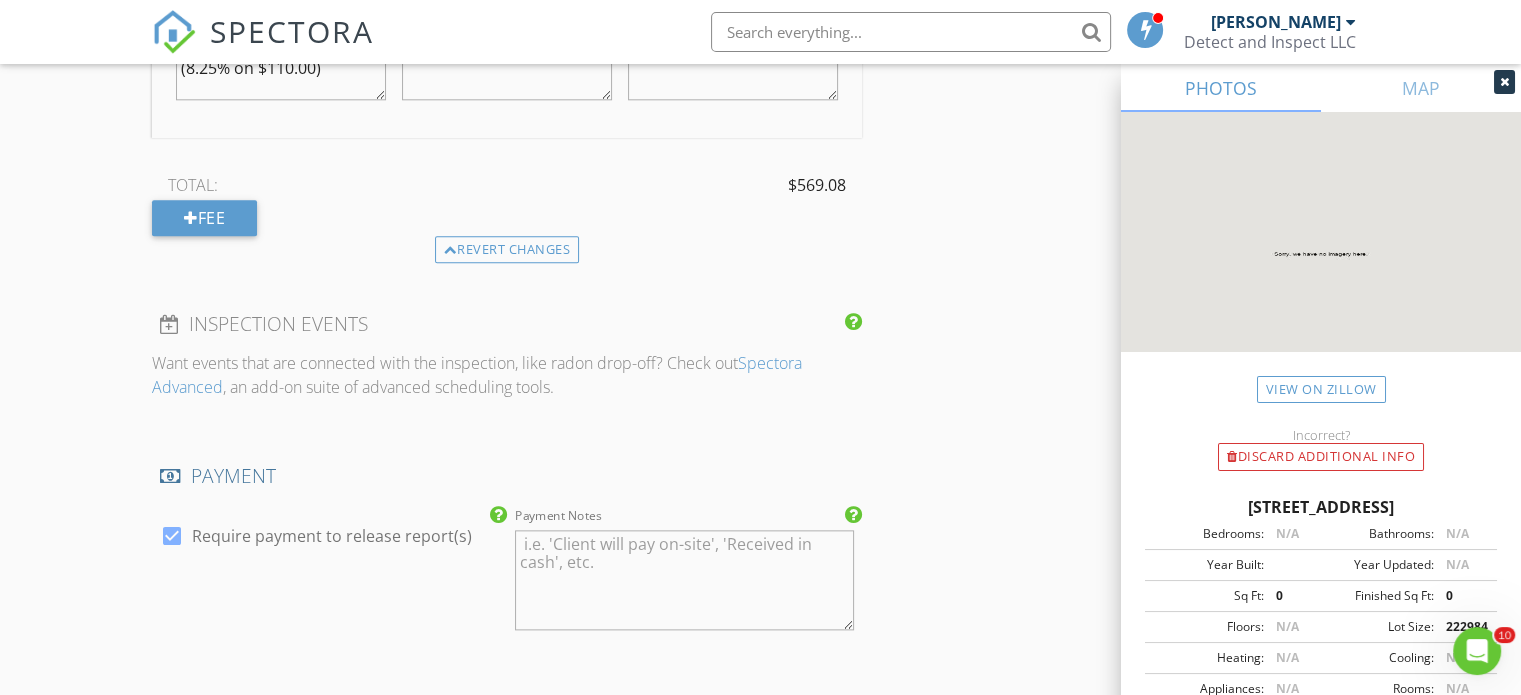 scroll, scrollTop: 2320, scrollLeft: 0, axis: vertical 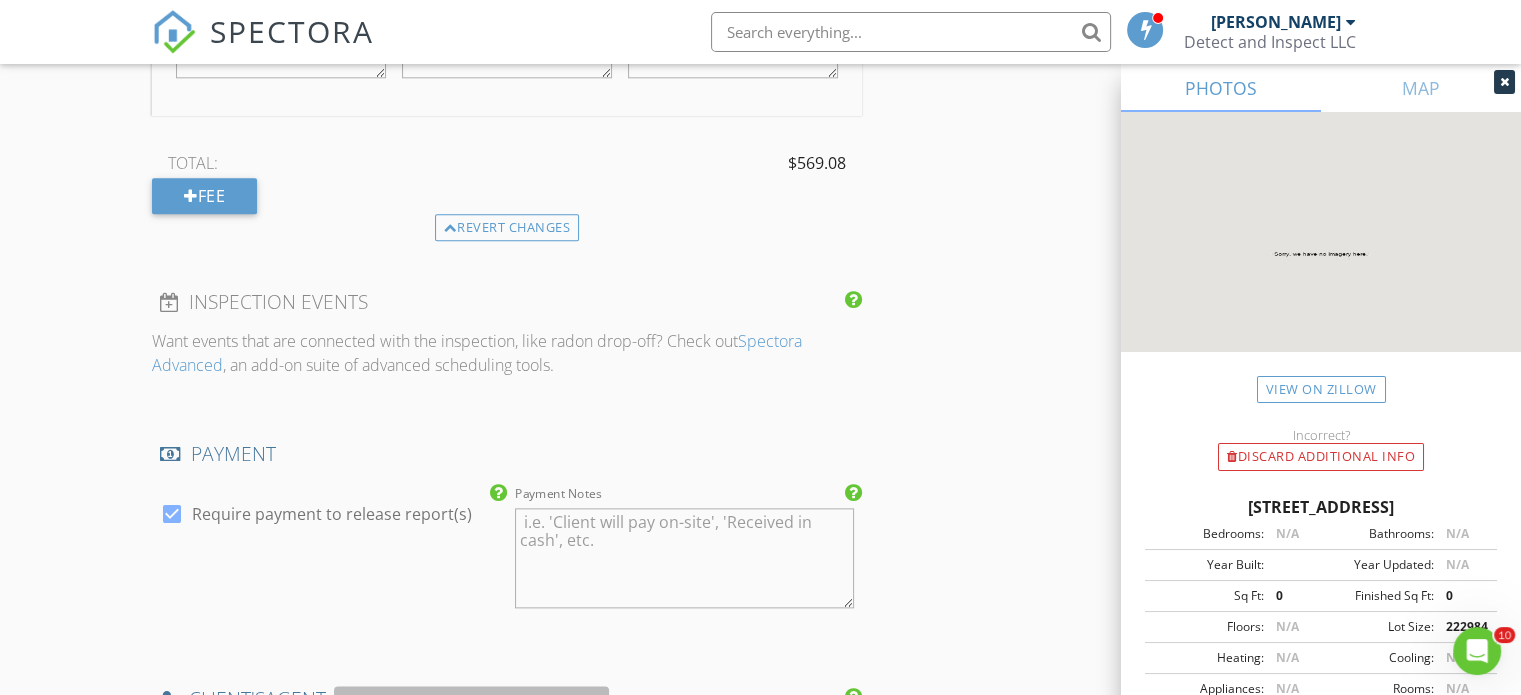 click on "Payment Notes" at bounding box center (684, 558) 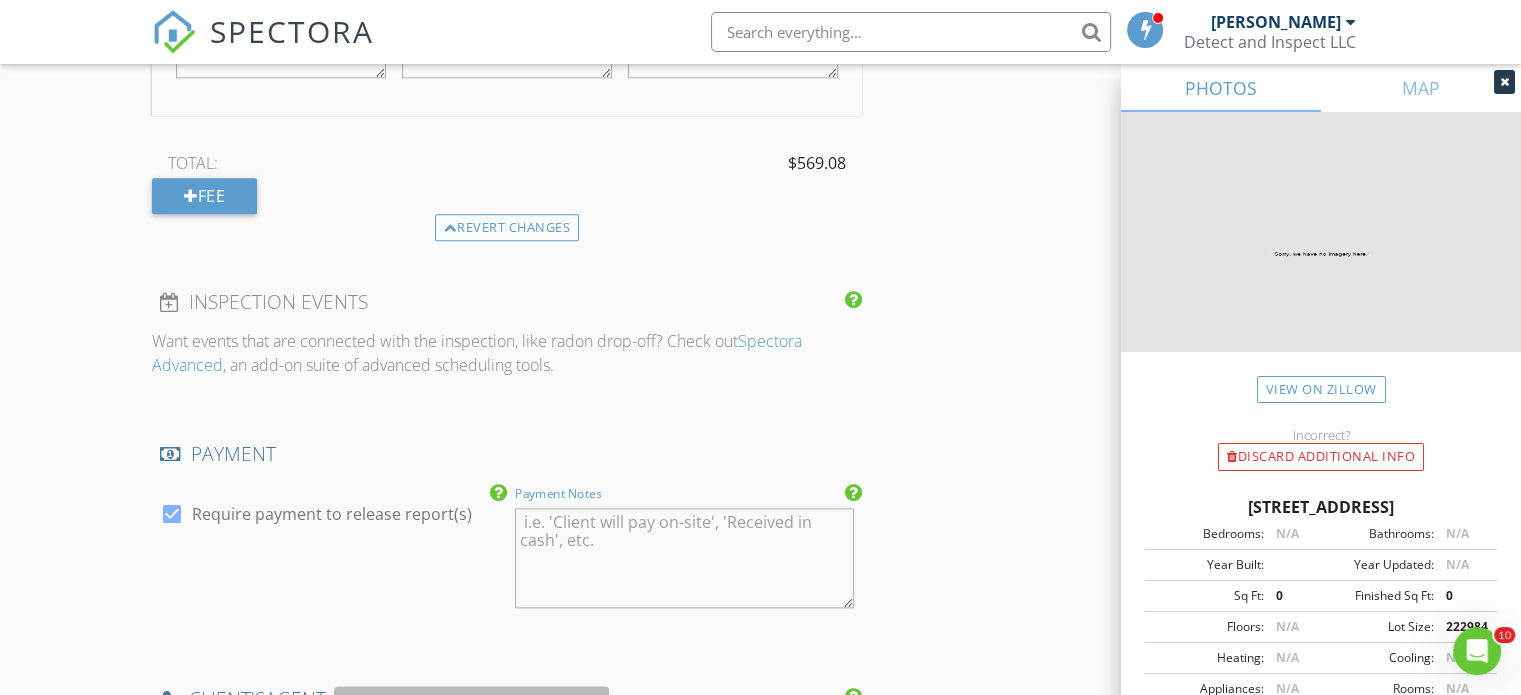 click on "Payment Notes" at bounding box center [684, 558] 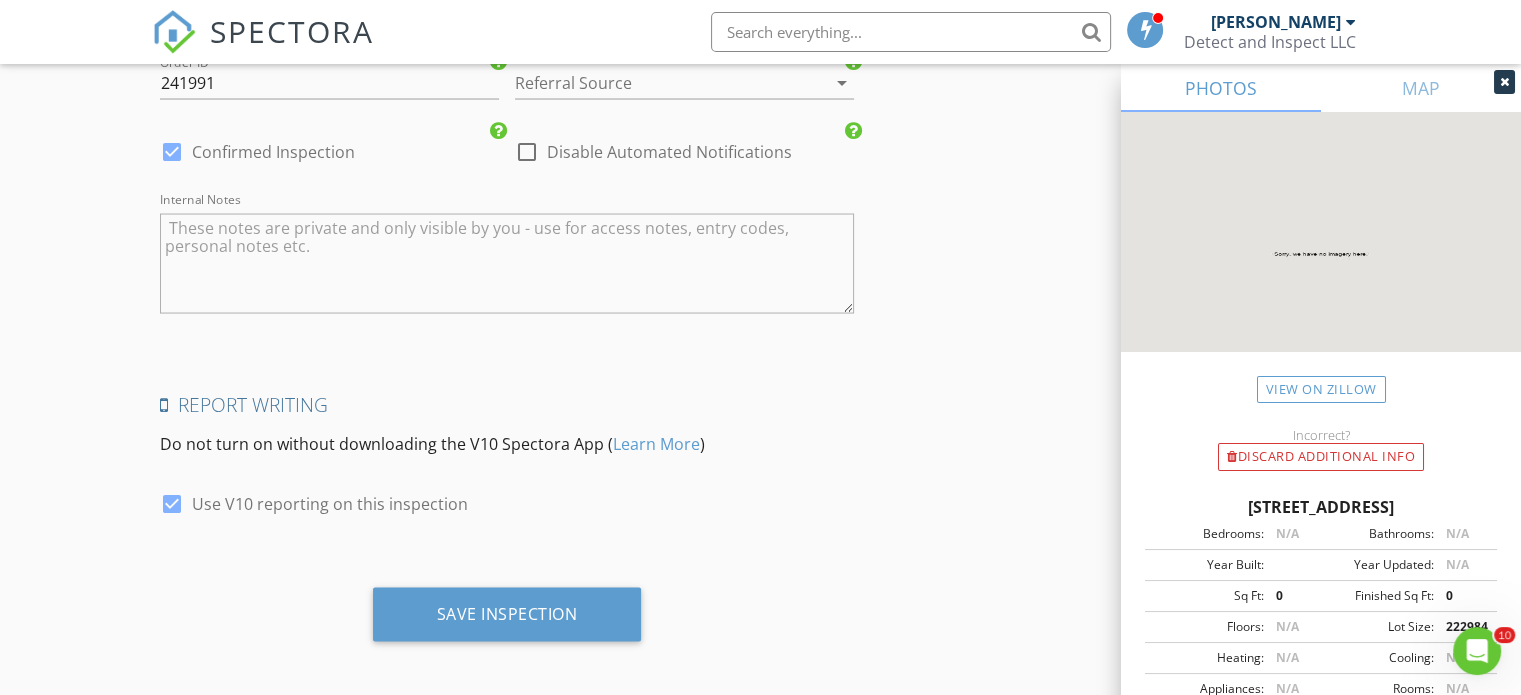 scroll, scrollTop: 3821, scrollLeft: 0, axis: vertical 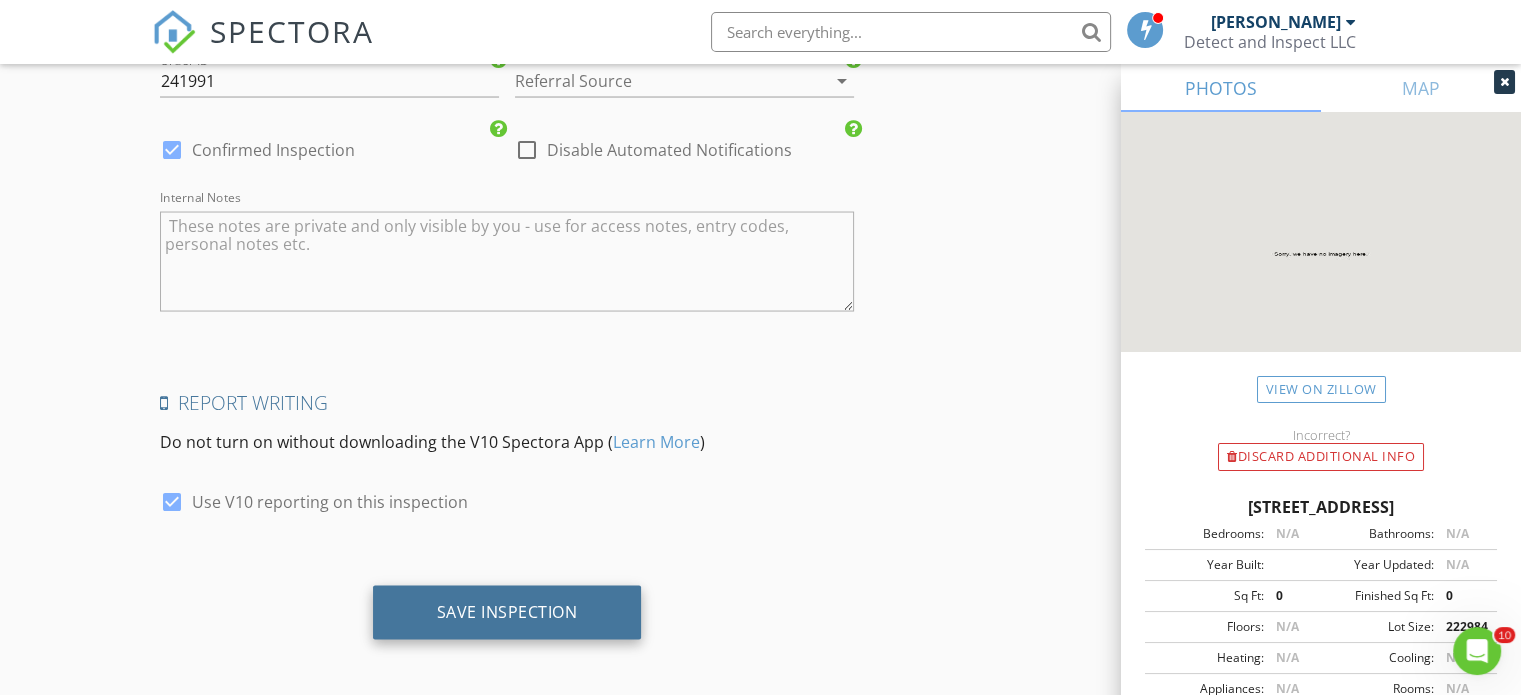 type on "Payment accepted: Zelle, Venmo, Cash, or (CC+3.75%)" 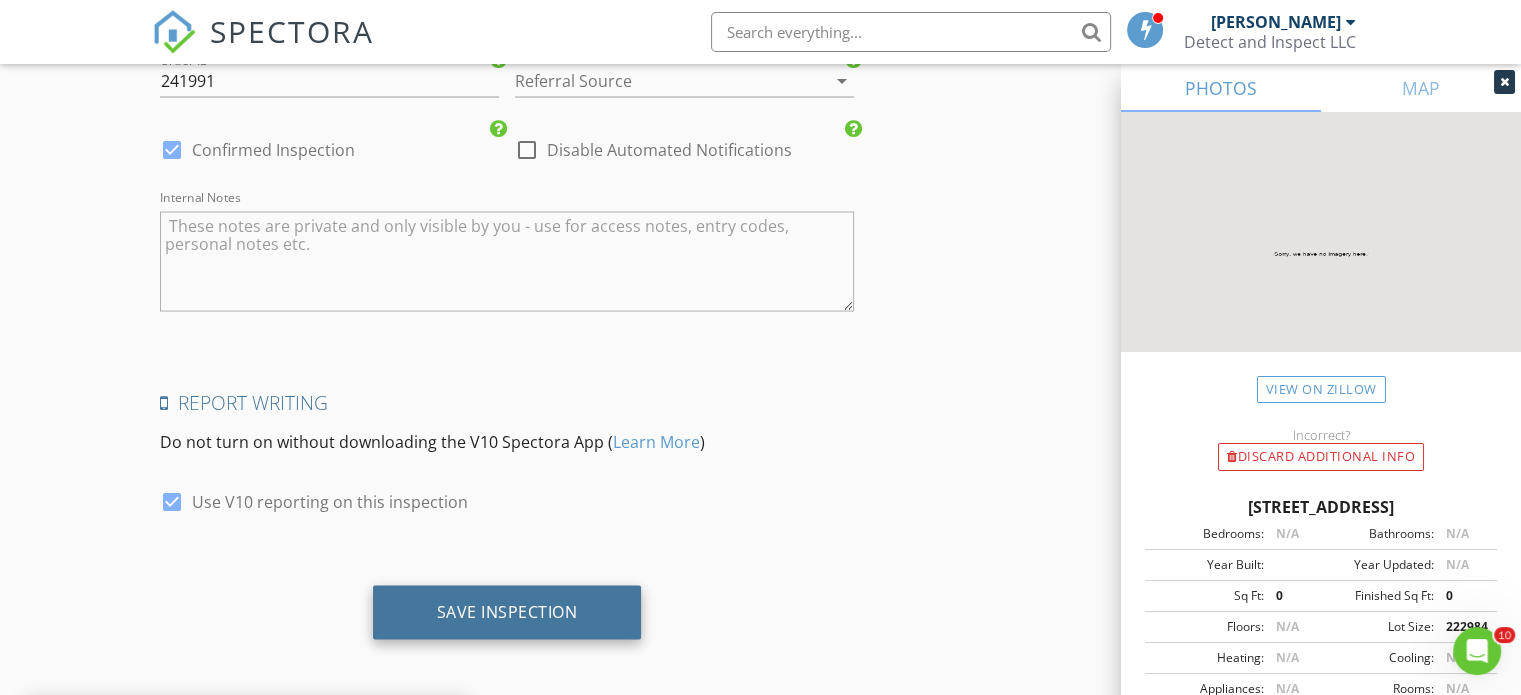 click on "Save Inspection" at bounding box center [507, 613] 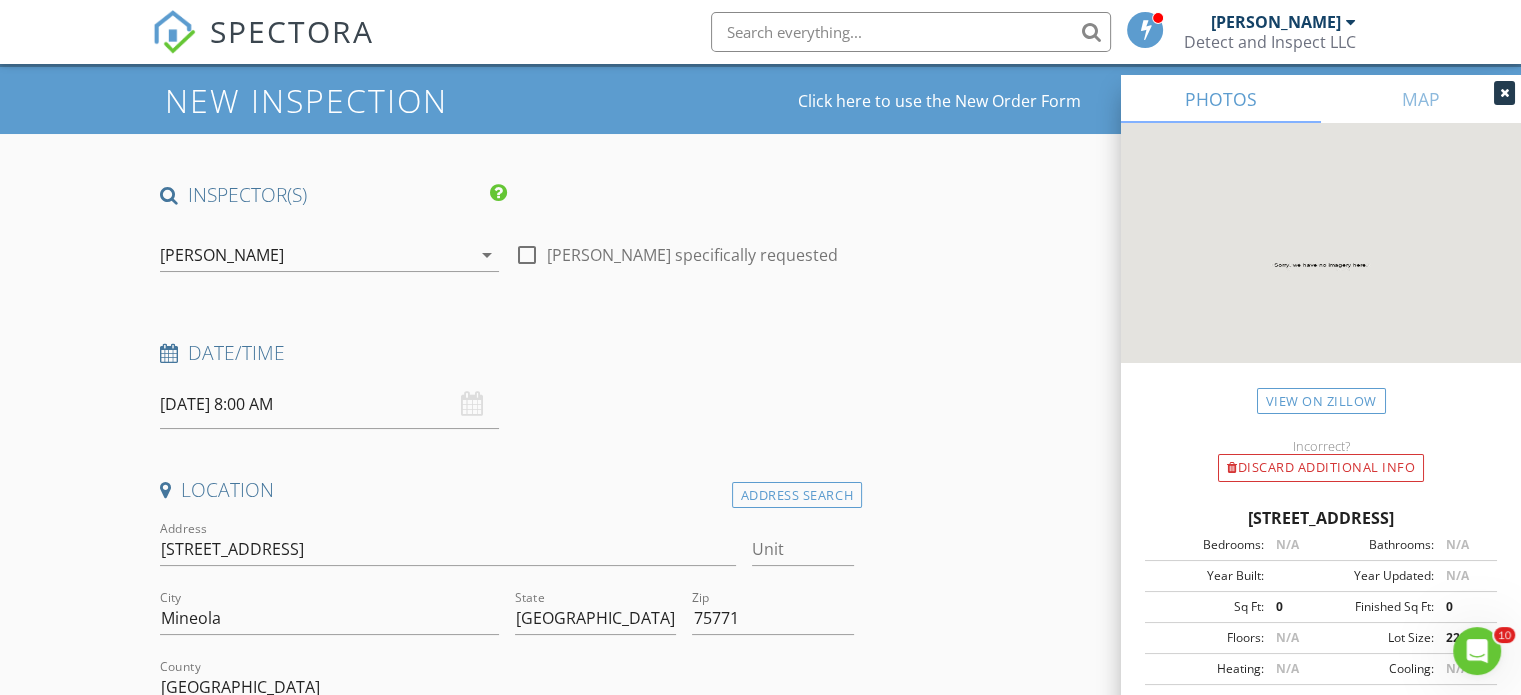 scroll, scrollTop: 40, scrollLeft: 0, axis: vertical 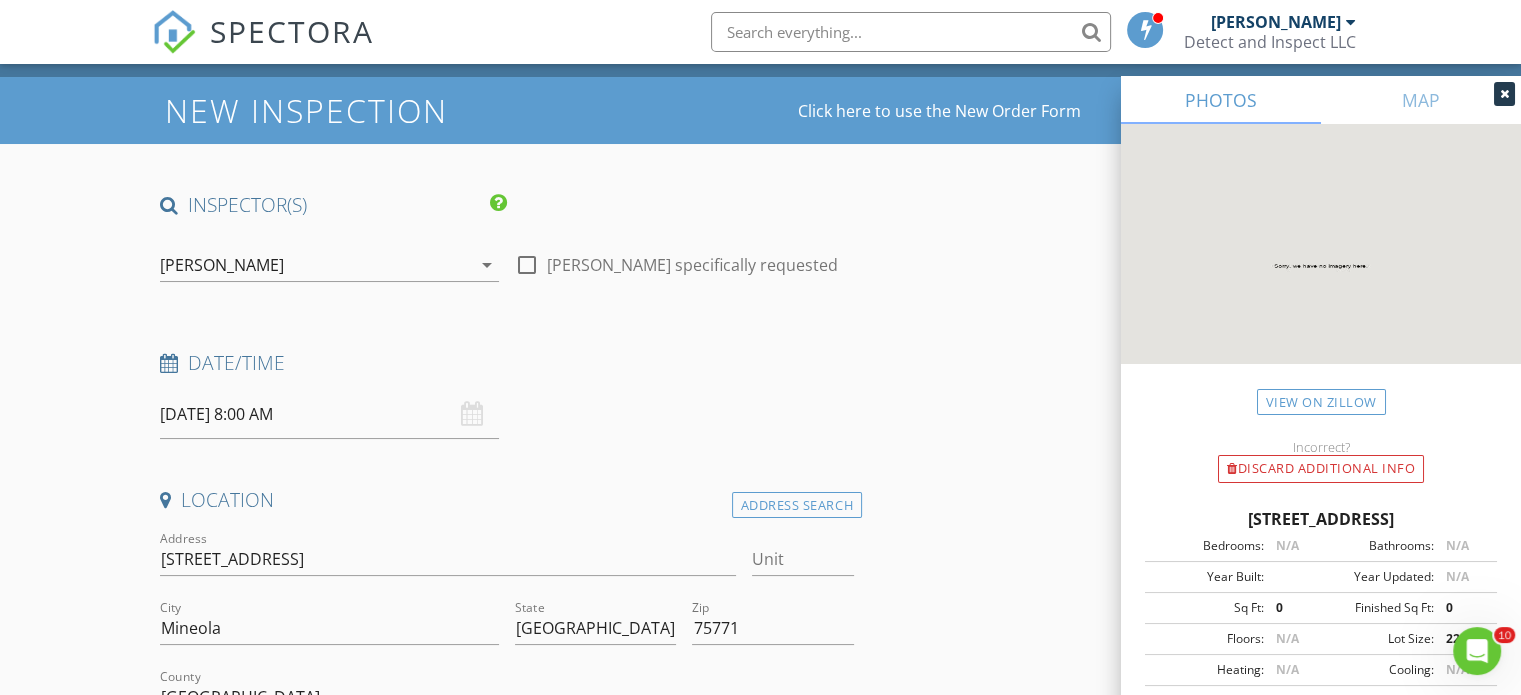 click on "07/11/2025 8:00 AM" at bounding box center (329, 414) 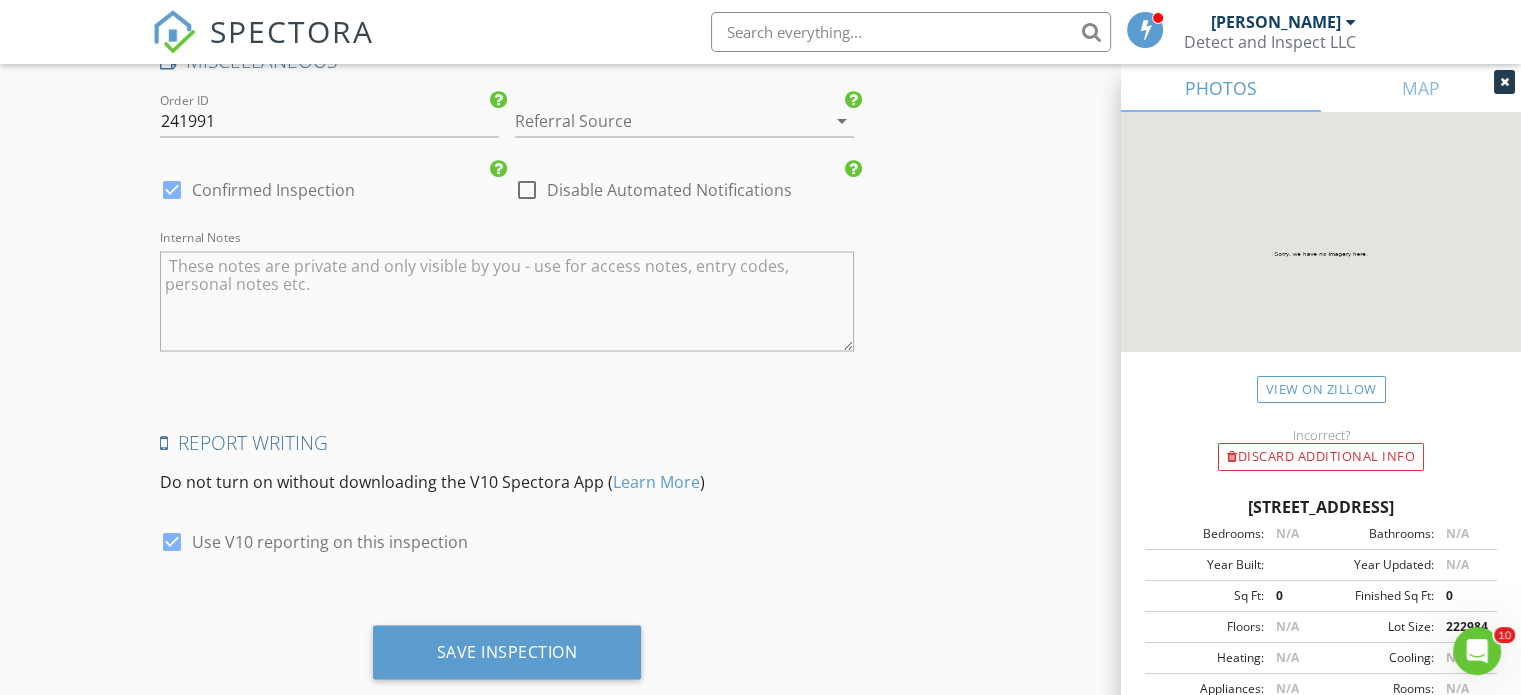 scroll, scrollTop: 3792, scrollLeft: 0, axis: vertical 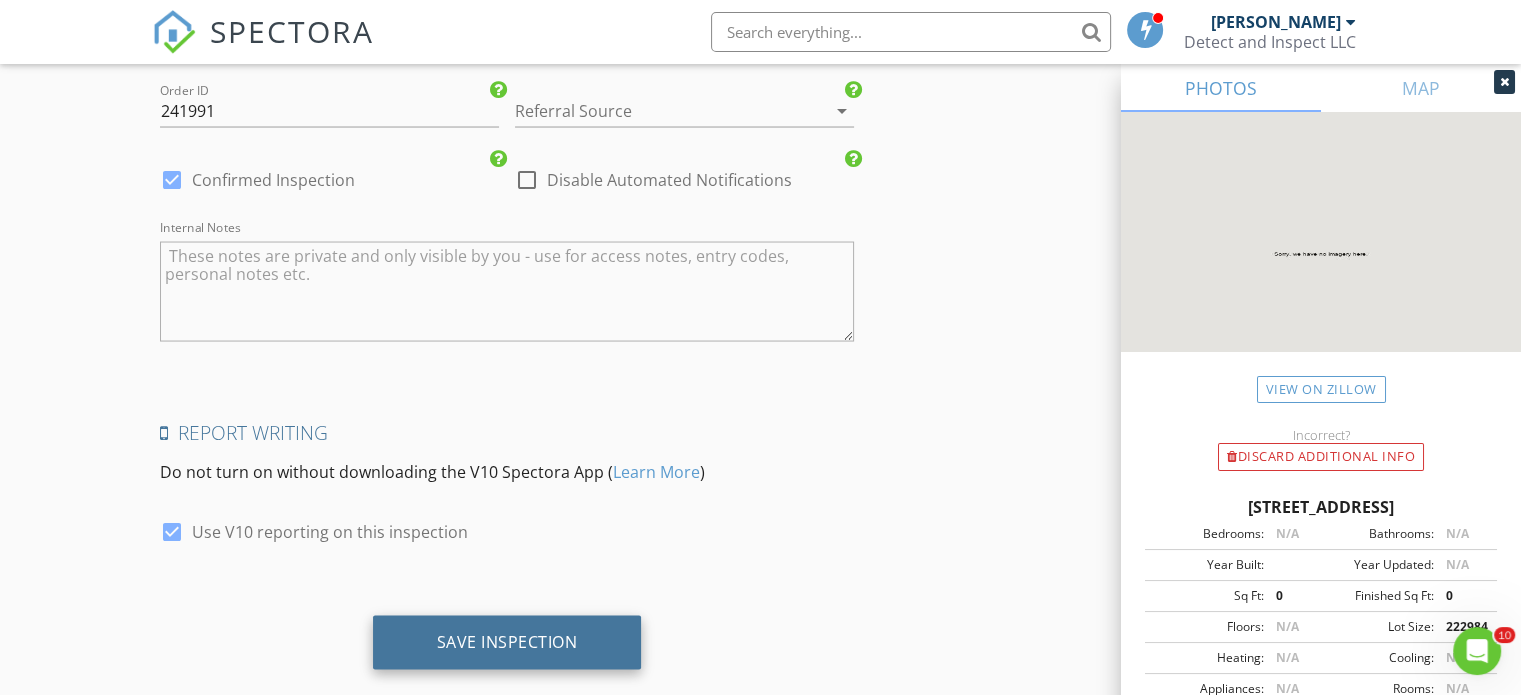 click on "Save Inspection" at bounding box center [507, 642] 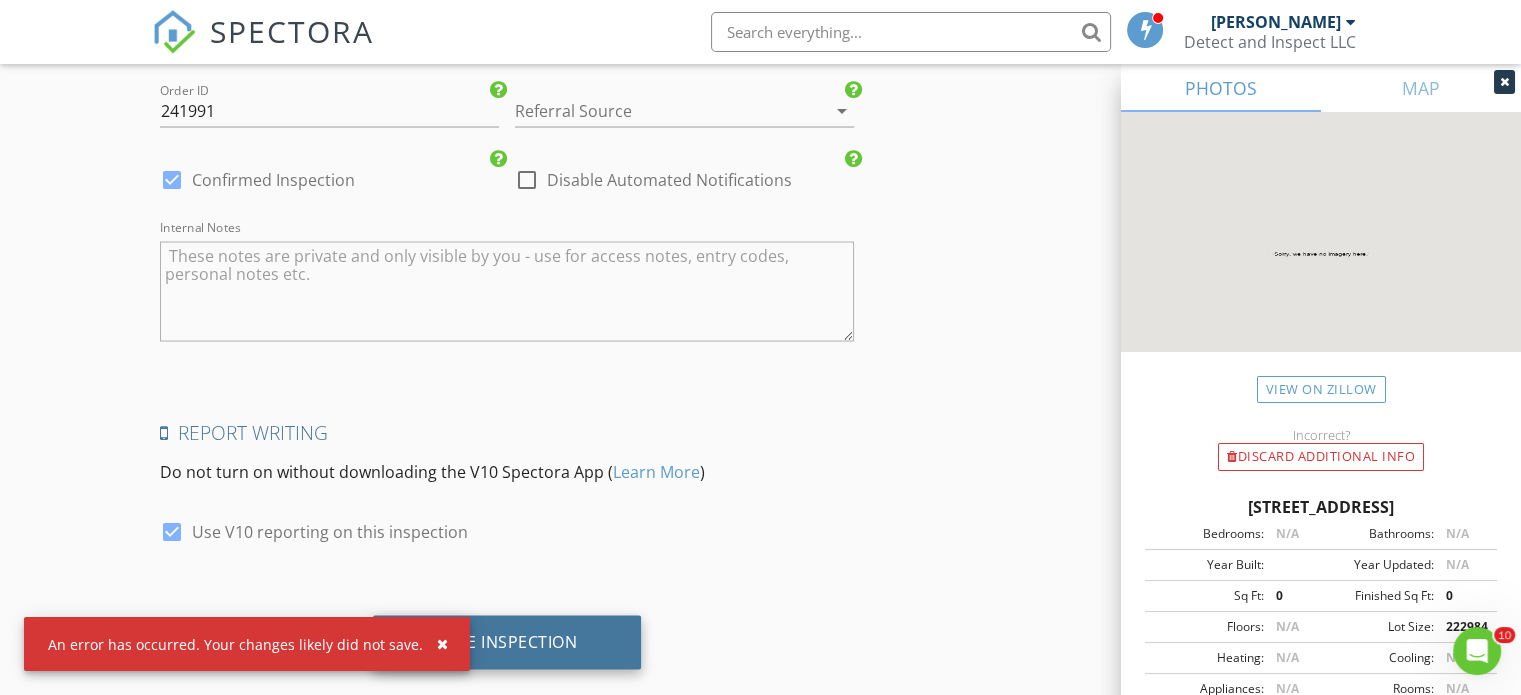 click on "Save Inspection" at bounding box center (507, 642) 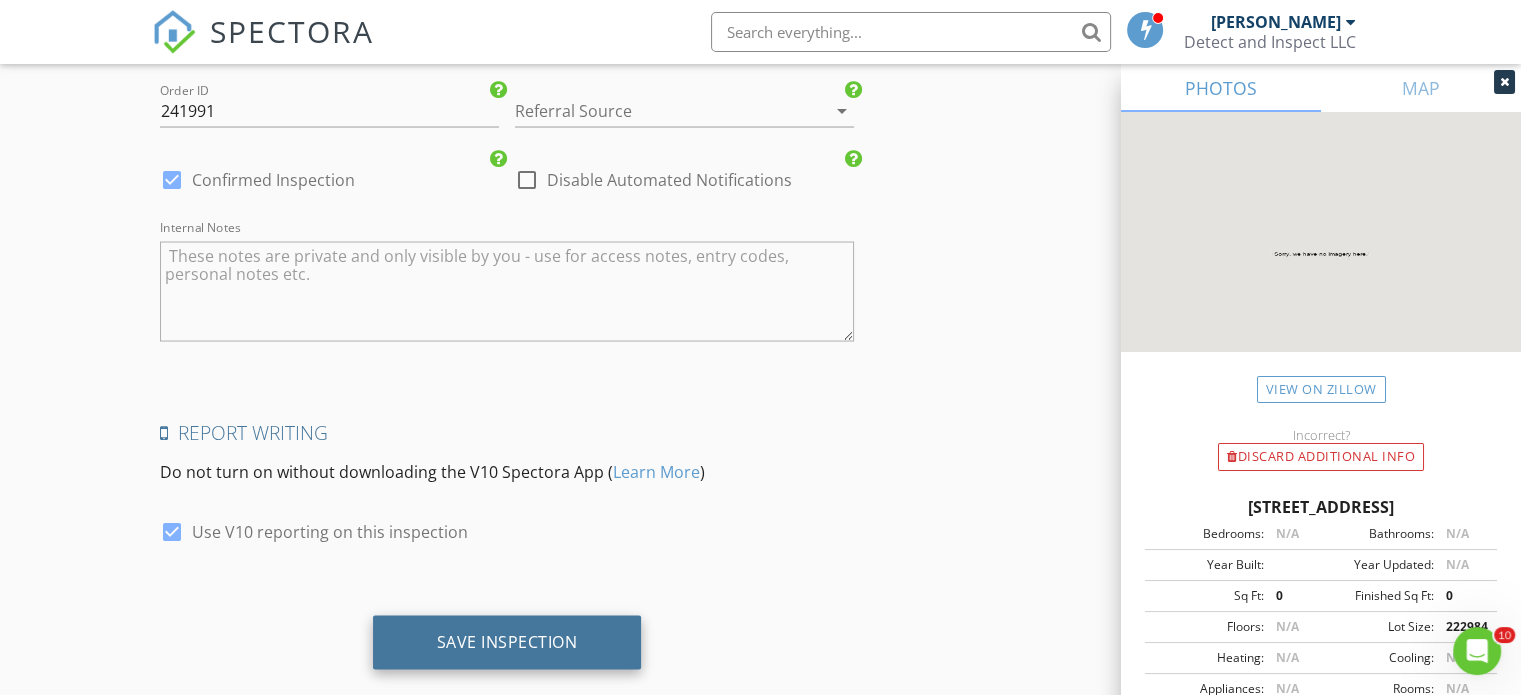 click on "Save Inspection" at bounding box center (507, 642) 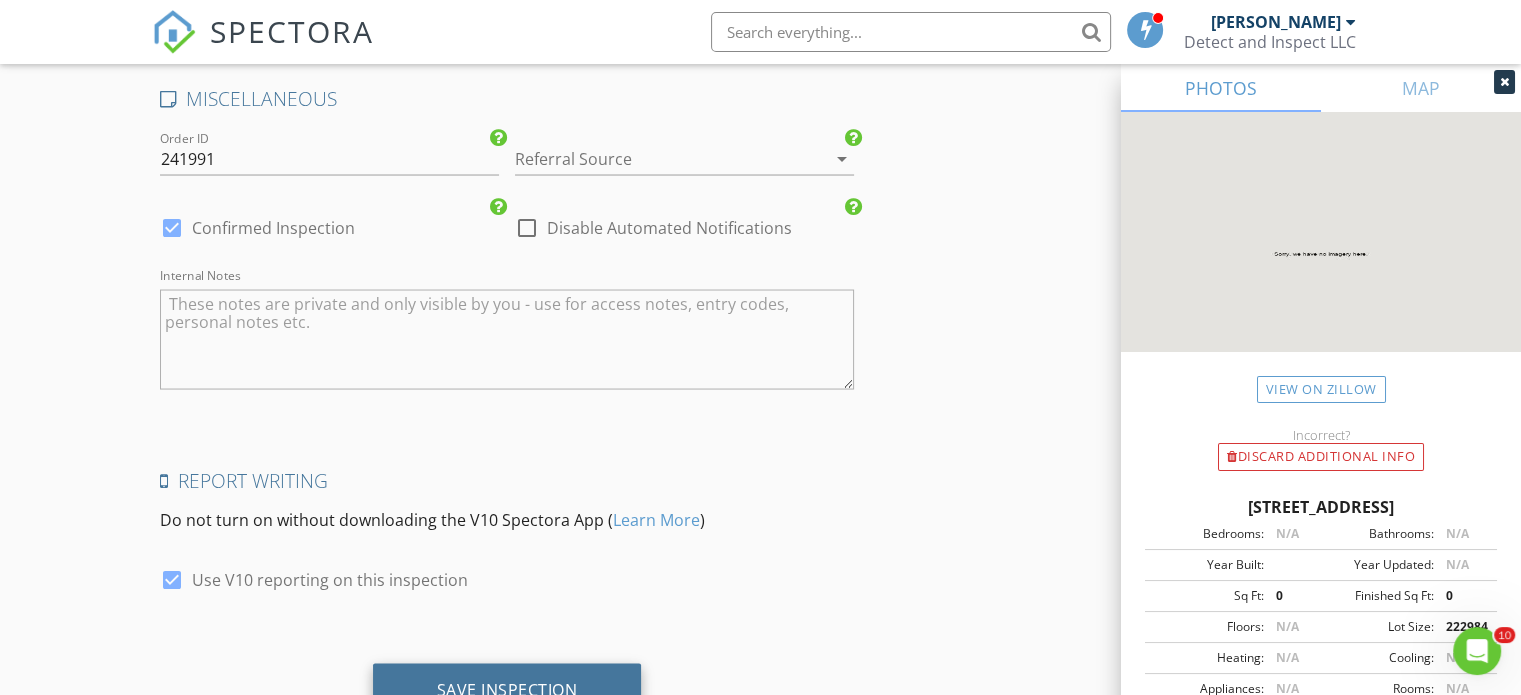 scroll, scrollTop: 3736, scrollLeft: 0, axis: vertical 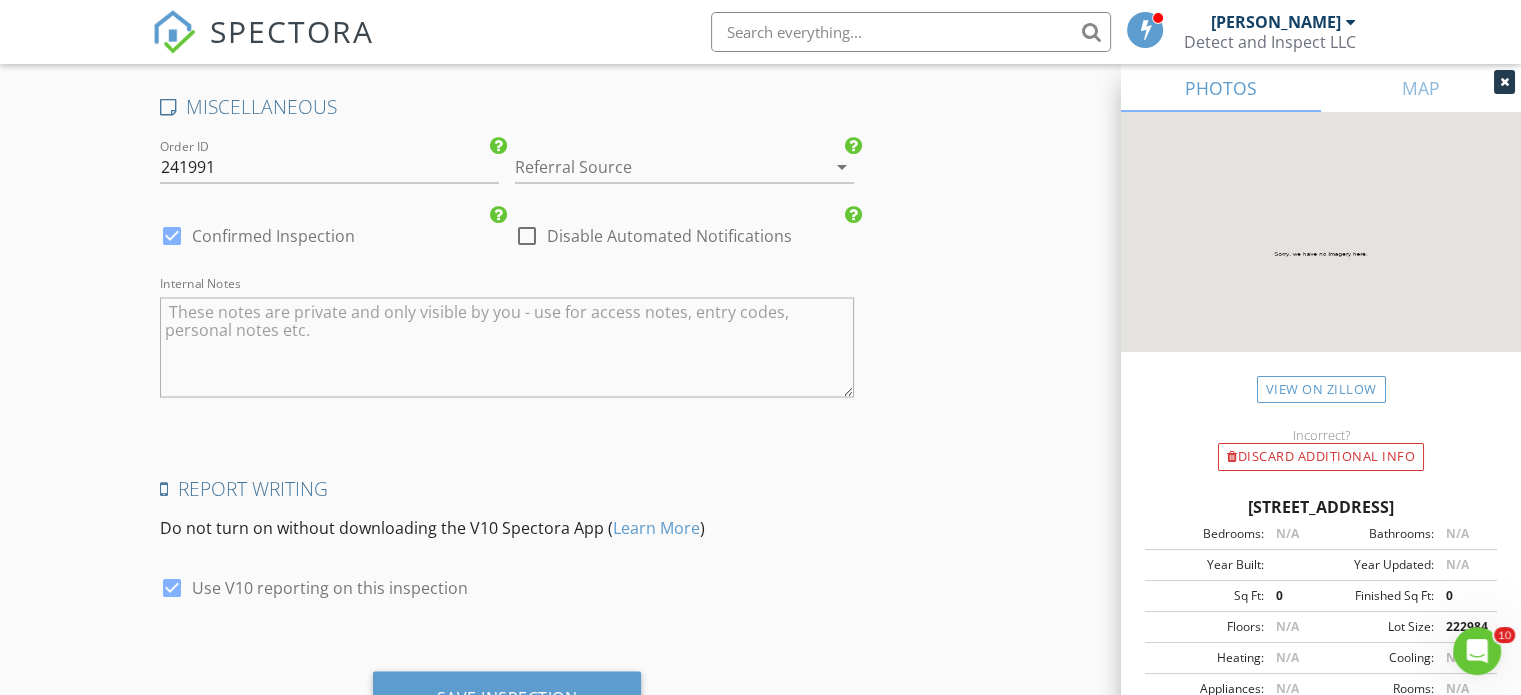 click at bounding box center [1145, 30] 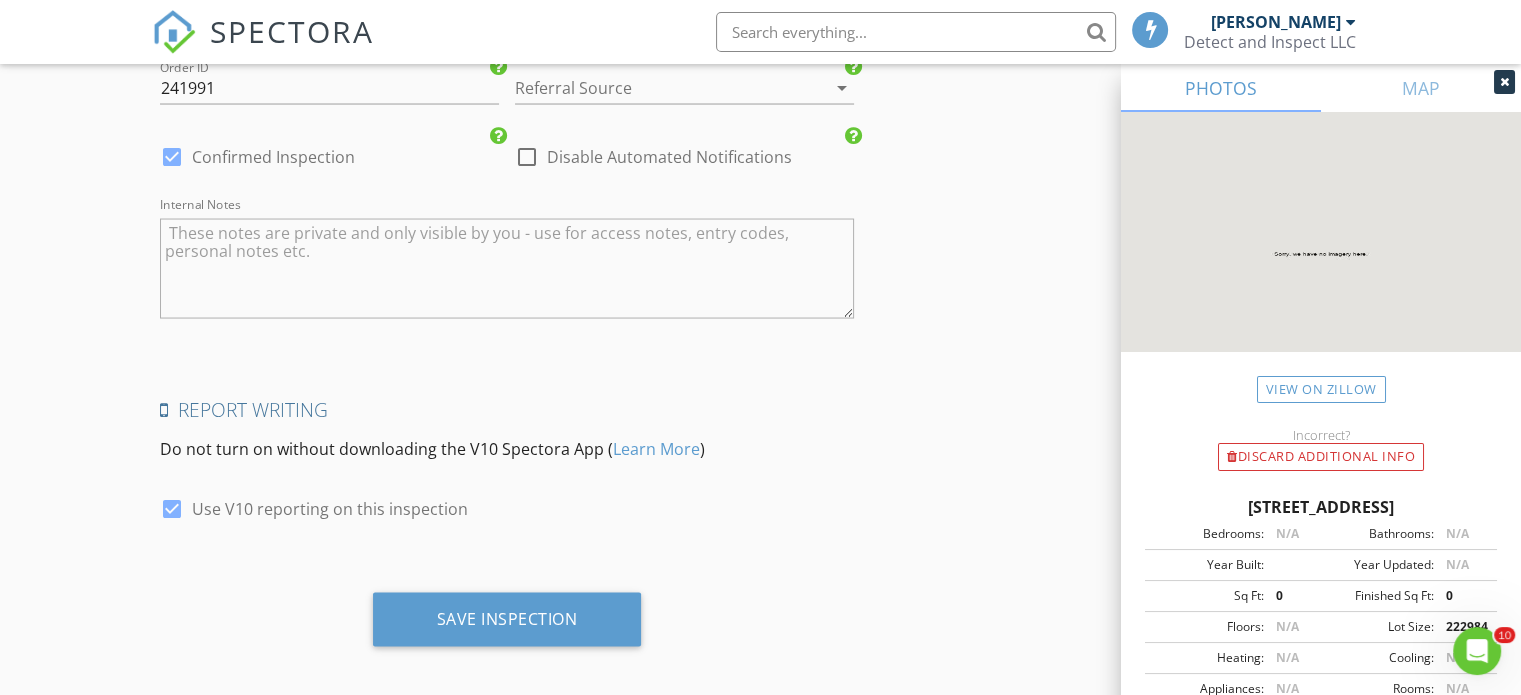 scroll, scrollTop: 3821, scrollLeft: 0, axis: vertical 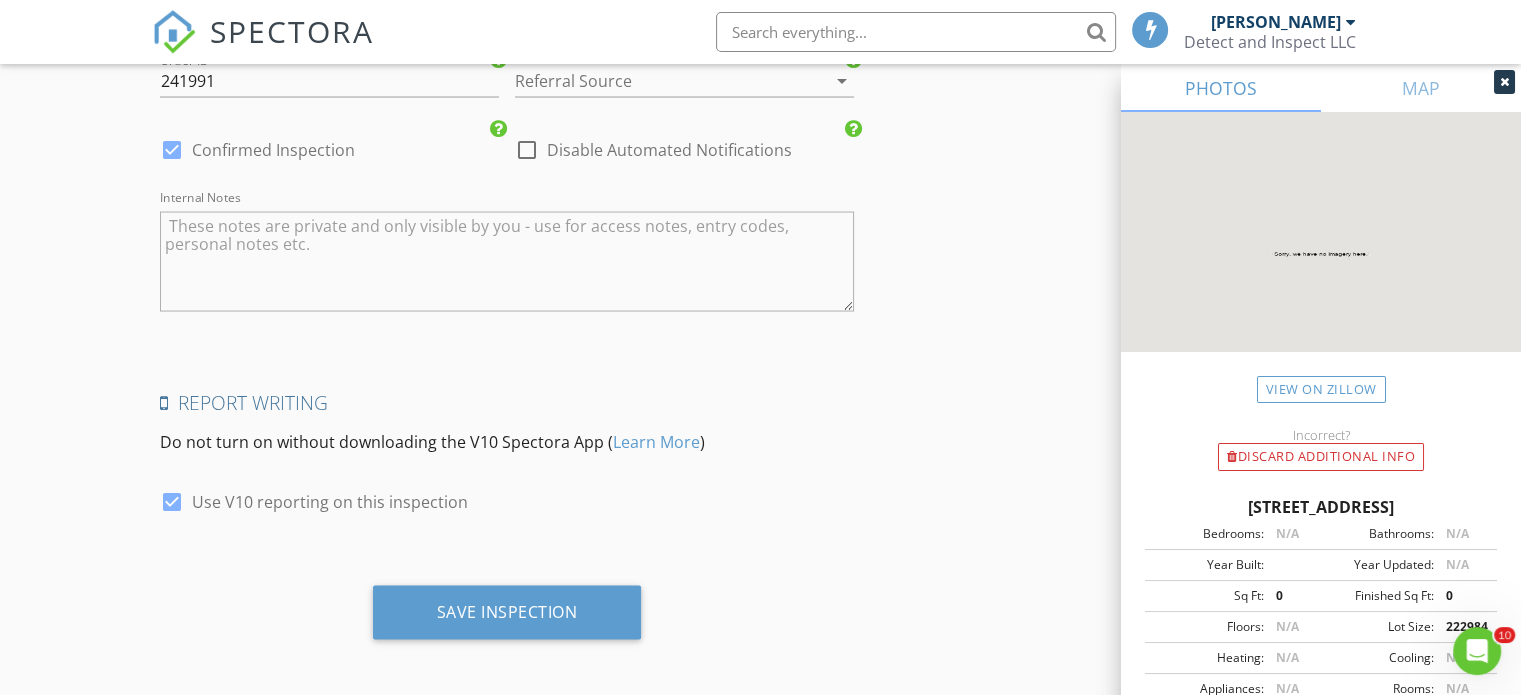 click 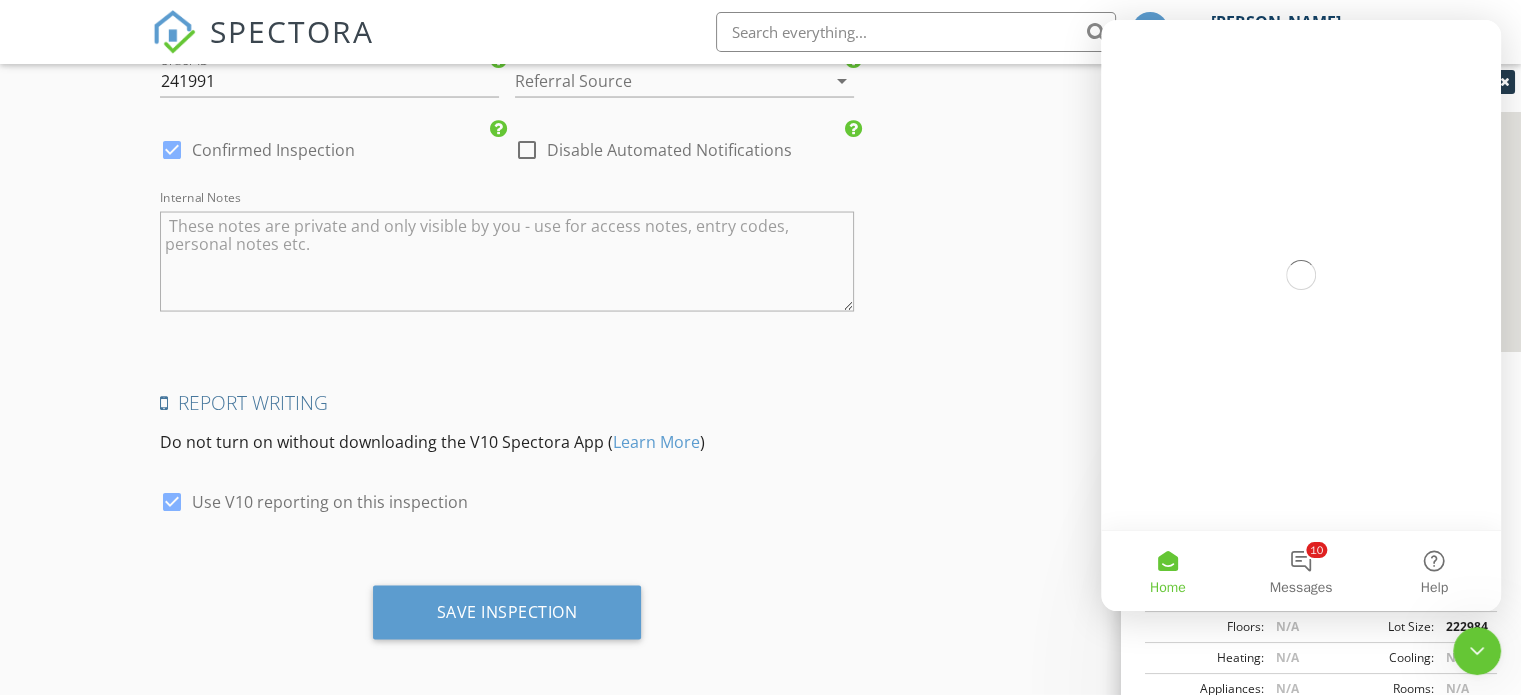 scroll, scrollTop: 0, scrollLeft: 0, axis: both 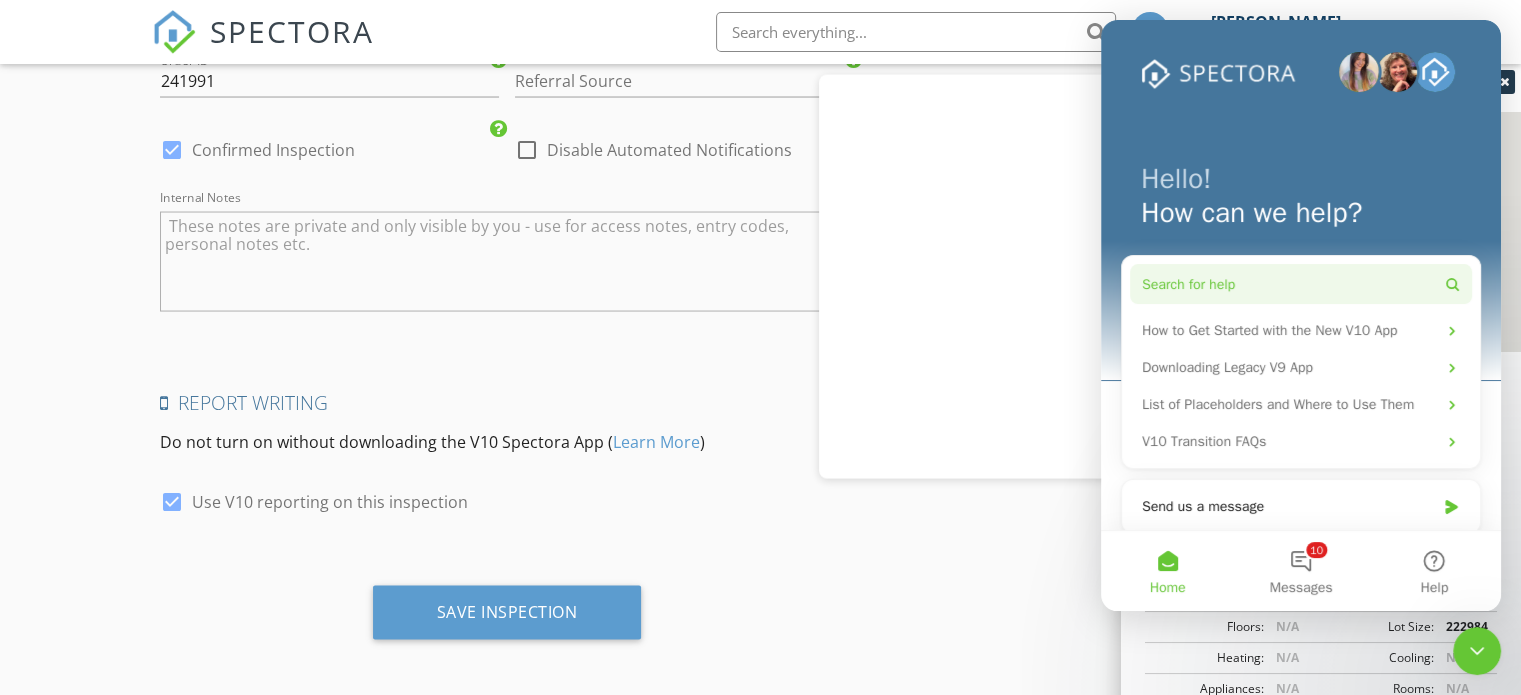 click on "Search for help" at bounding box center (1301, 284) 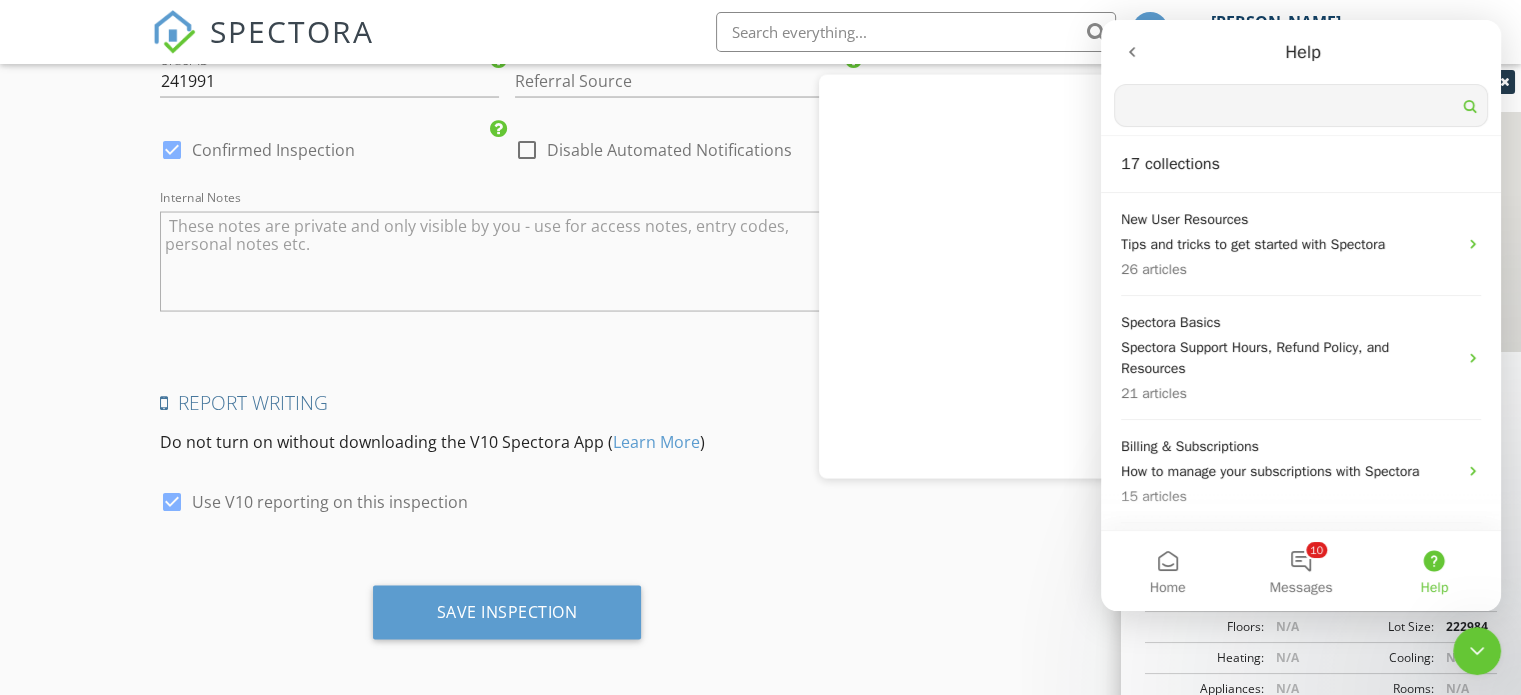 scroll, scrollTop: 0, scrollLeft: 0, axis: both 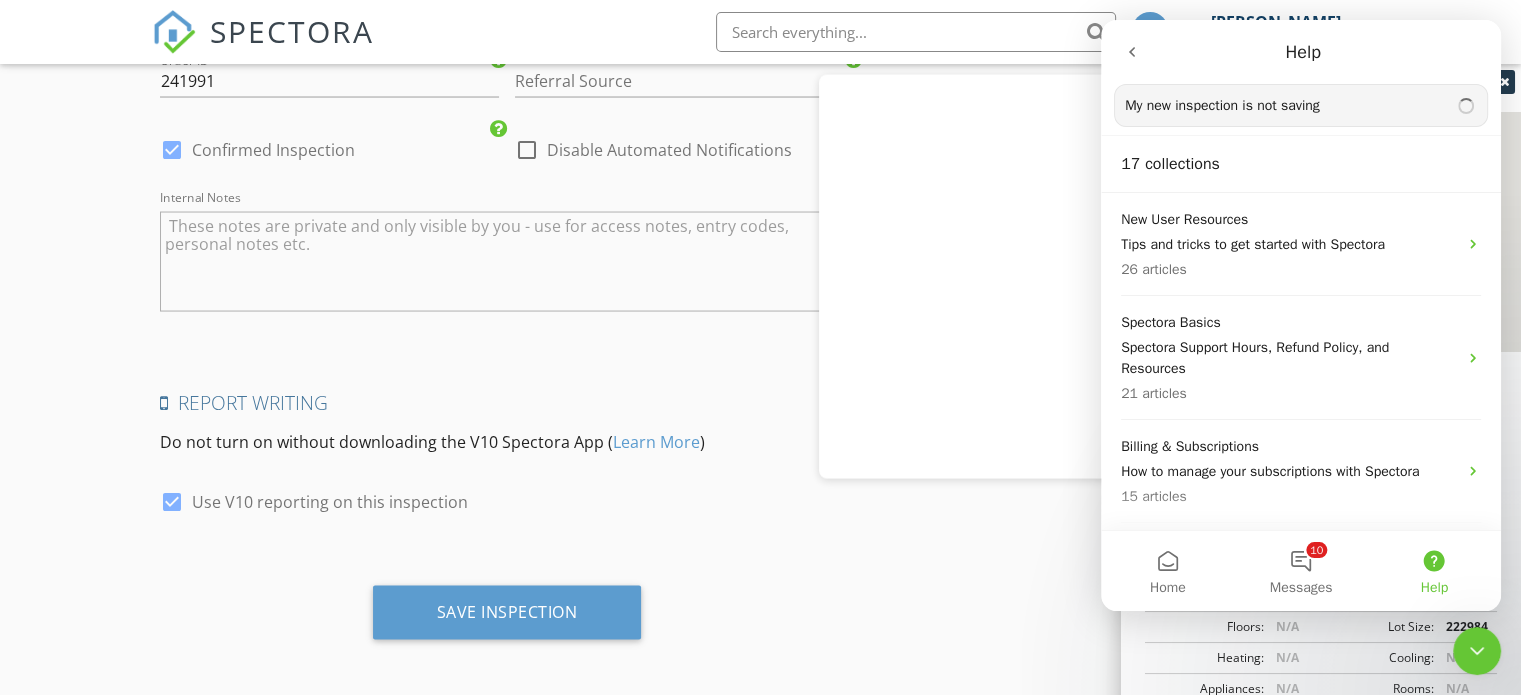 type on "My new inspection is not saving" 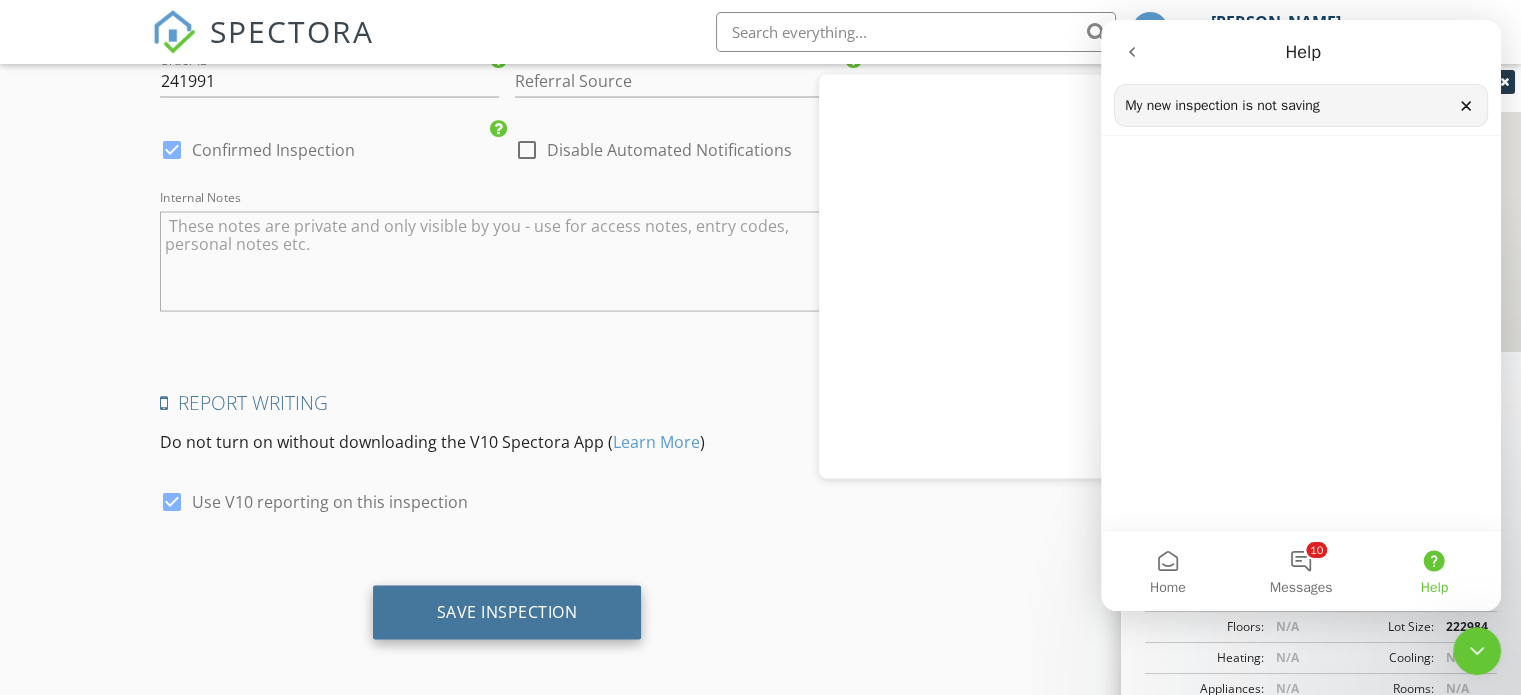 click on "Save Inspection" at bounding box center (507, 612) 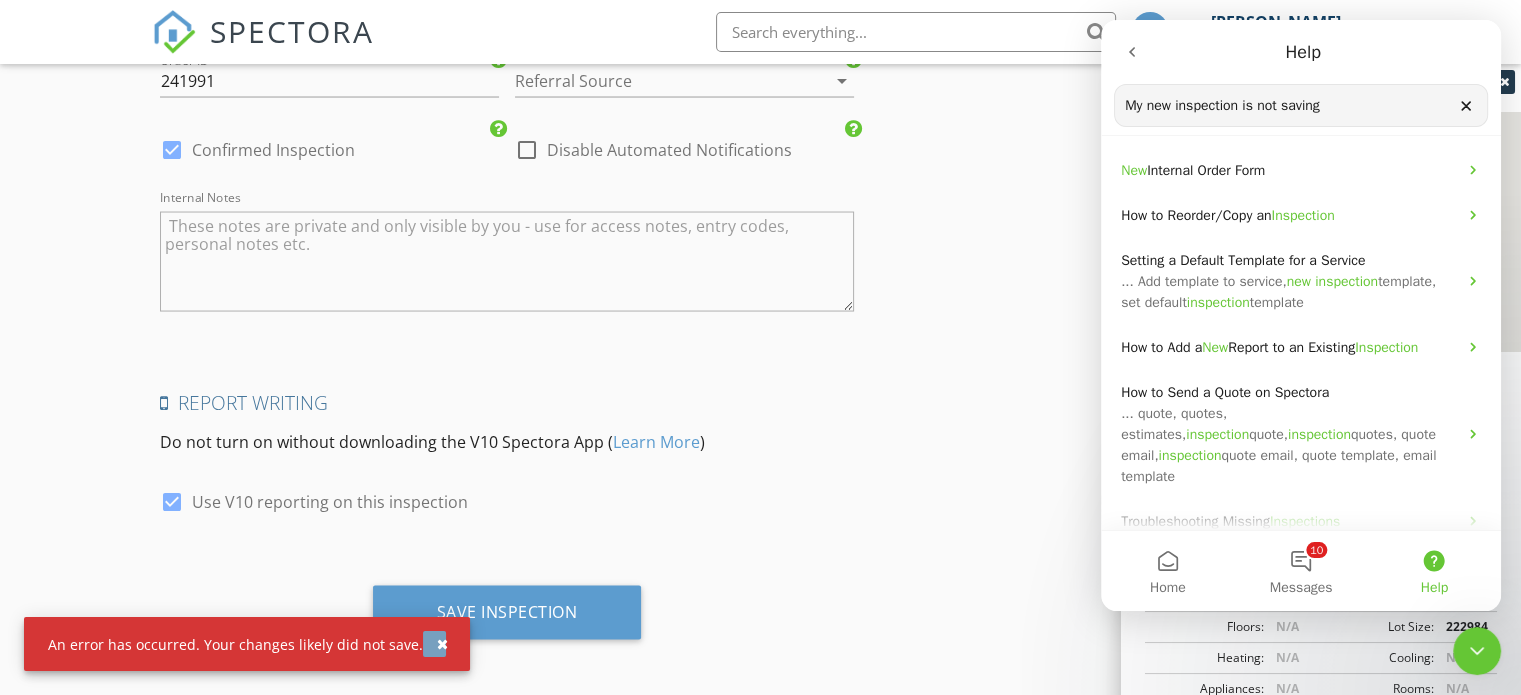 click at bounding box center [434, 644] 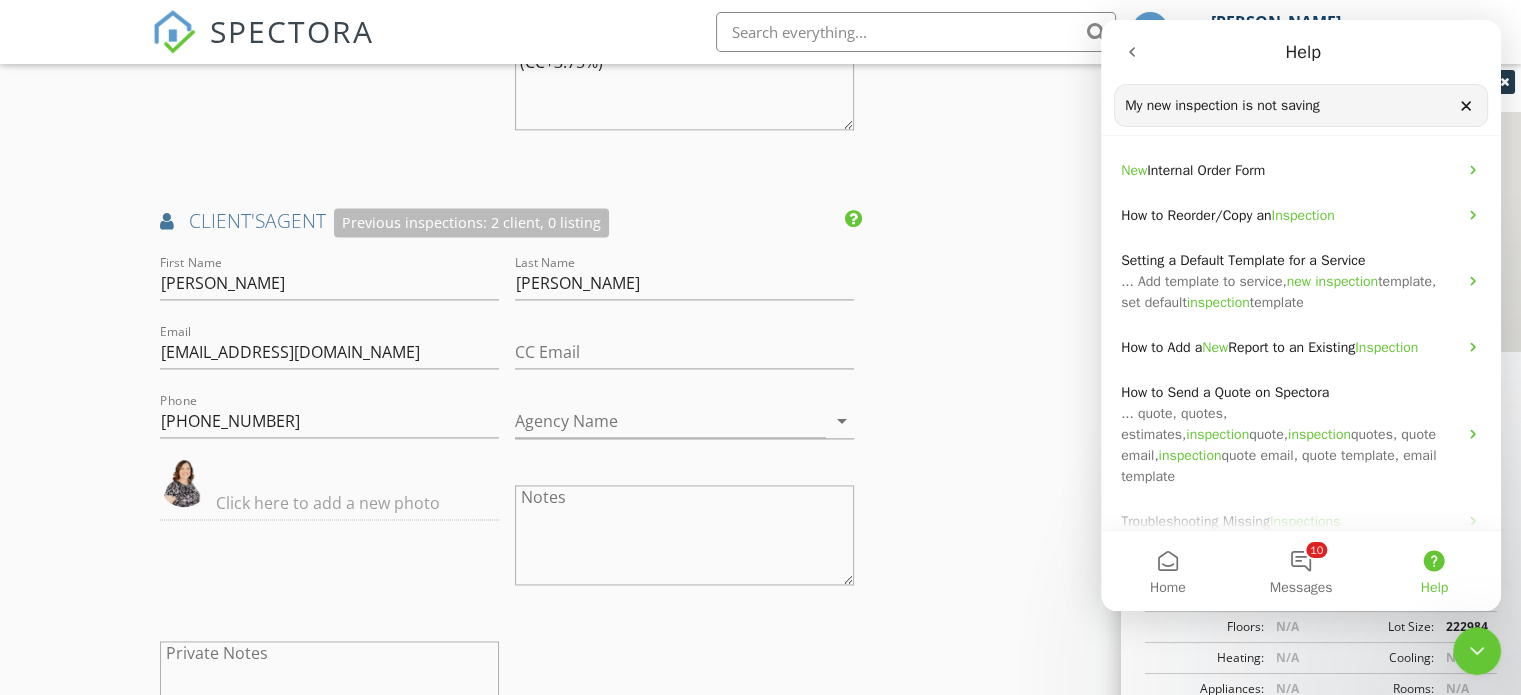 scroll, scrollTop: 2797, scrollLeft: 0, axis: vertical 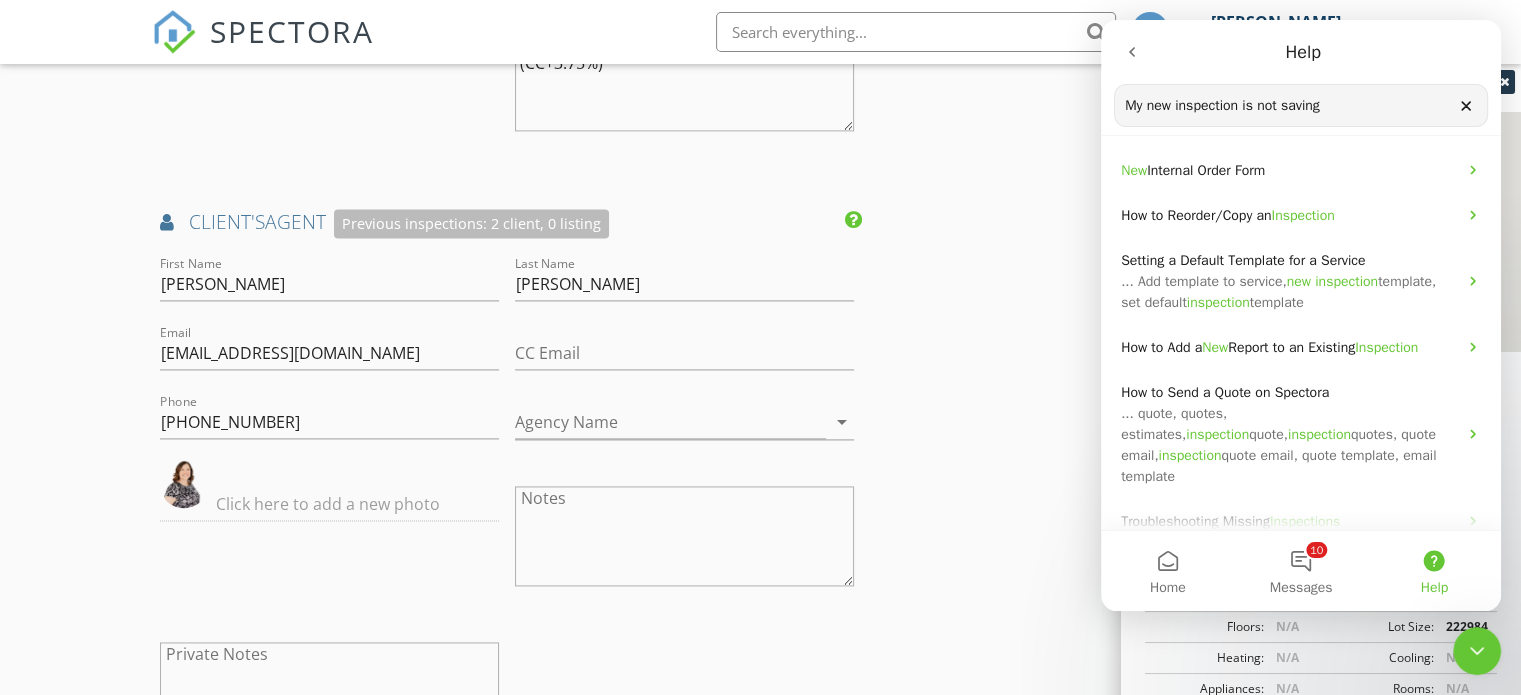 click at bounding box center [184, 484] 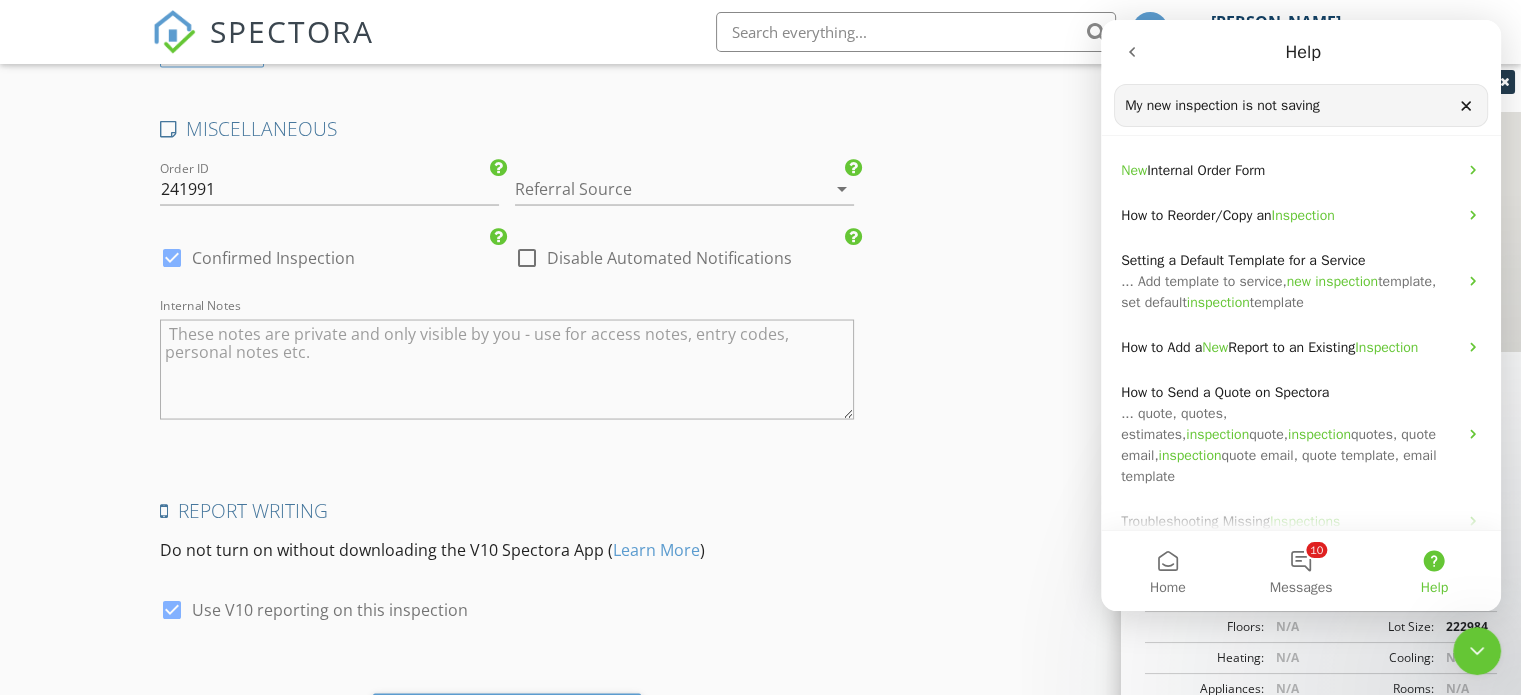 scroll, scrollTop: 3821, scrollLeft: 0, axis: vertical 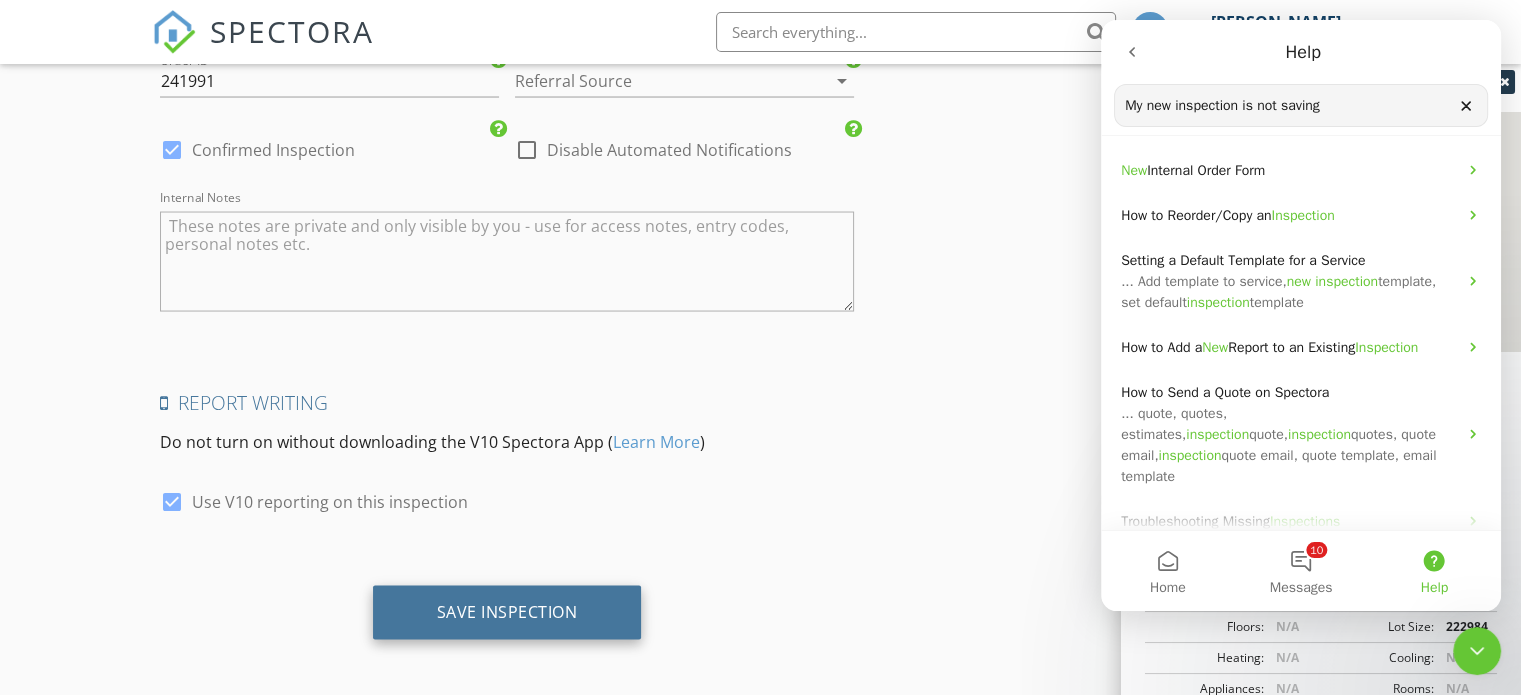 click on "Save Inspection" at bounding box center [507, 613] 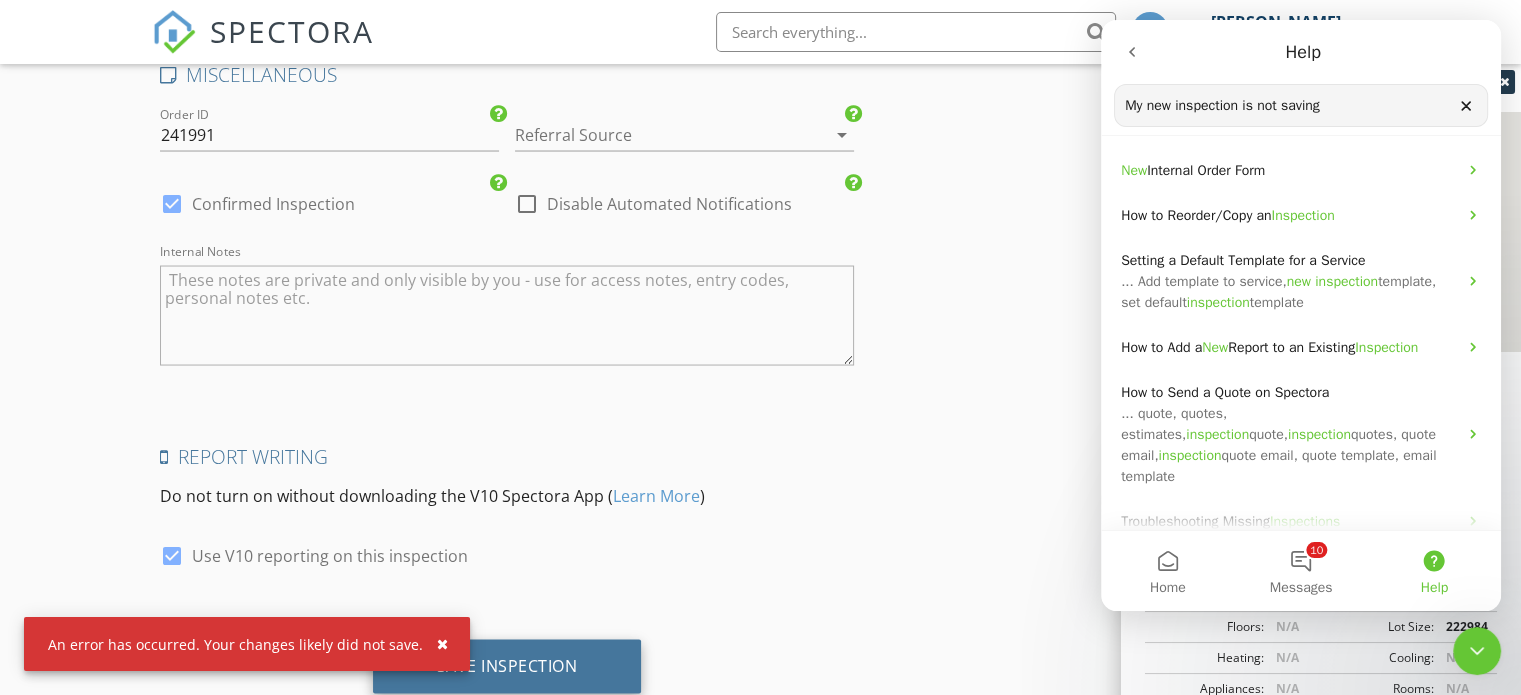 scroll, scrollTop: 3756, scrollLeft: 0, axis: vertical 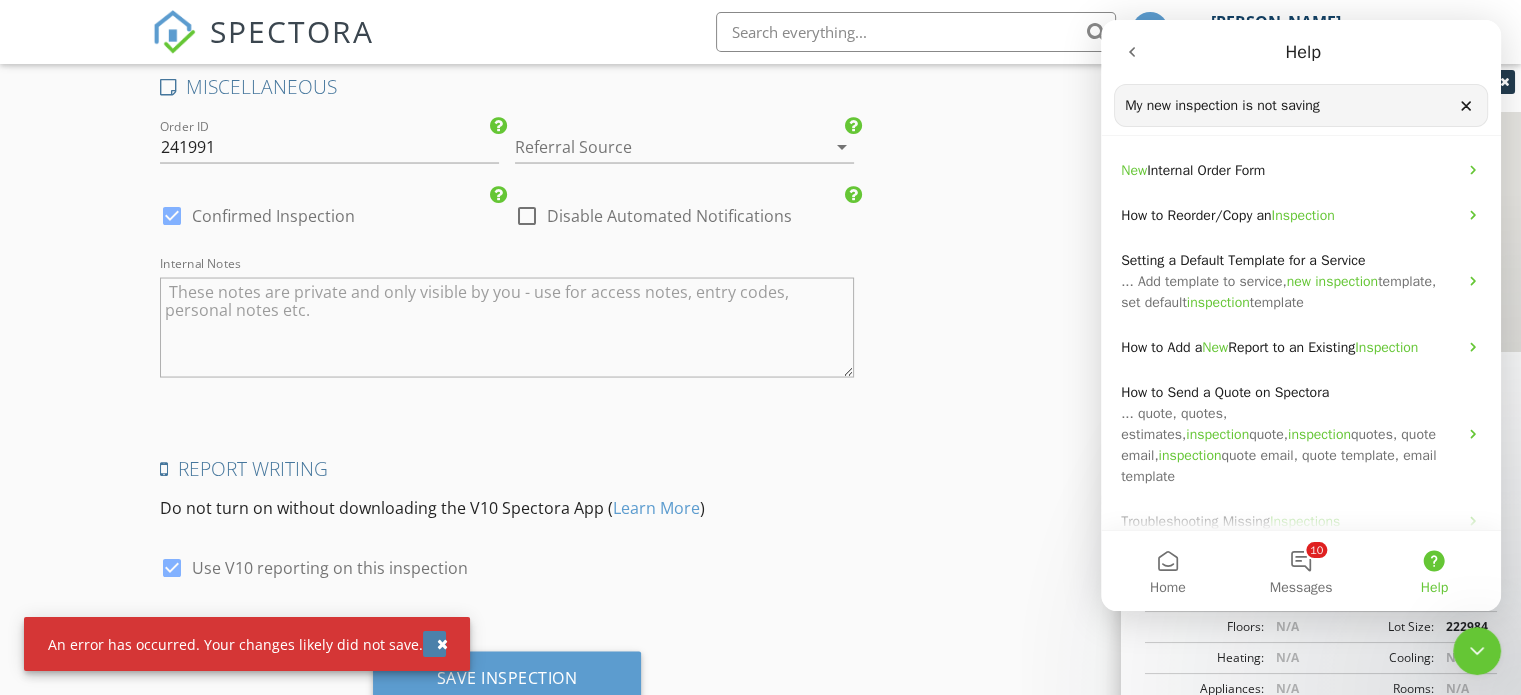 click at bounding box center (442, 644) 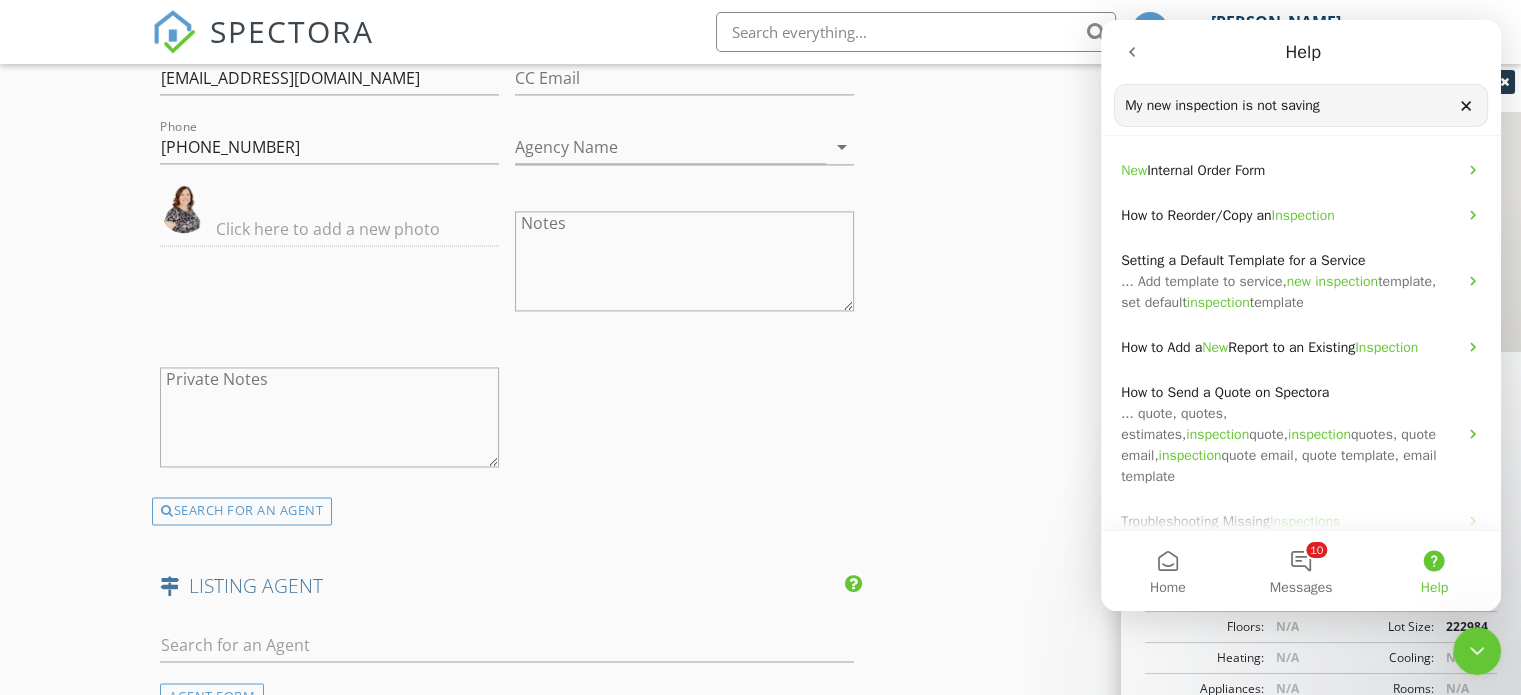 scroll, scrollTop: 3060, scrollLeft: 0, axis: vertical 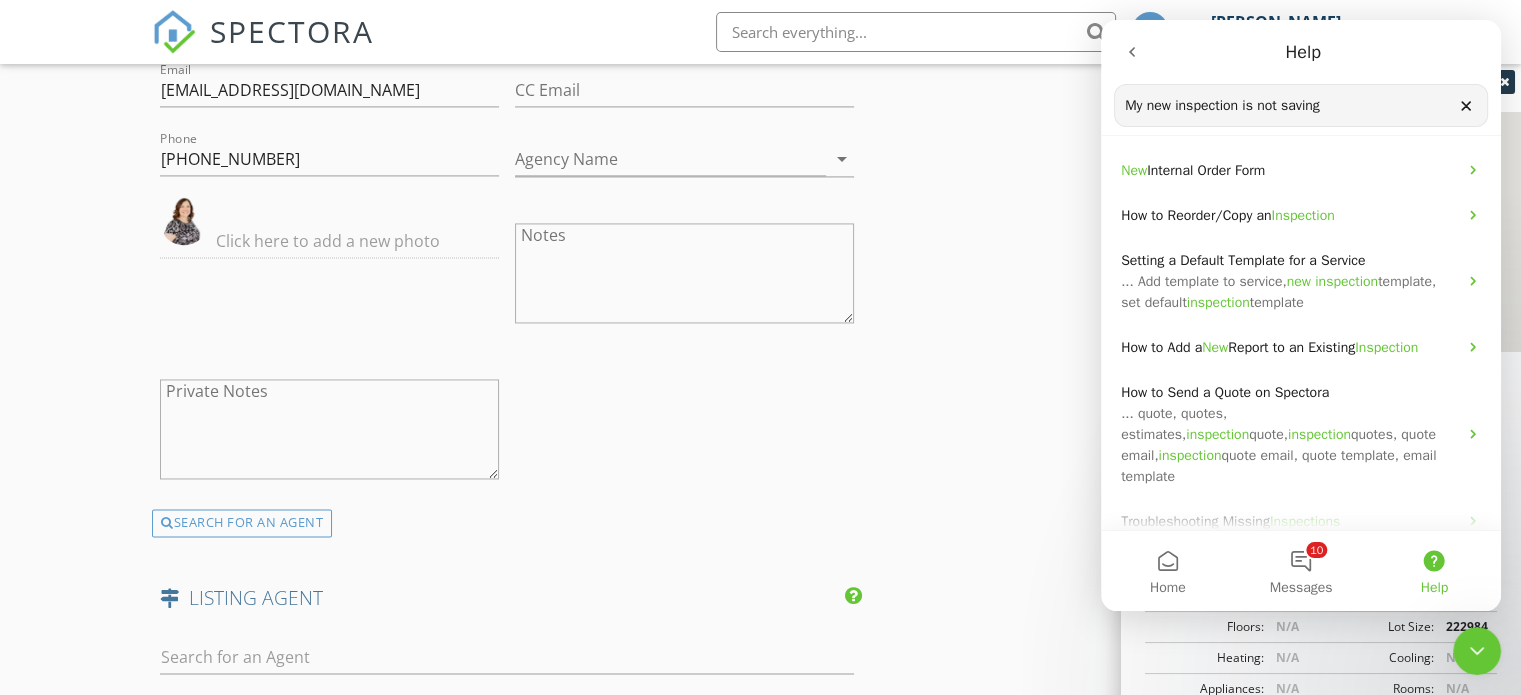 click at bounding box center (329, 241) 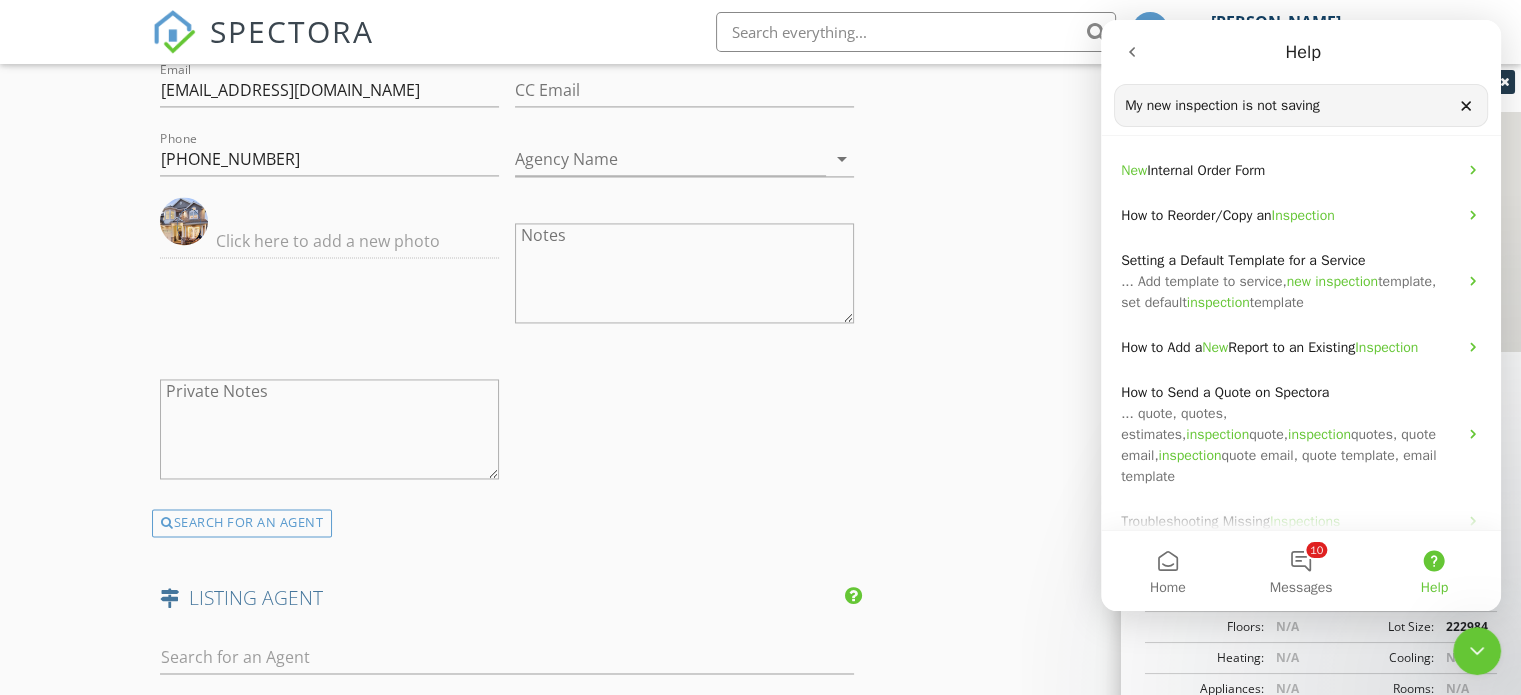 click on "Heating:   N/A   Cooling:   N/A" at bounding box center [1321, 658] 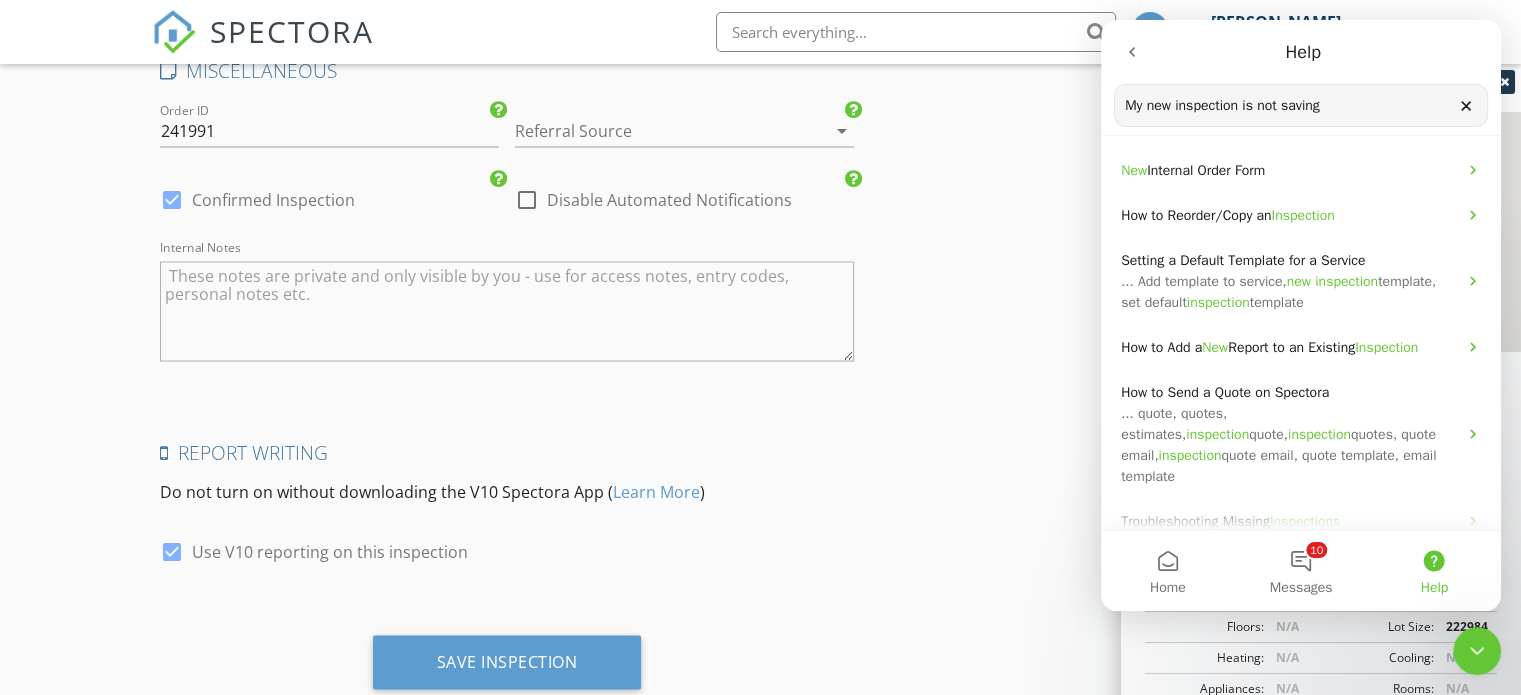 scroll, scrollTop: 3821, scrollLeft: 0, axis: vertical 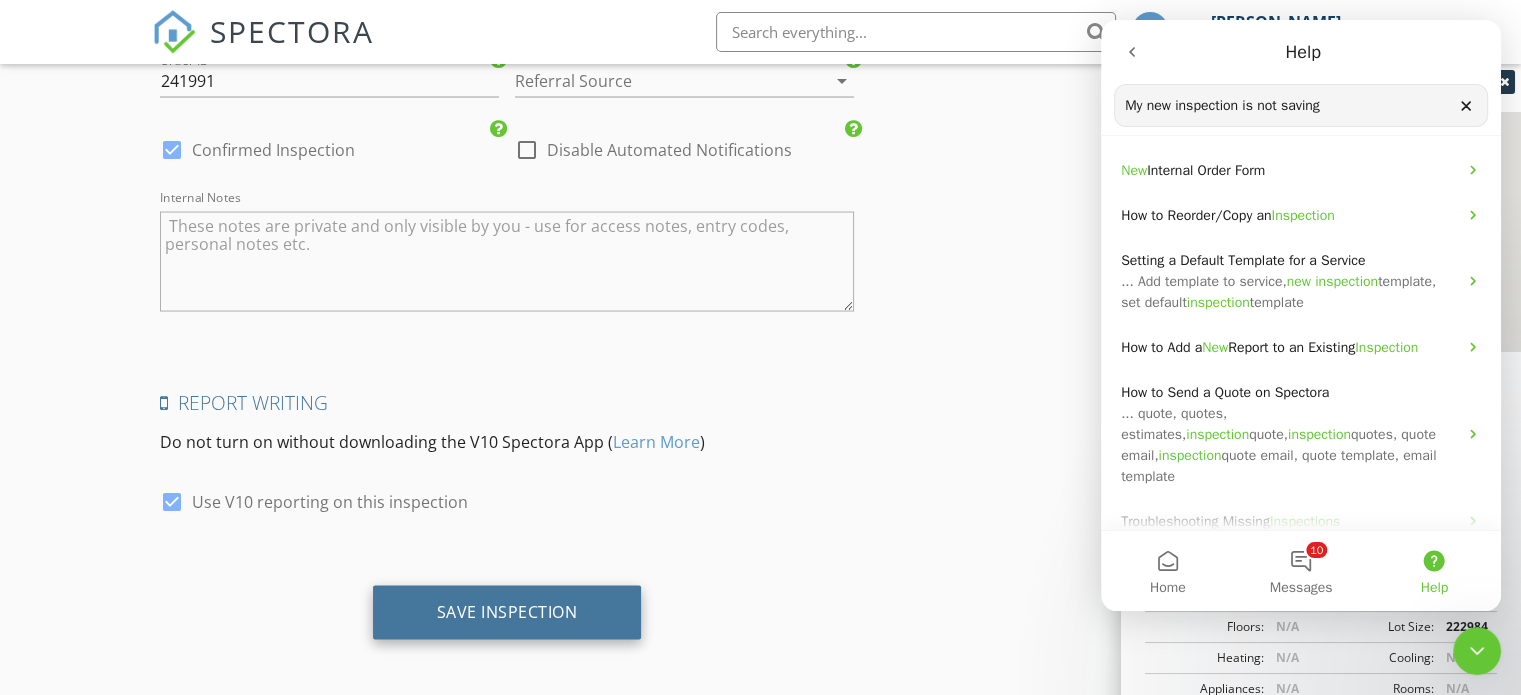 click on "Save Inspection" at bounding box center (507, 612) 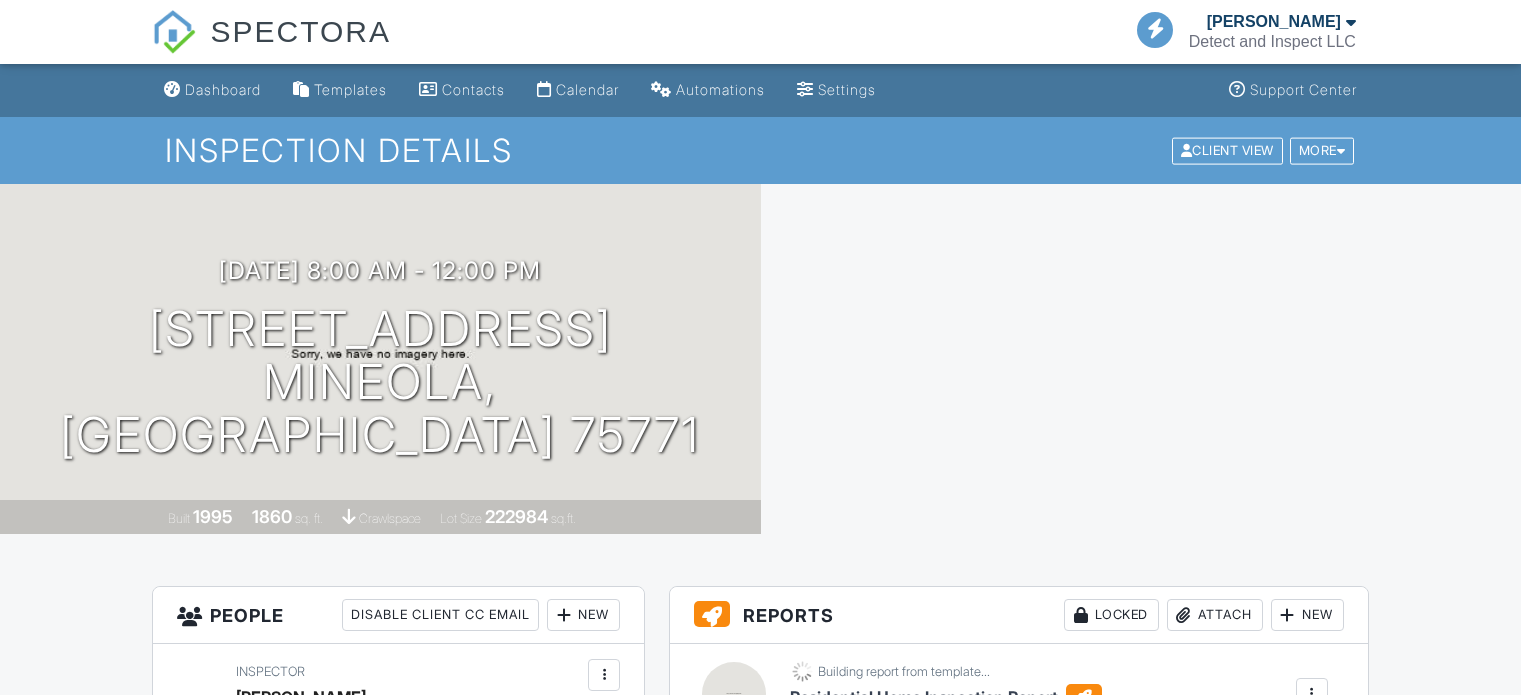 scroll, scrollTop: 0, scrollLeft: 0, axis: both 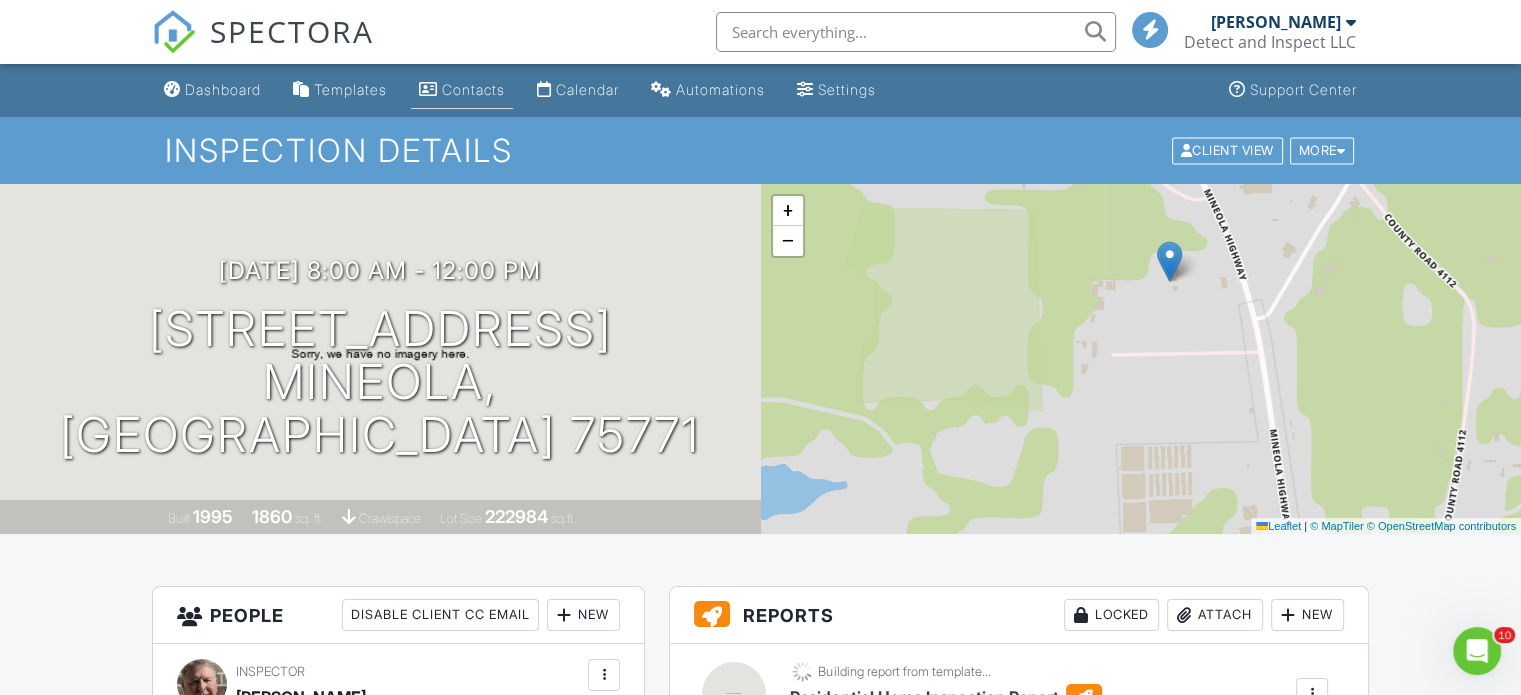 click on "Contacts" at bounding box center (473, 89) 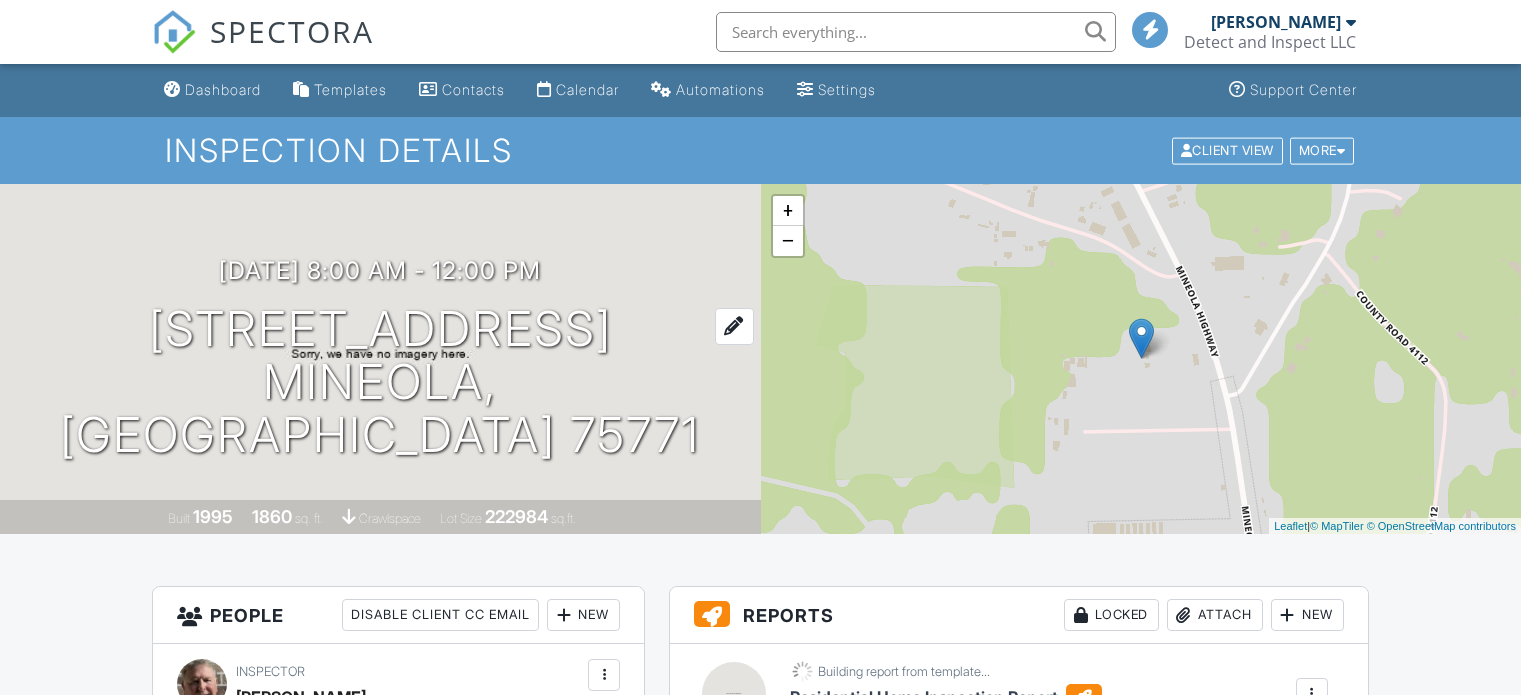 scroll, scrollTop: 0, scrollLeft: 0, axis: both 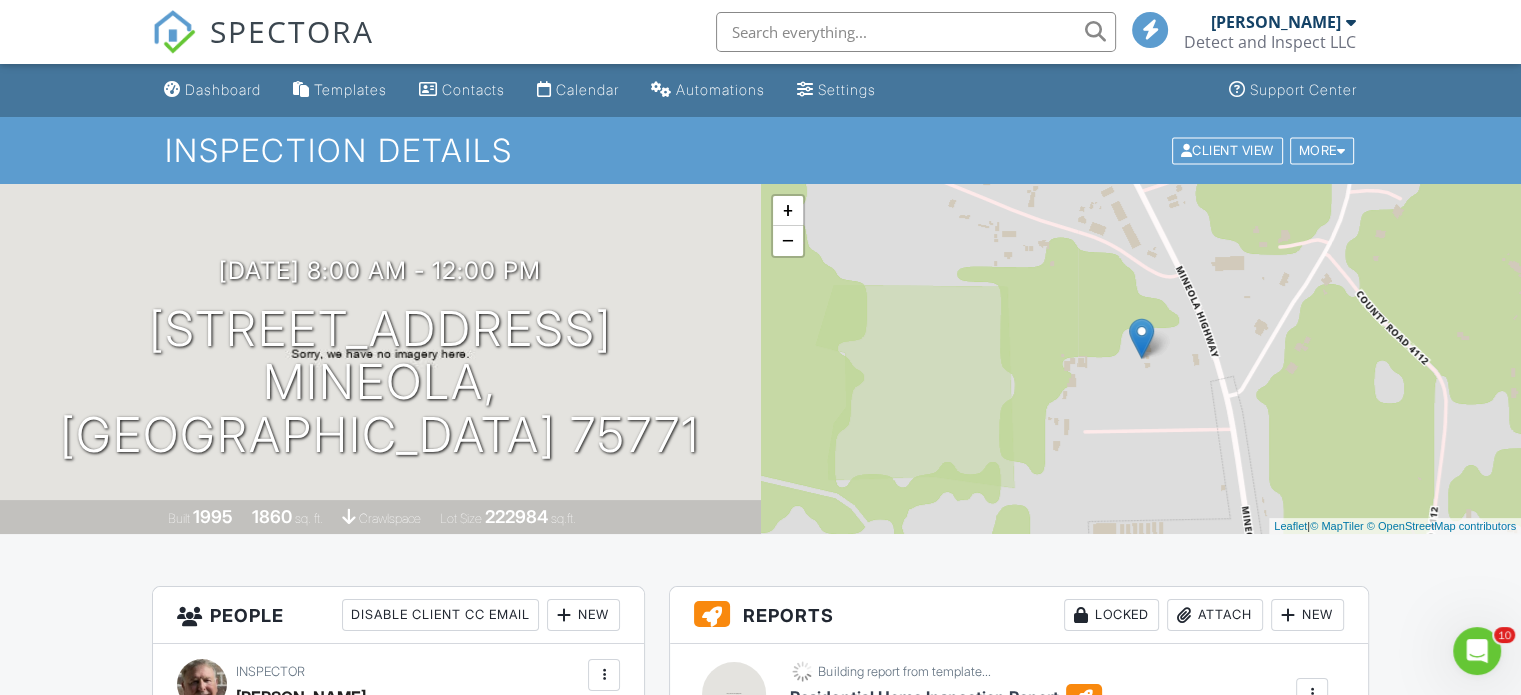 click at bounding box center [916, 32] 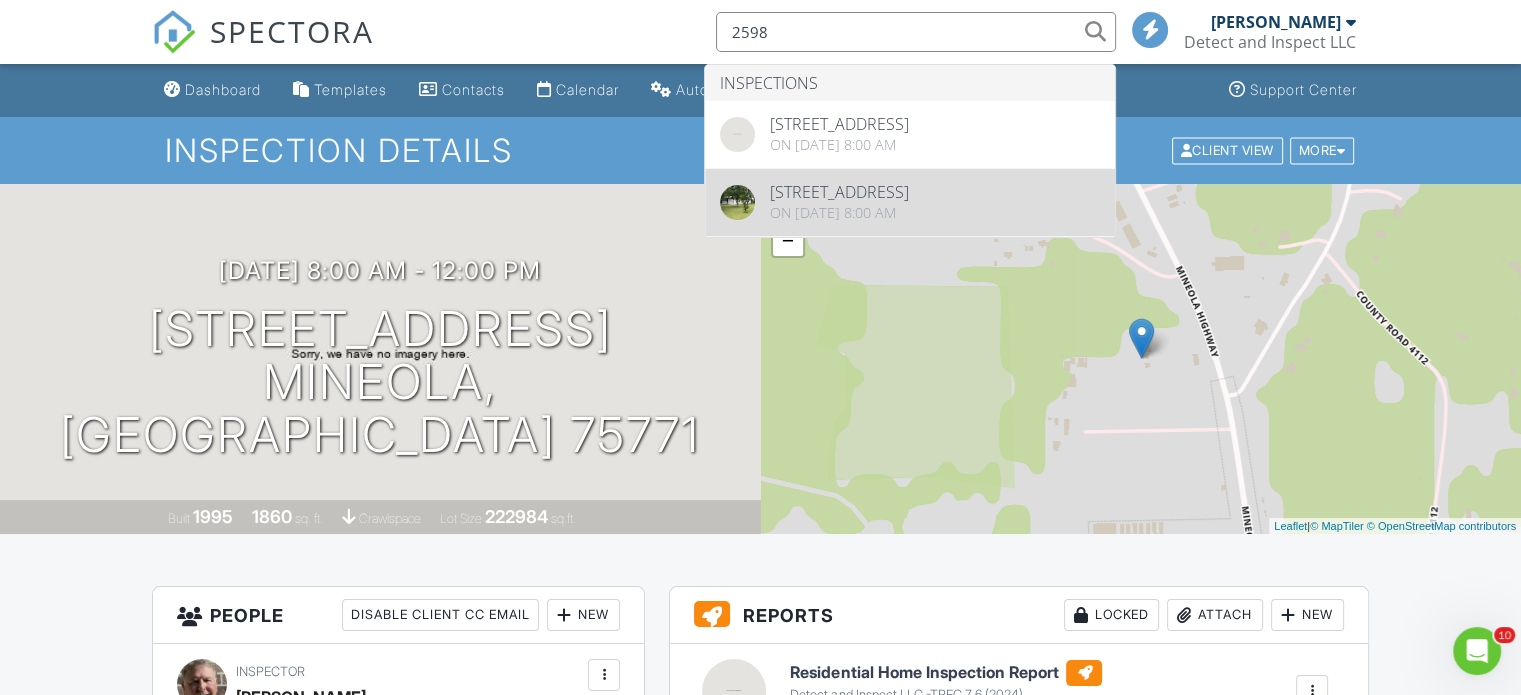 type on "2598" 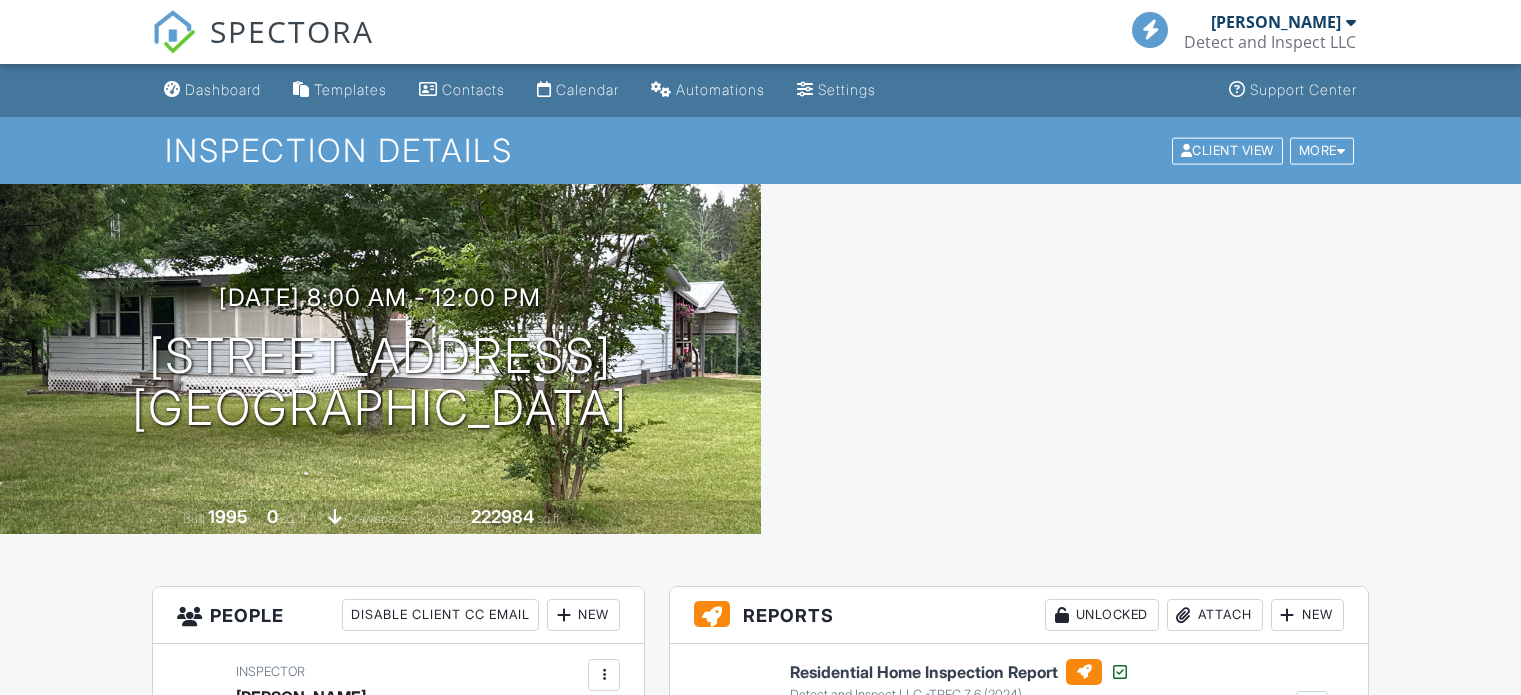 scroll, scrollTop: 0, scrollLeft: 0, axis: both 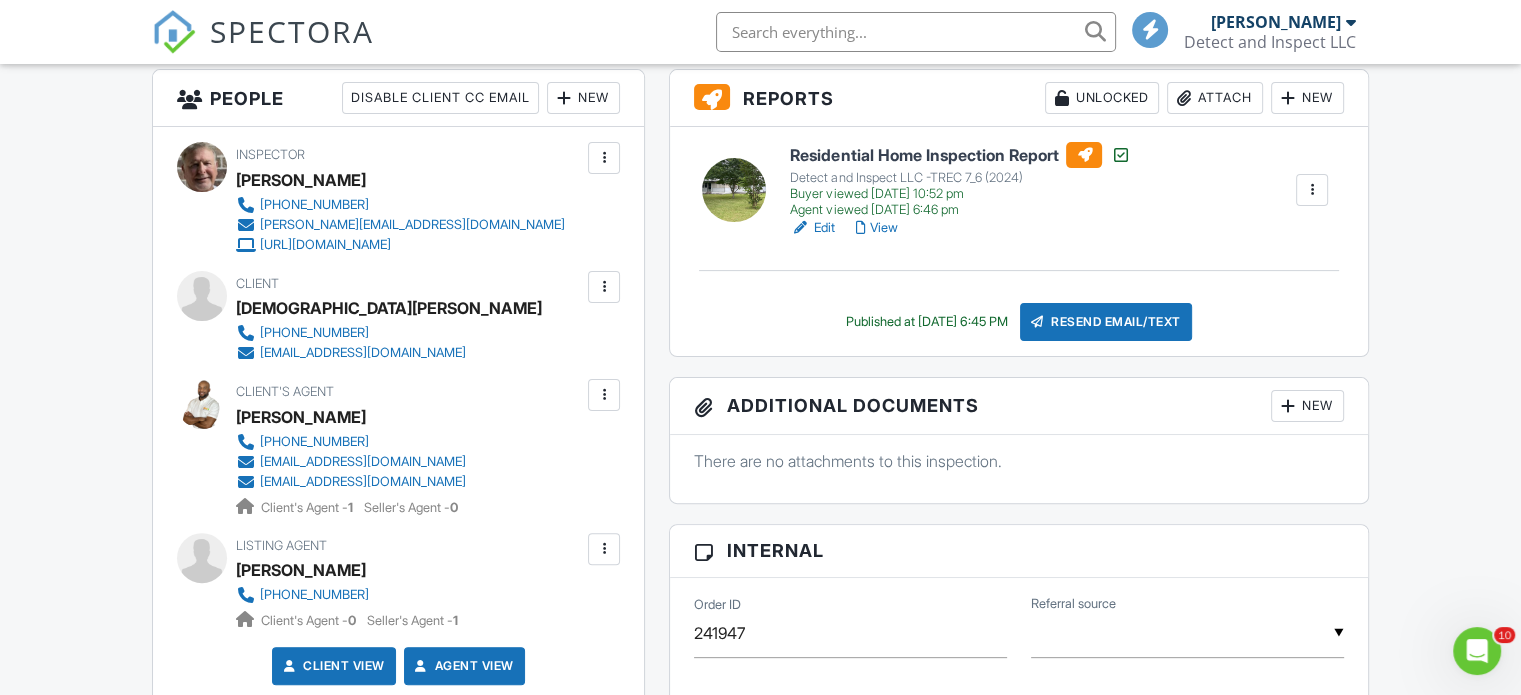 click on "View" at bounding box center [876, 228] 